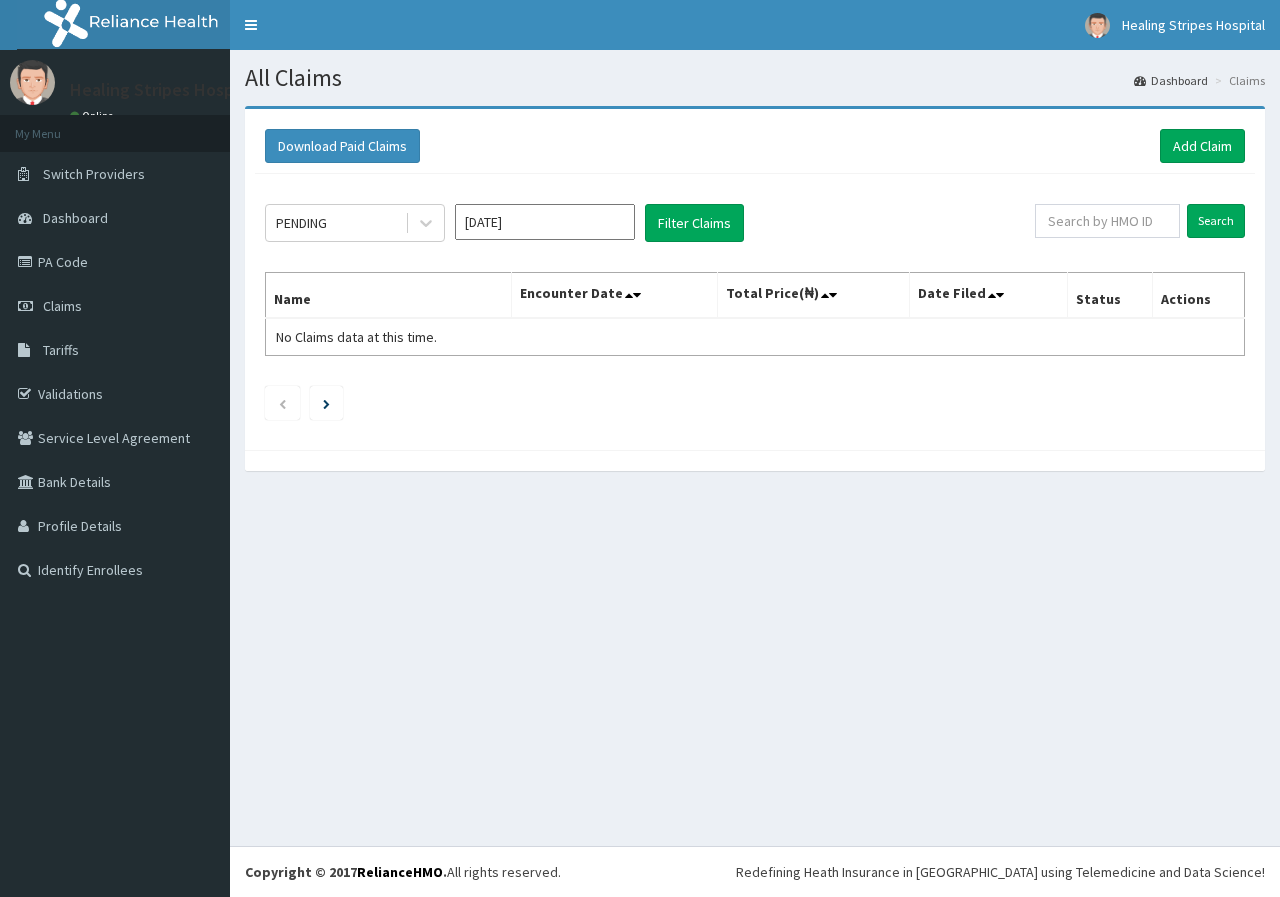 scroll, scrollTop: 0, scrollLeft: 0, axis: both 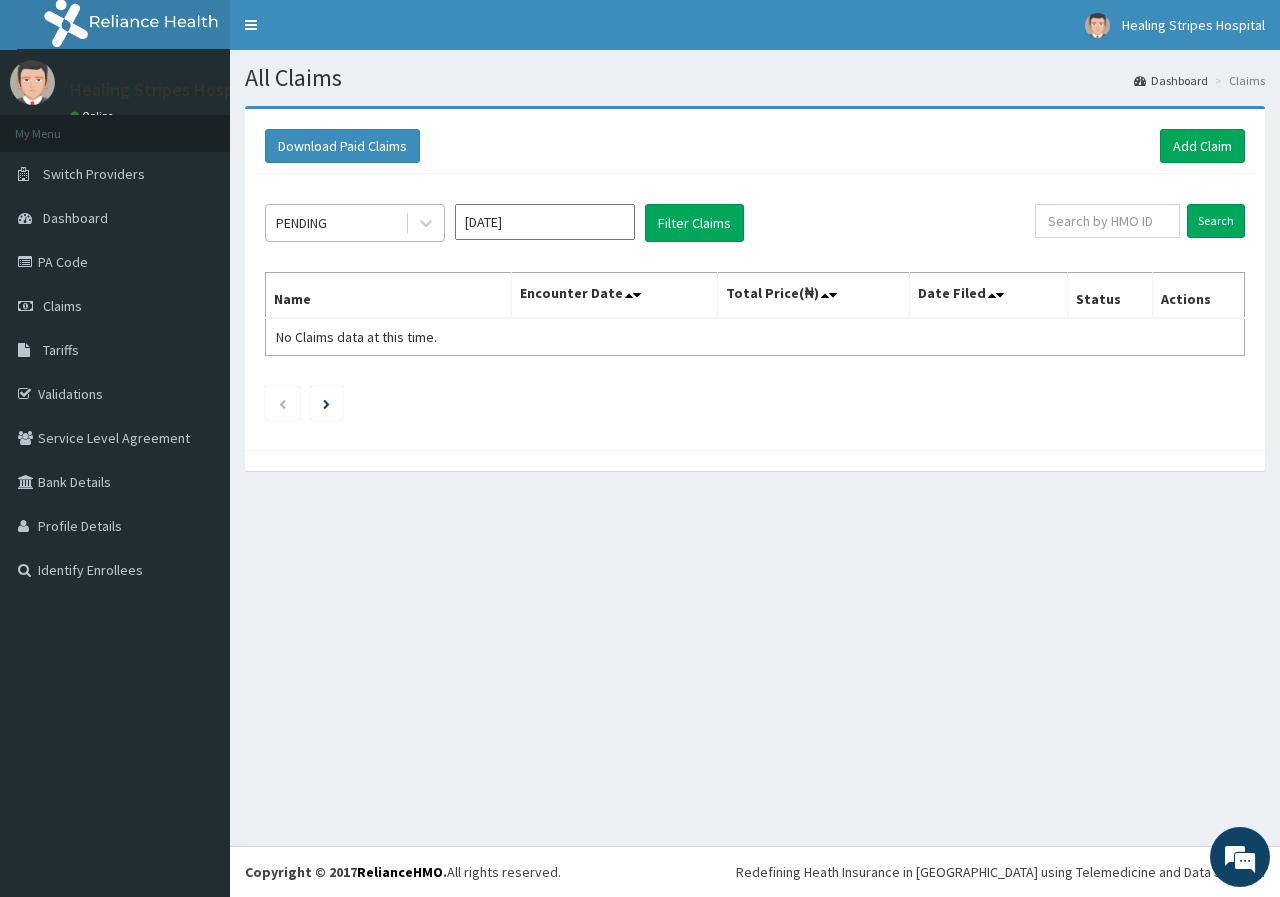 click at bounding box center [426, 223] 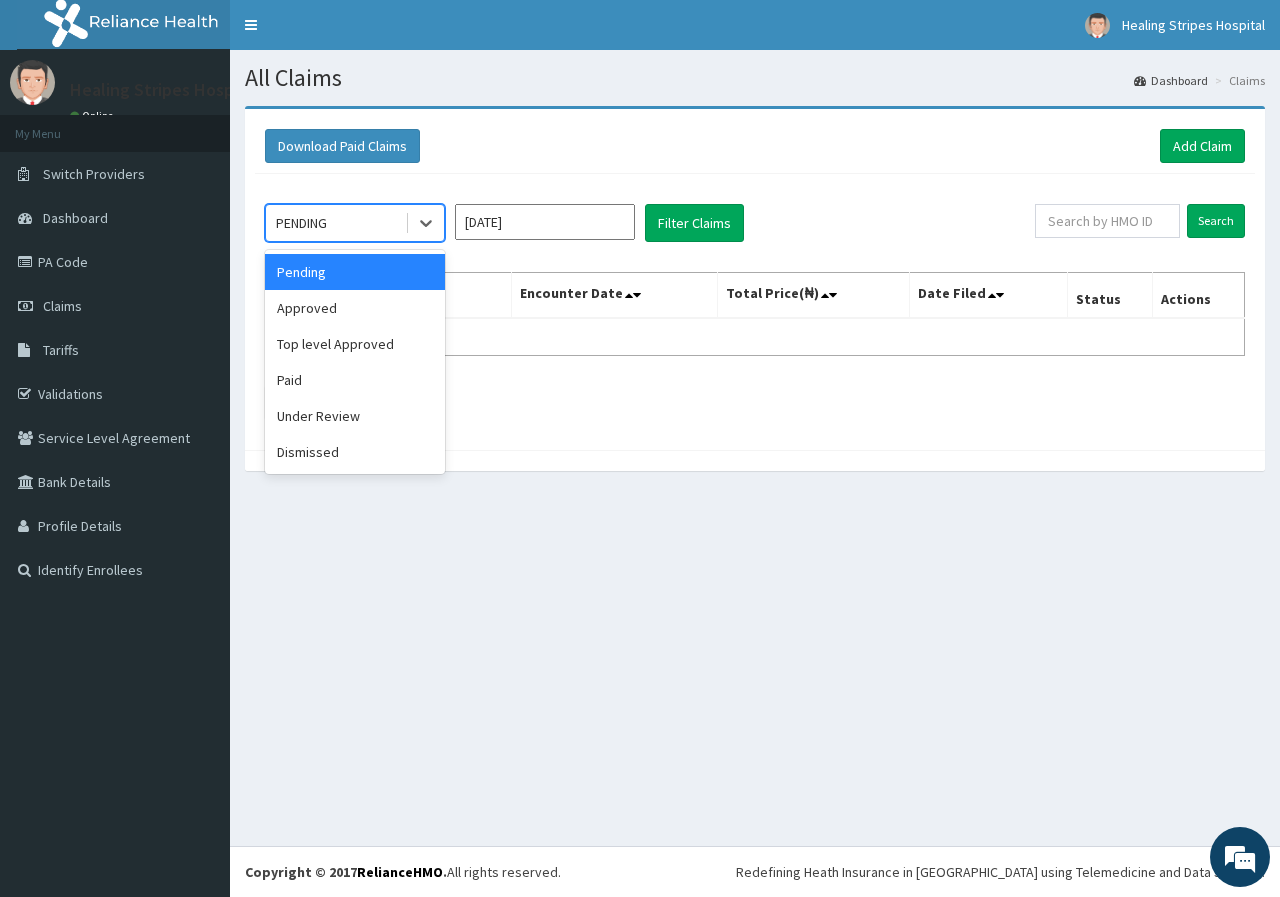 click on "PENDING" at bounding box center [335, 223] 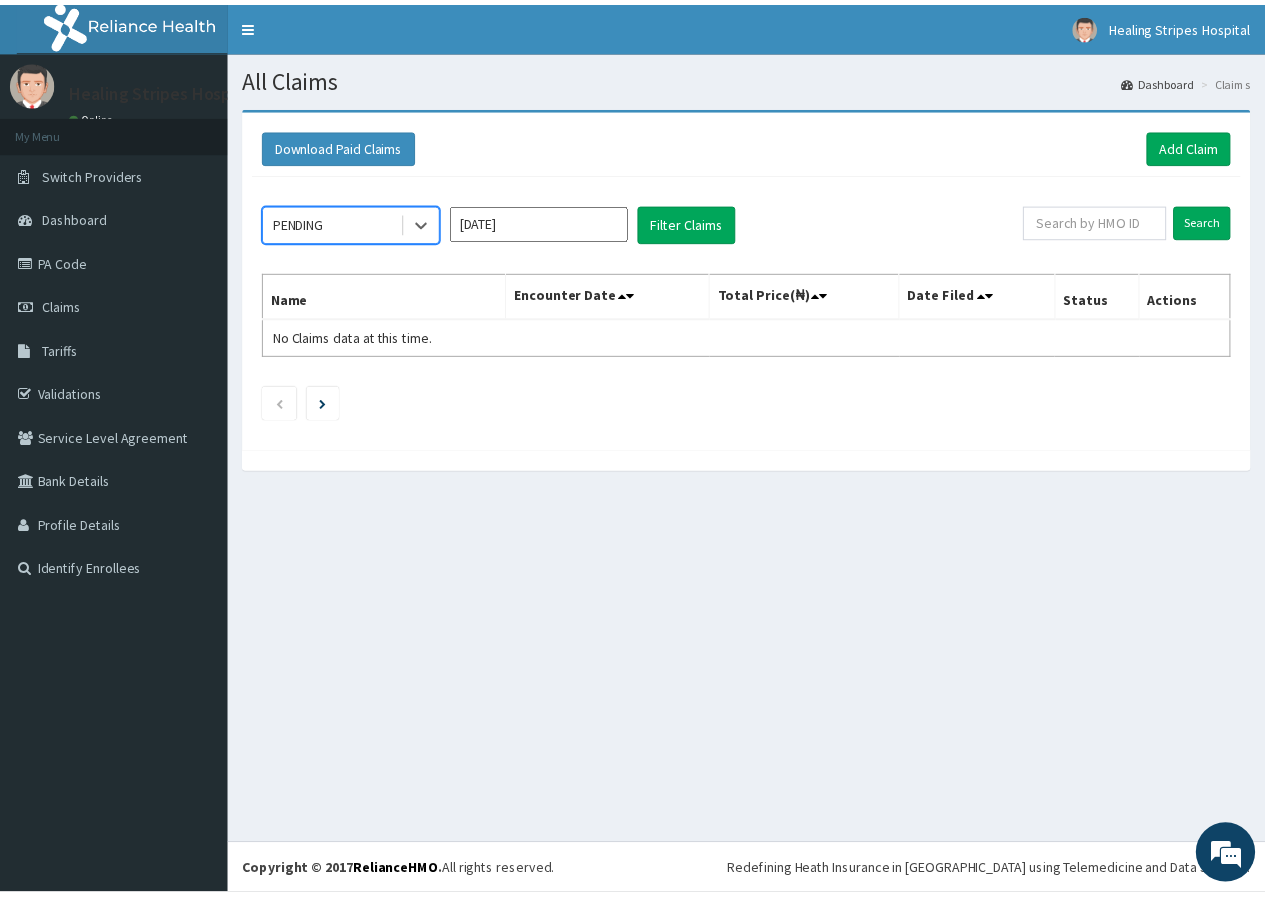 scroll, scrollTop: 0, scrollLeft: 0, axis: both 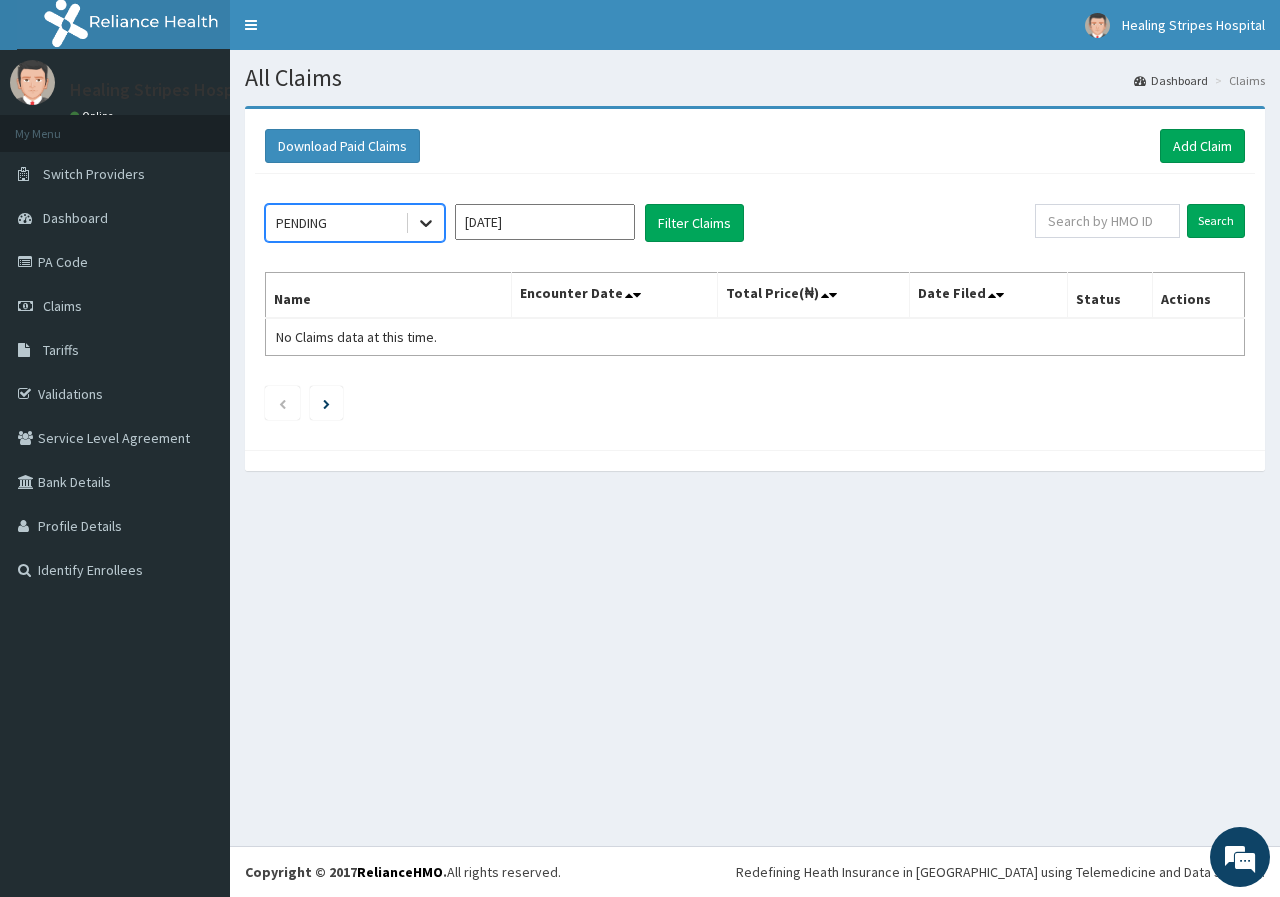 click 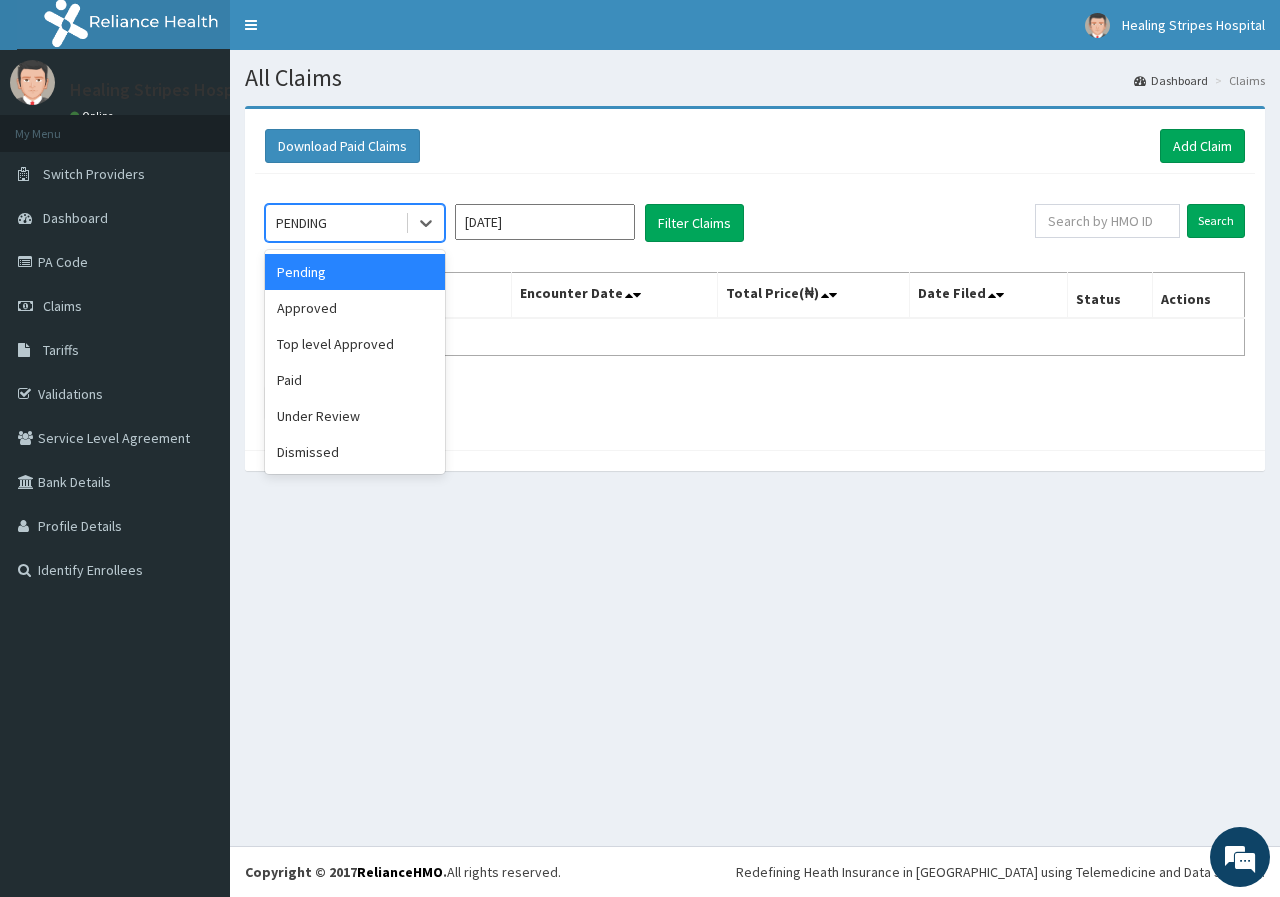 click on "[DATE]" at bounding box center [545, 222] 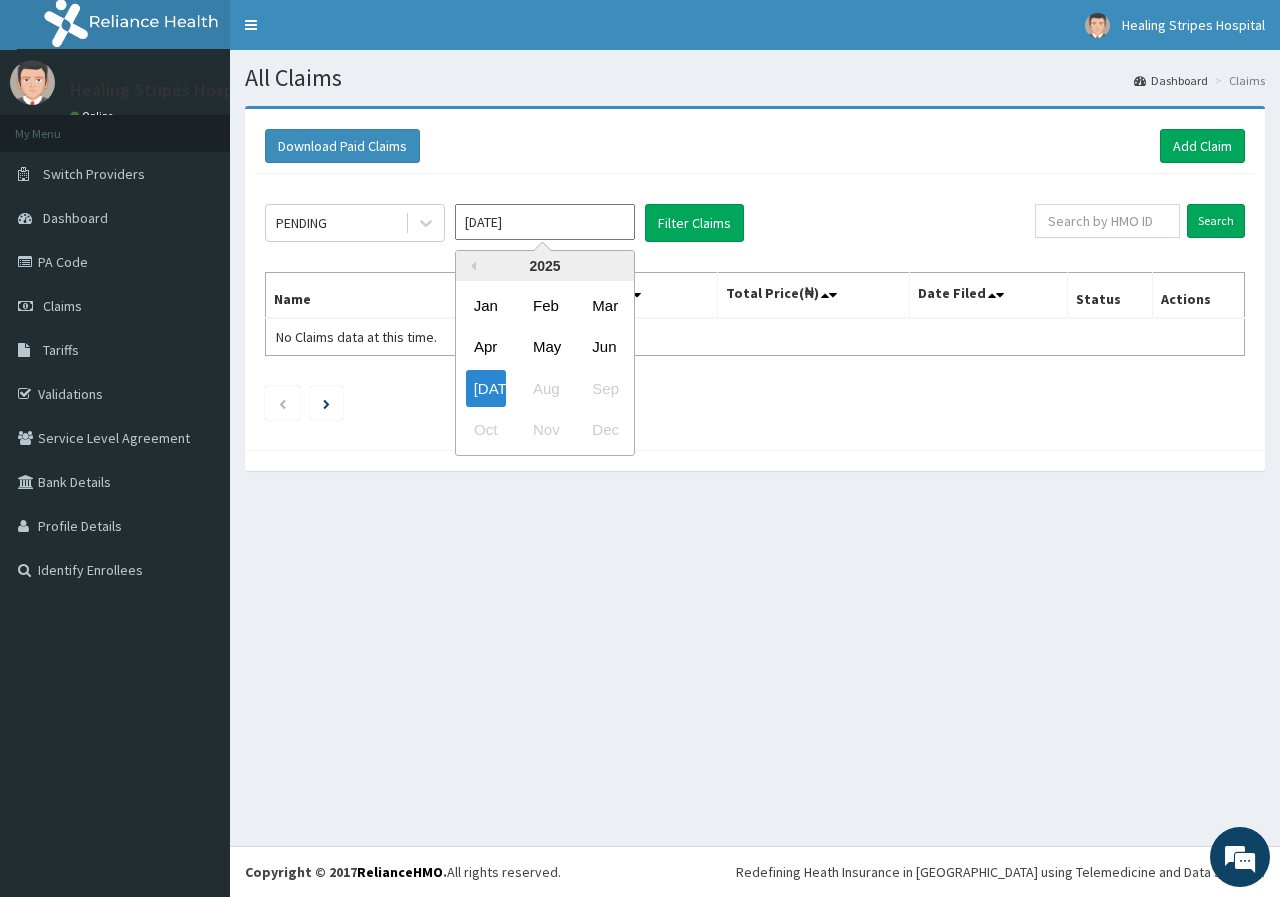 click on "[DATE]" at bounding box center (545, 222) 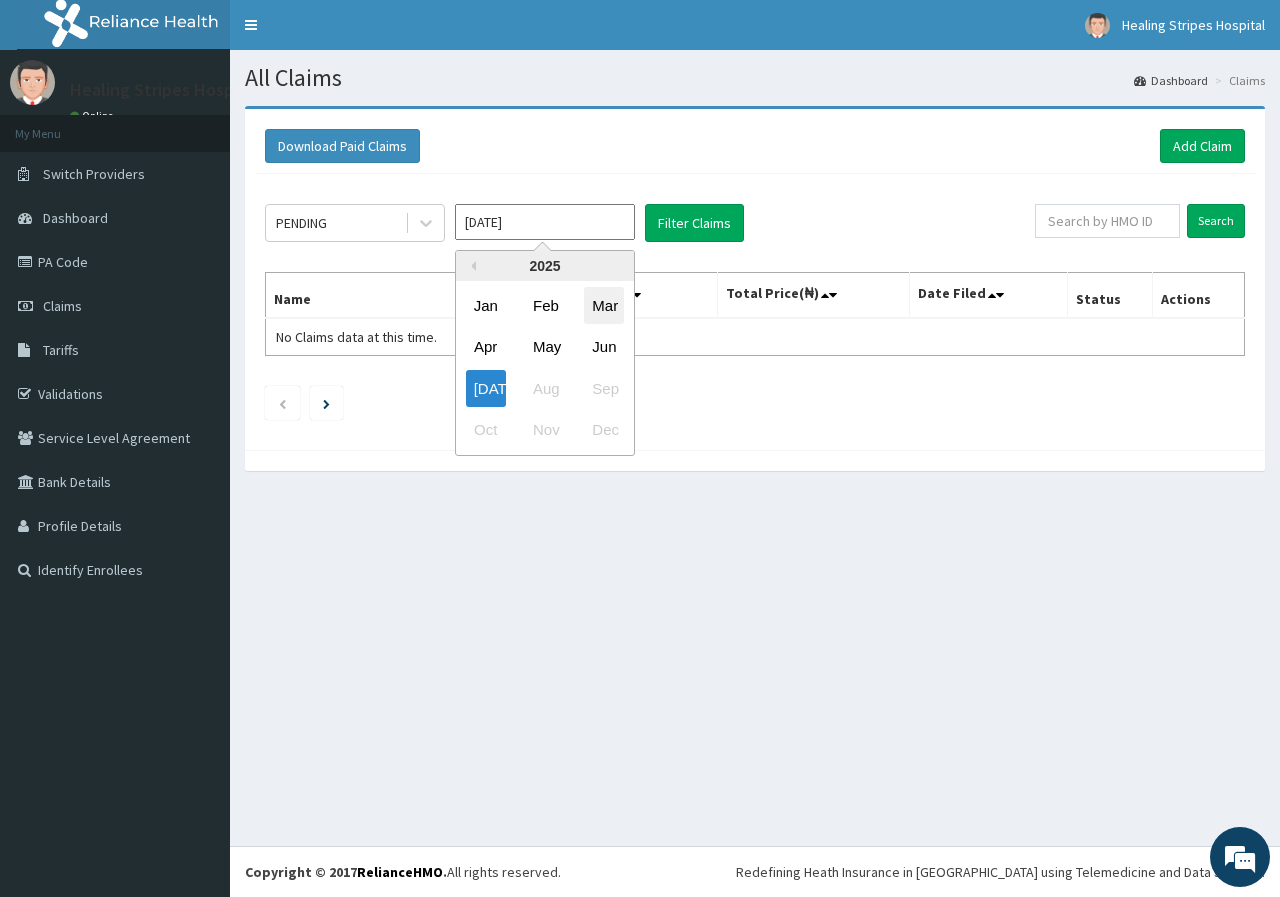 click on "Mar" at bounding box center [604, 305] 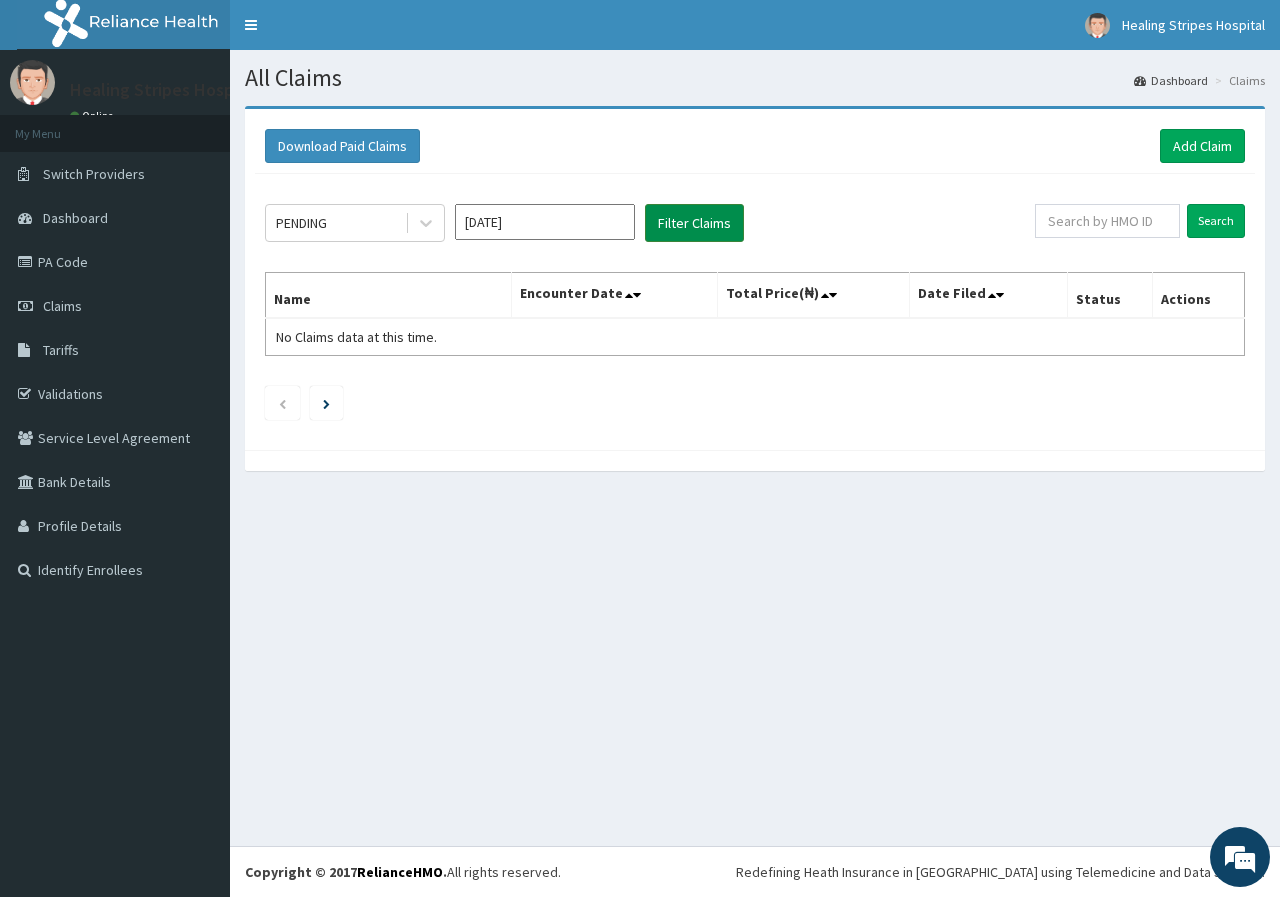 click on "Filter Claims" at bounding box center (694, 223) 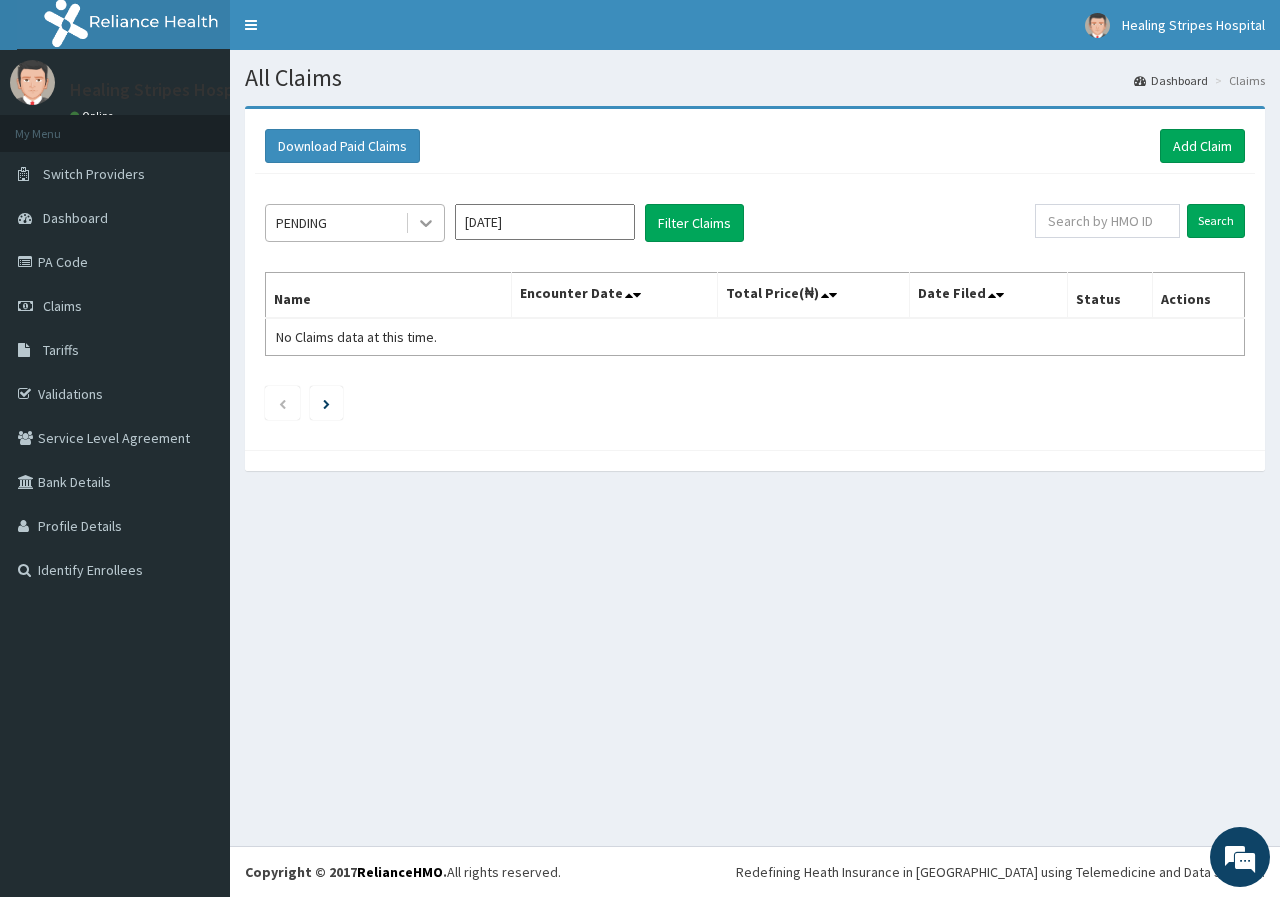 click 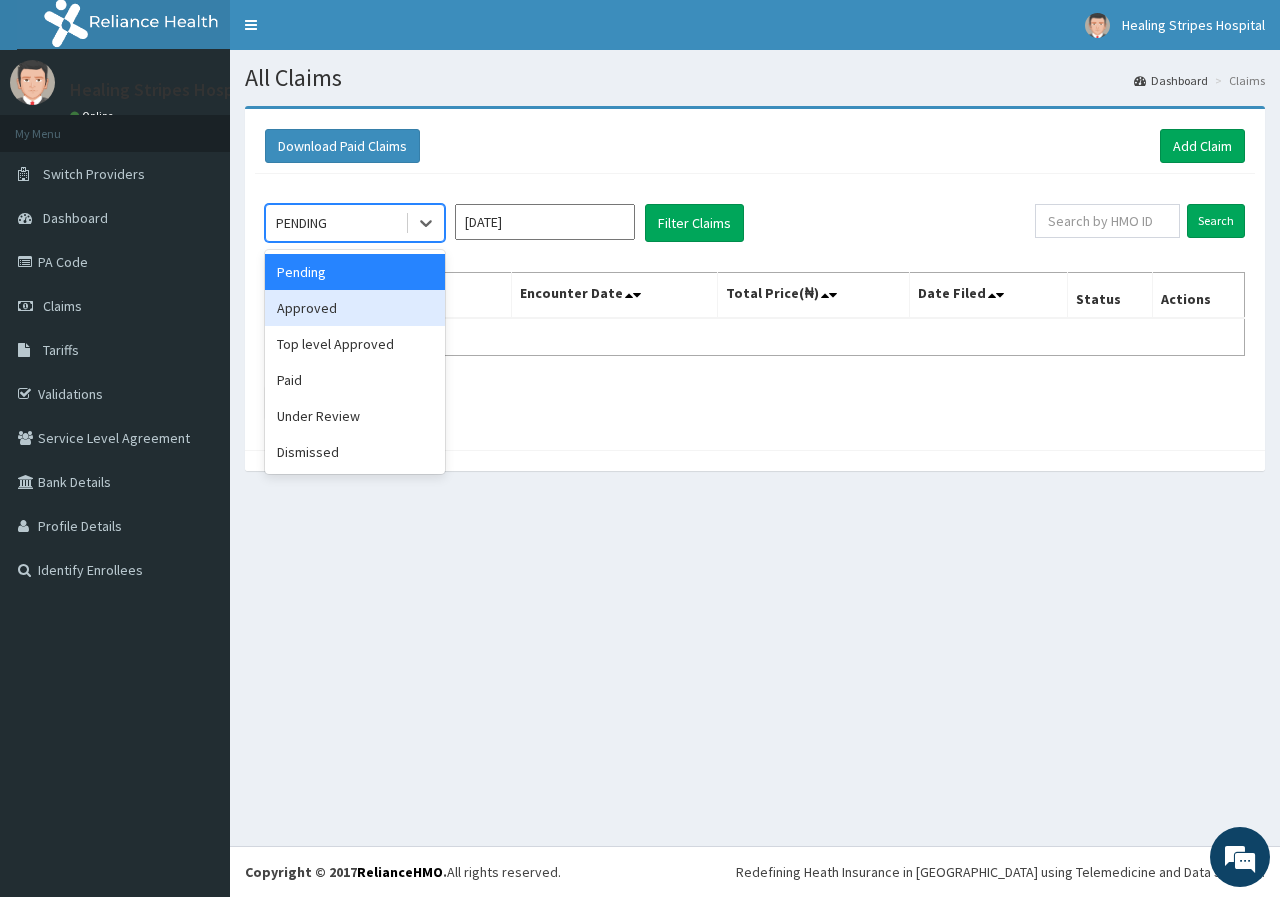 click on "Approved" at bounding box center [355, 308] 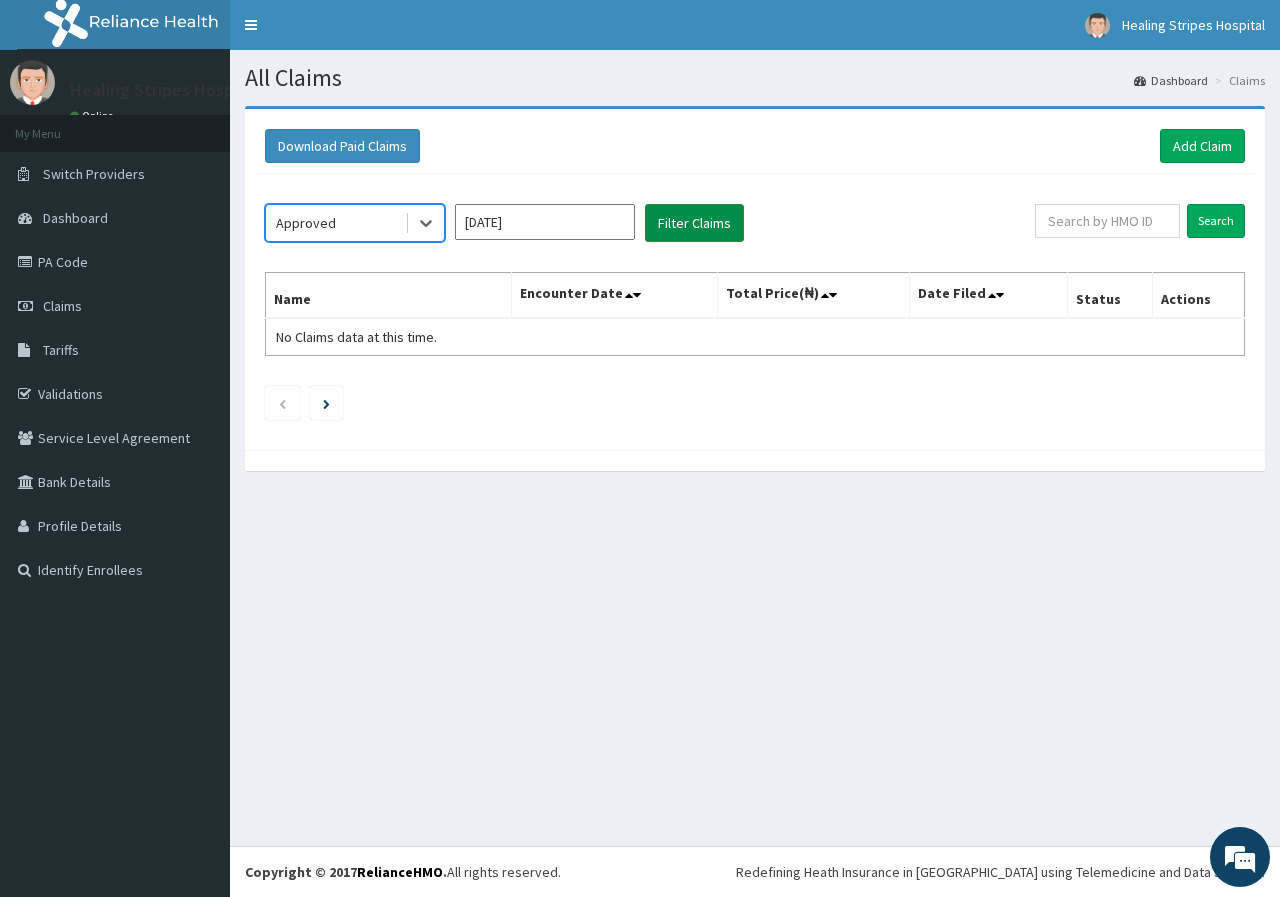 click on "Filter Claims" at bounding box center (694, 223) 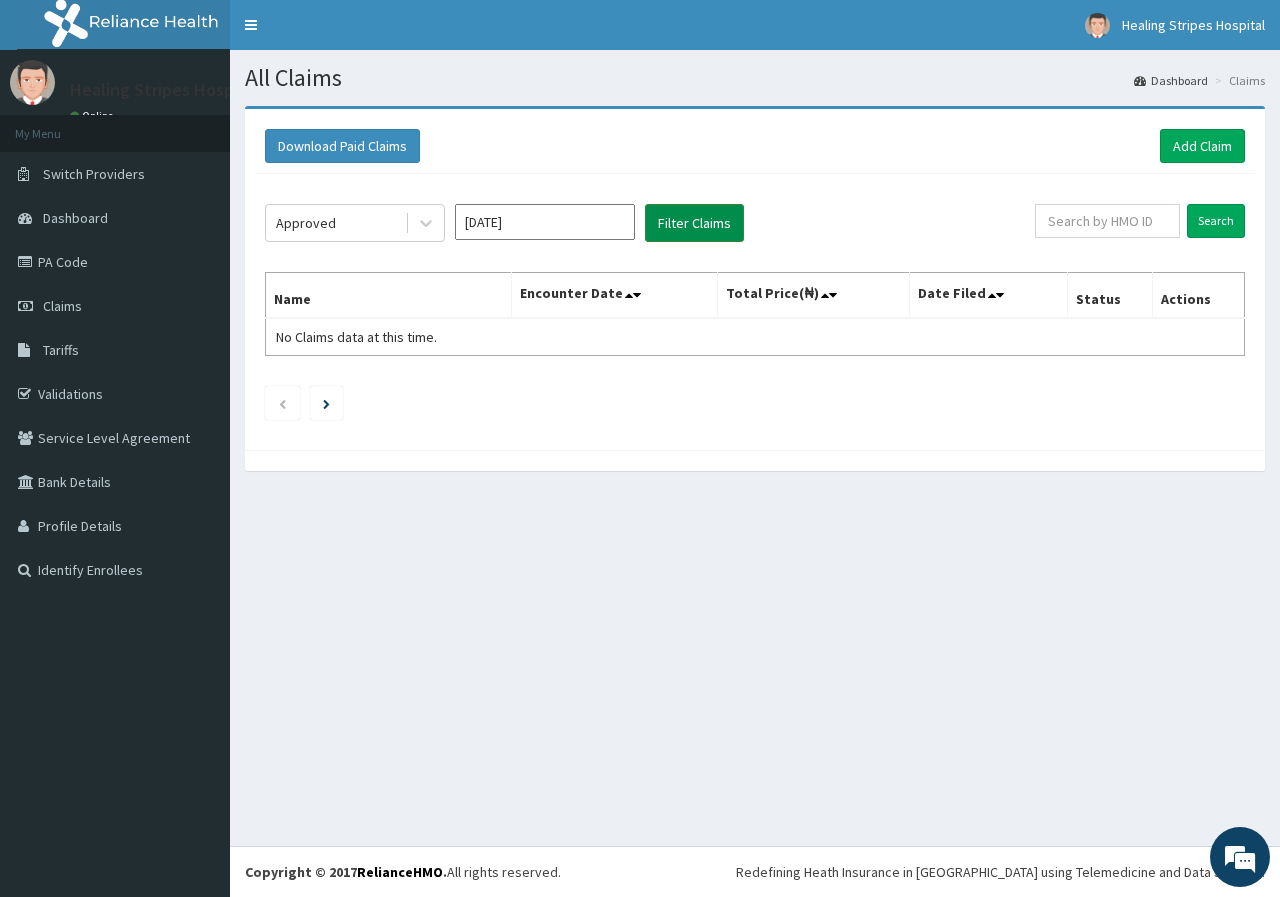 click on "Filter Claims" at bounding box center [694, 223] 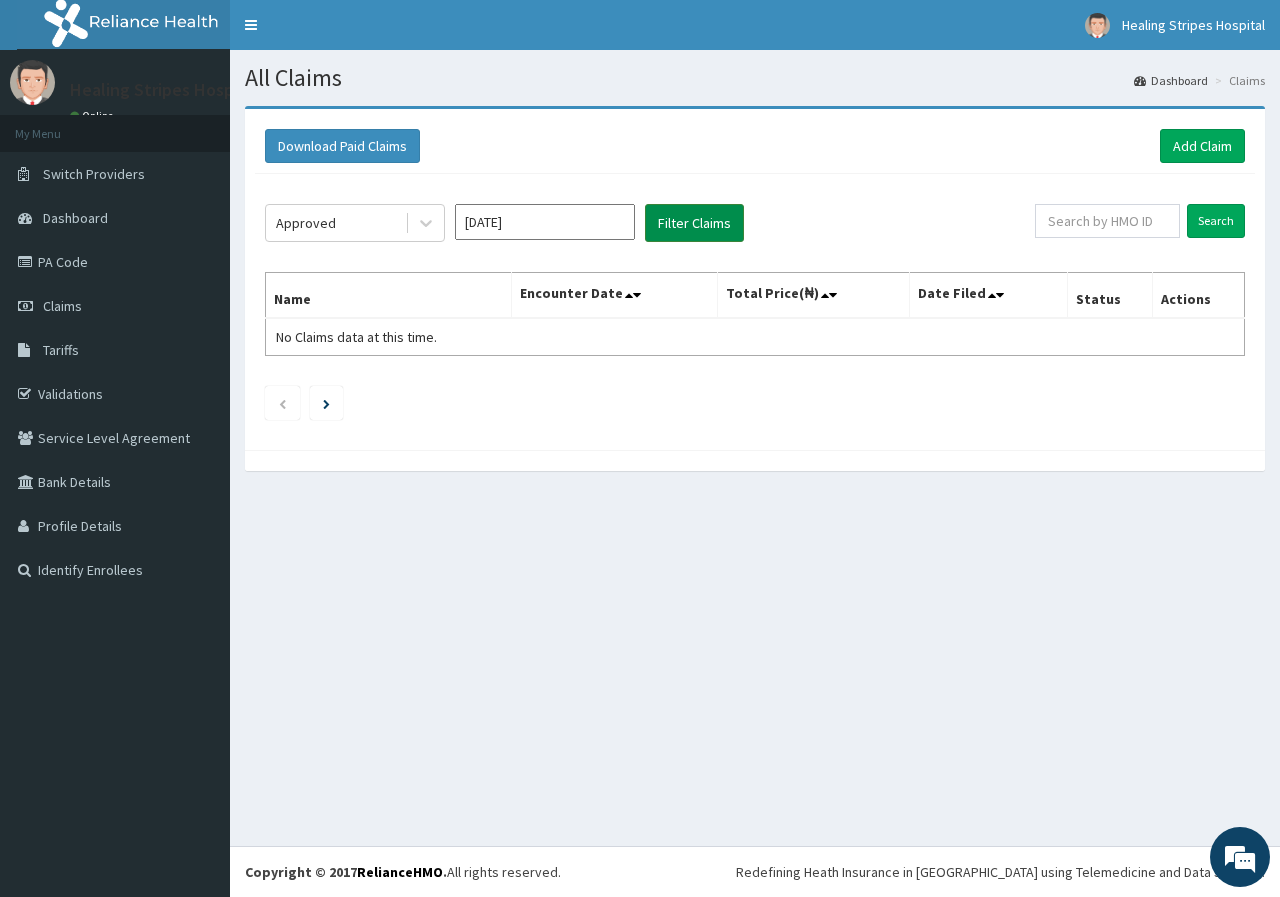 click on "Filter Claims" at bounding box center [694, 223] 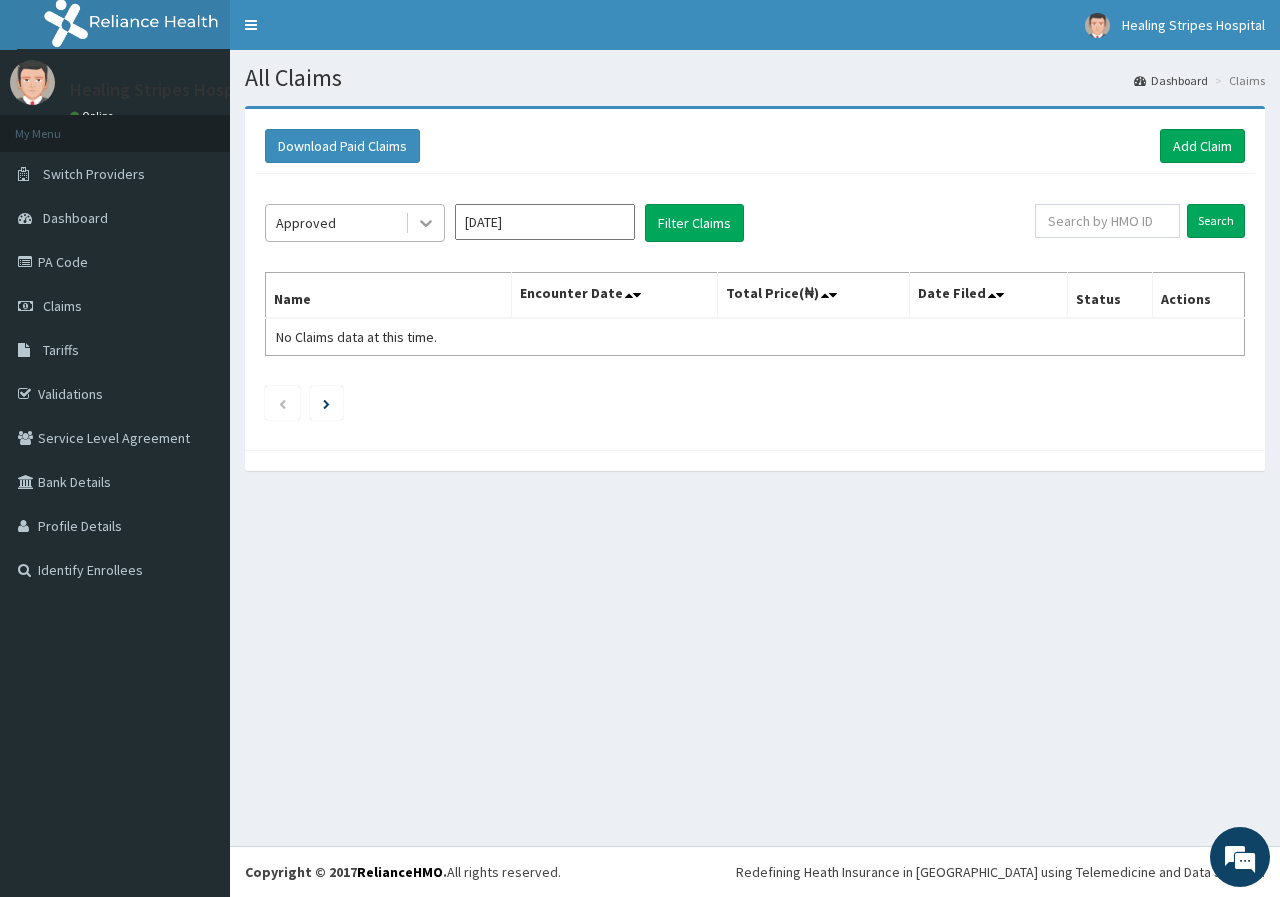 click 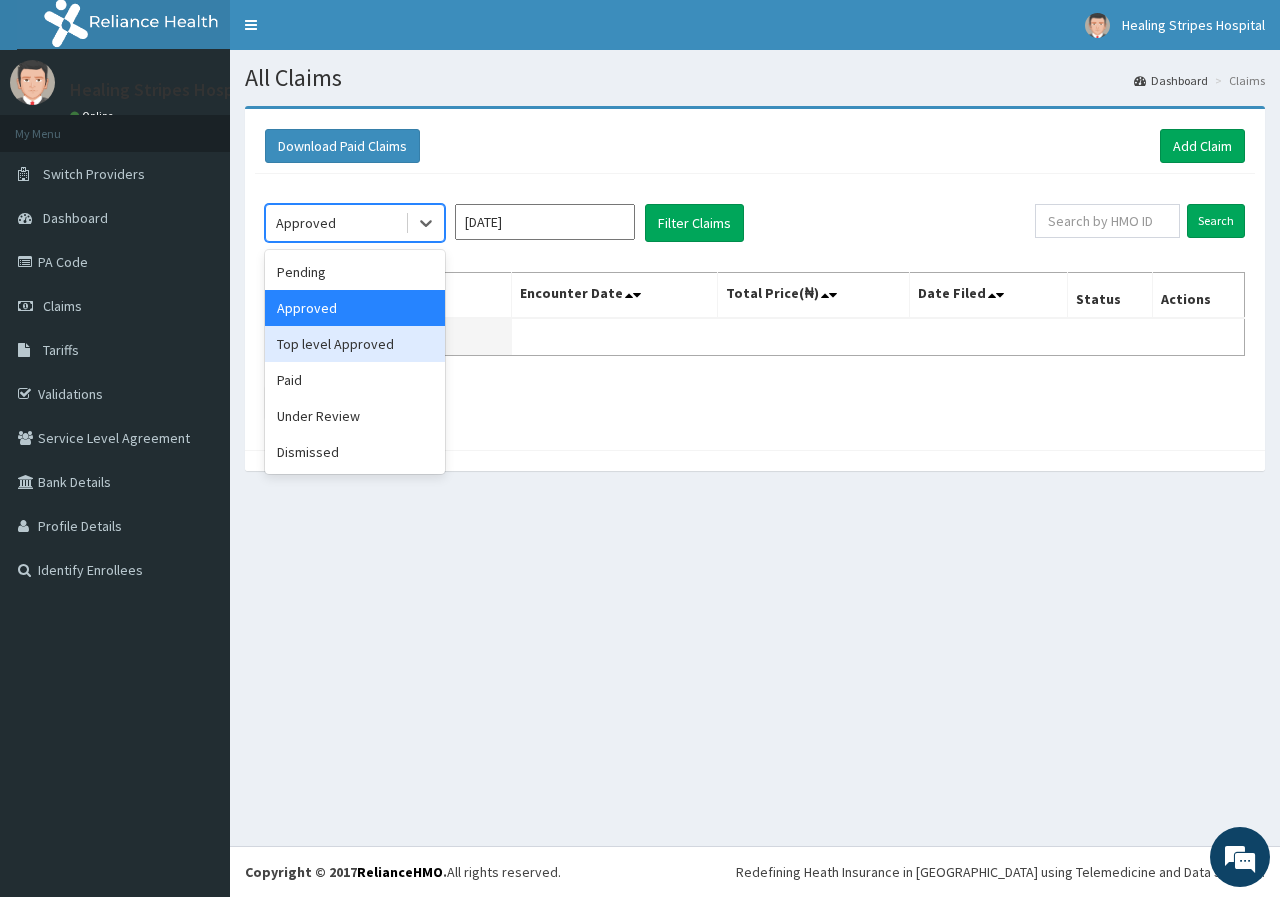 click on "Top level Approved" at bounding box center (355, 344) 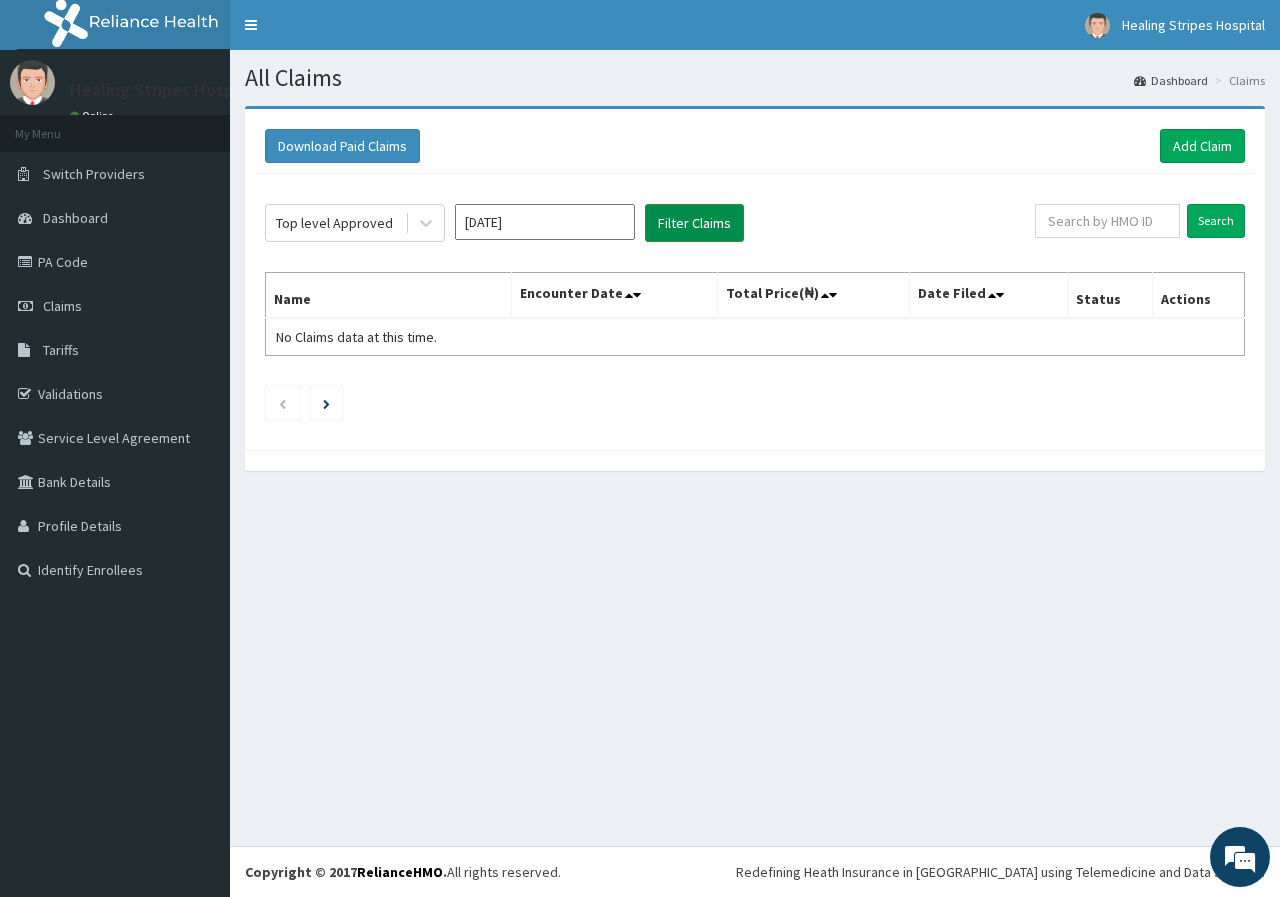 click on "Filter Claims" at bounding box center (694, 223) 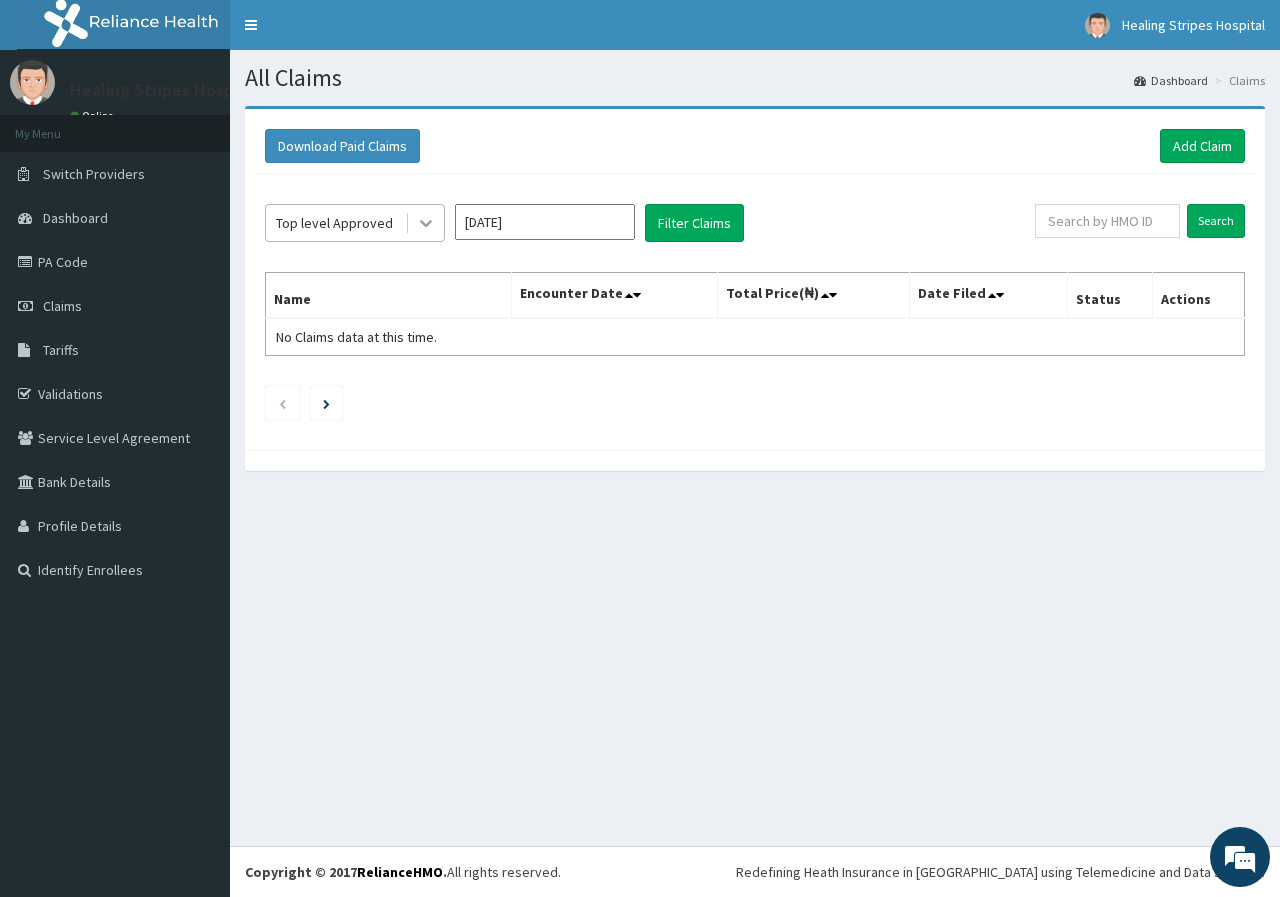 click 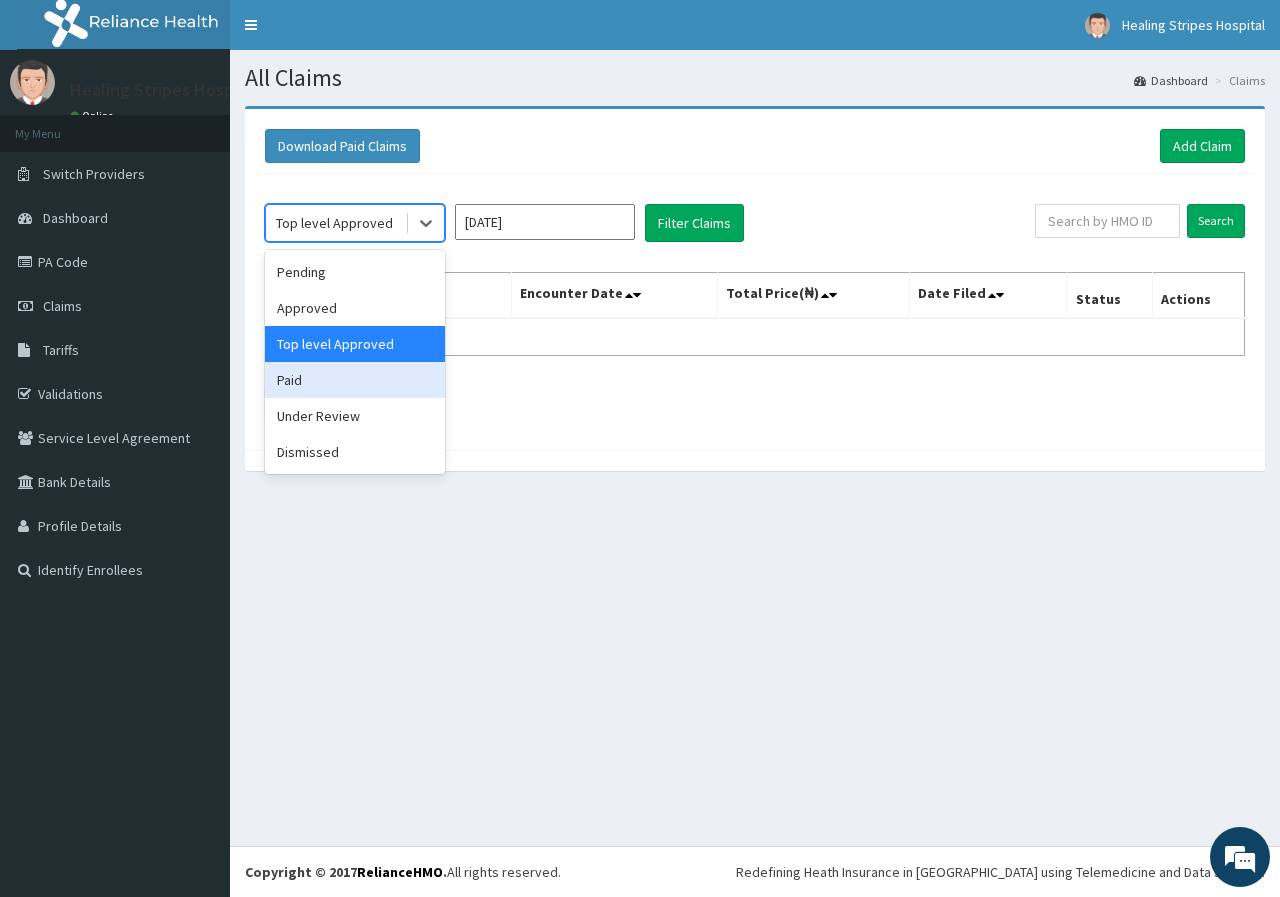 click on "Paid" at bounding box center (355, 380) 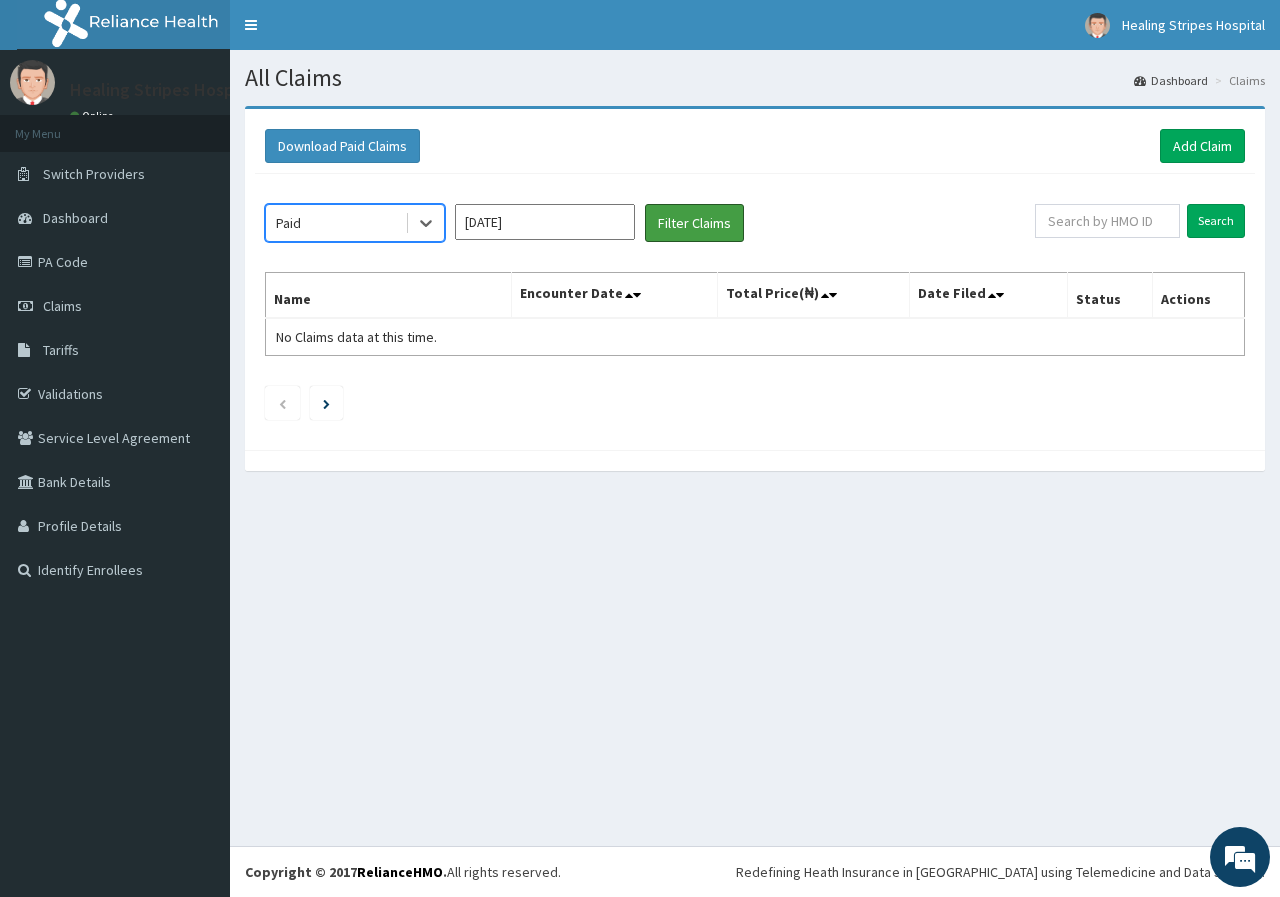 click on "Filter Claims" at bounding box center [694, 223] 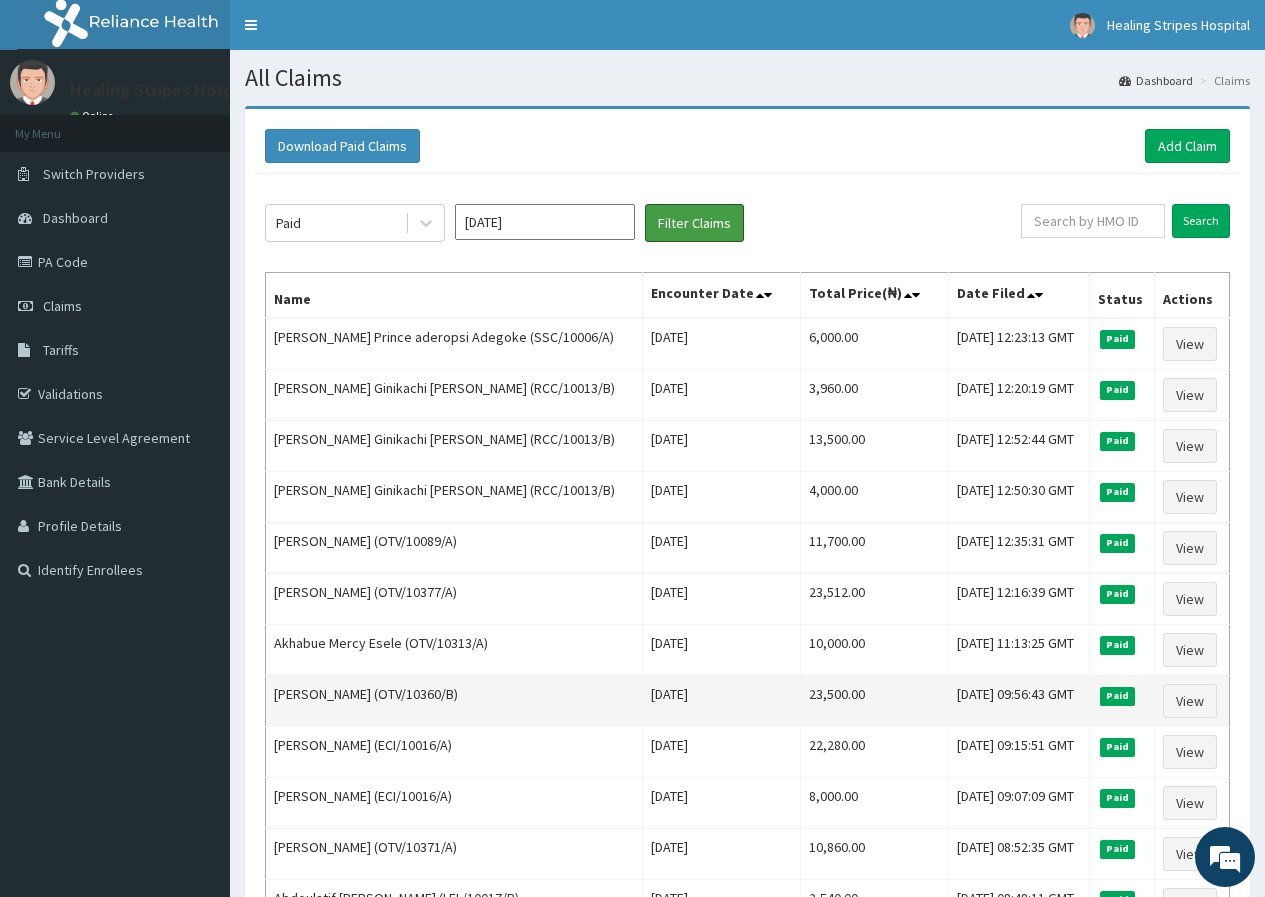scroll, scrollTop: 500, scrollLeft: 0, axis: vertical 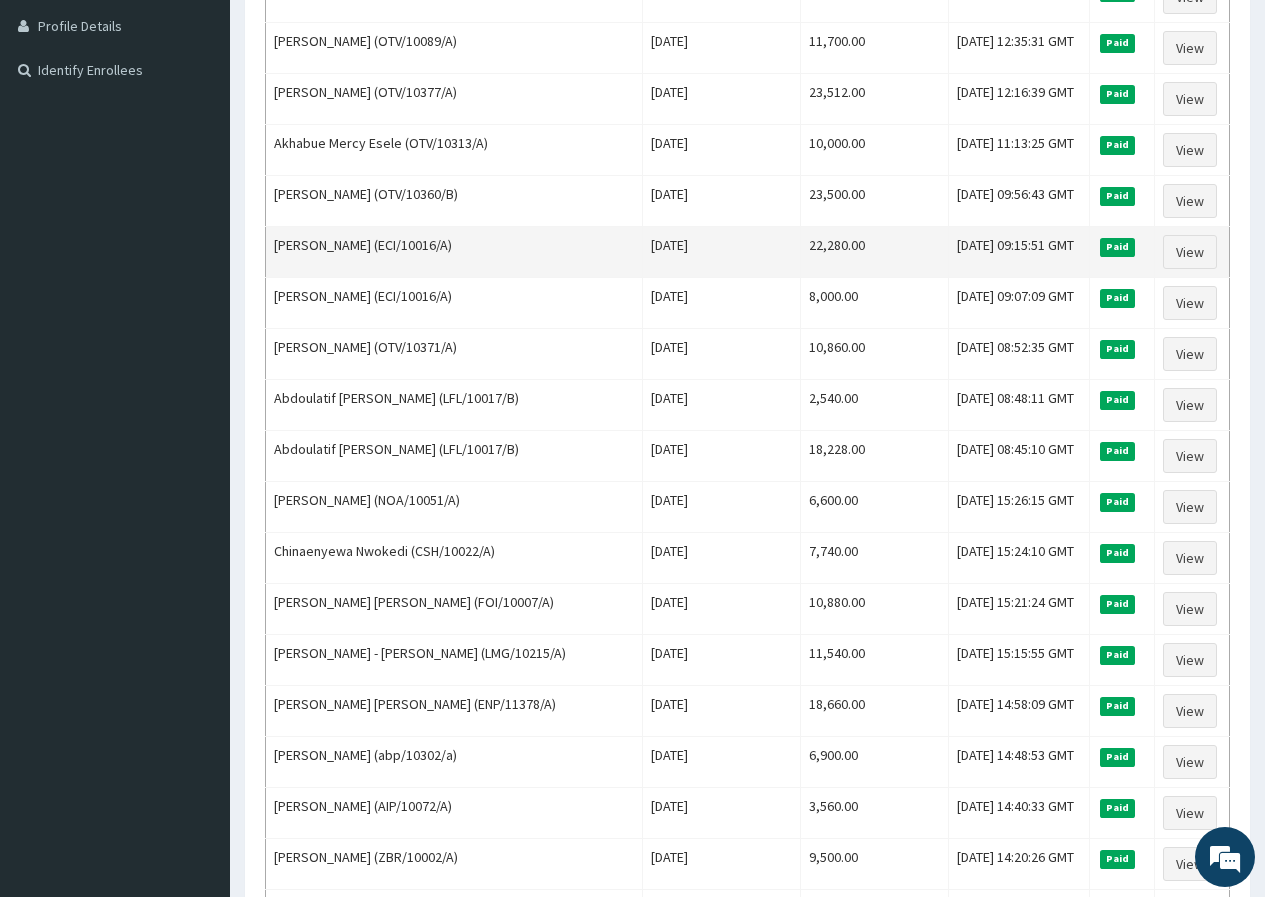 click on "Stephen  Olatunde Oludare (ECI/10016/A)" at bounding box center [454, 252] 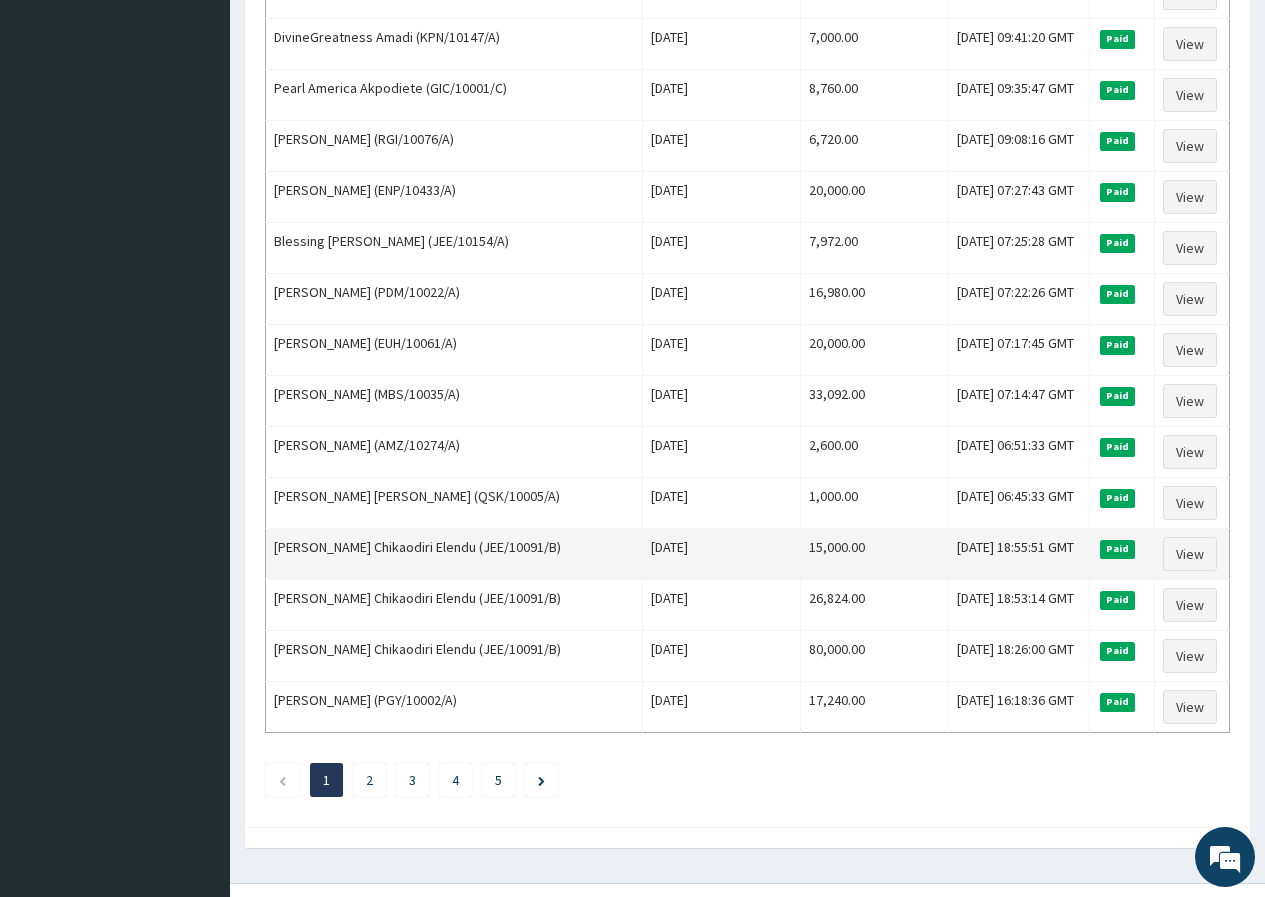 scroll, scrollTop: 2173, scrollLeft: 0, axis: vertical 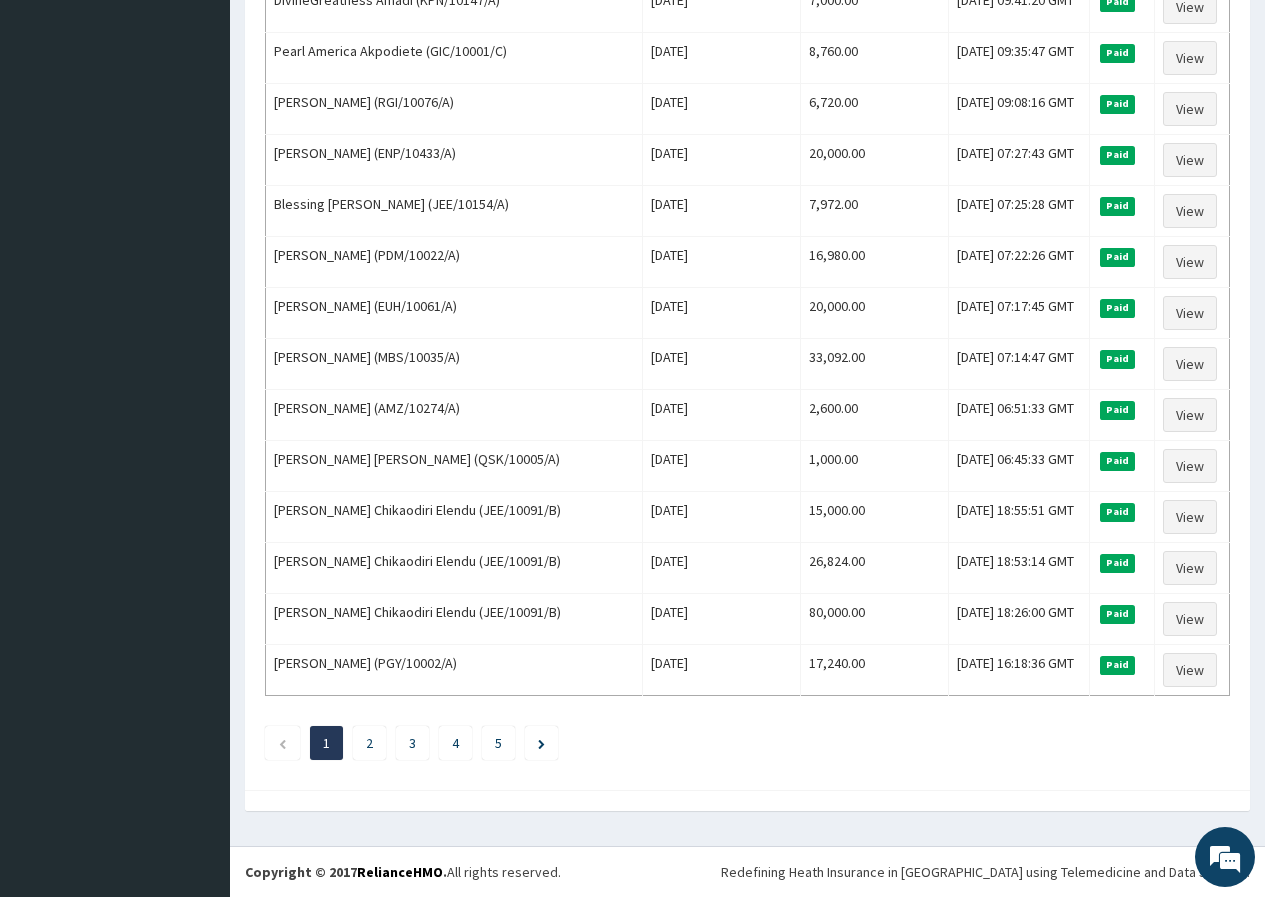 click on "2" at bounding box center [369, 743] 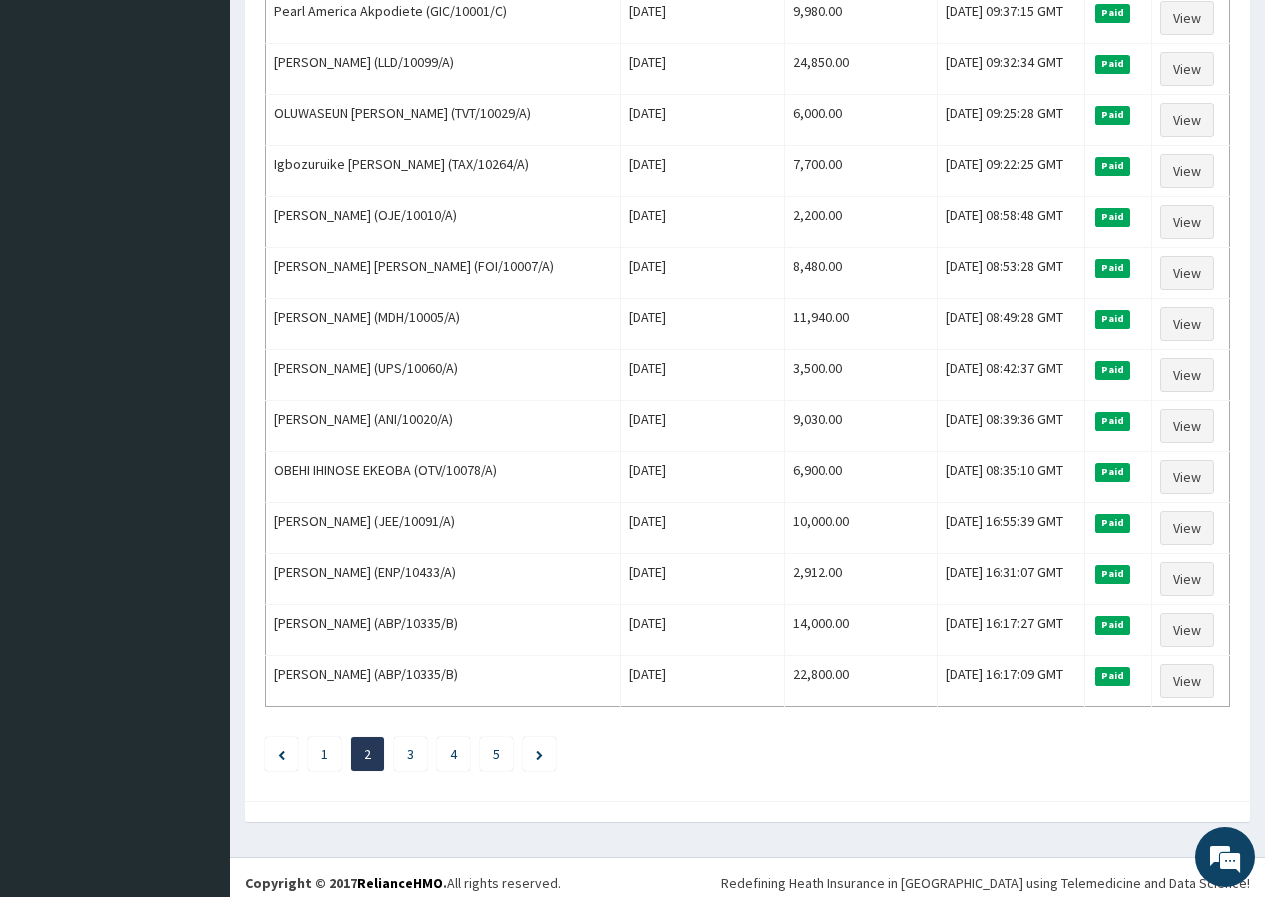 scroll, scrollTop: 2173, scrollLeft: 0, axis: vertical 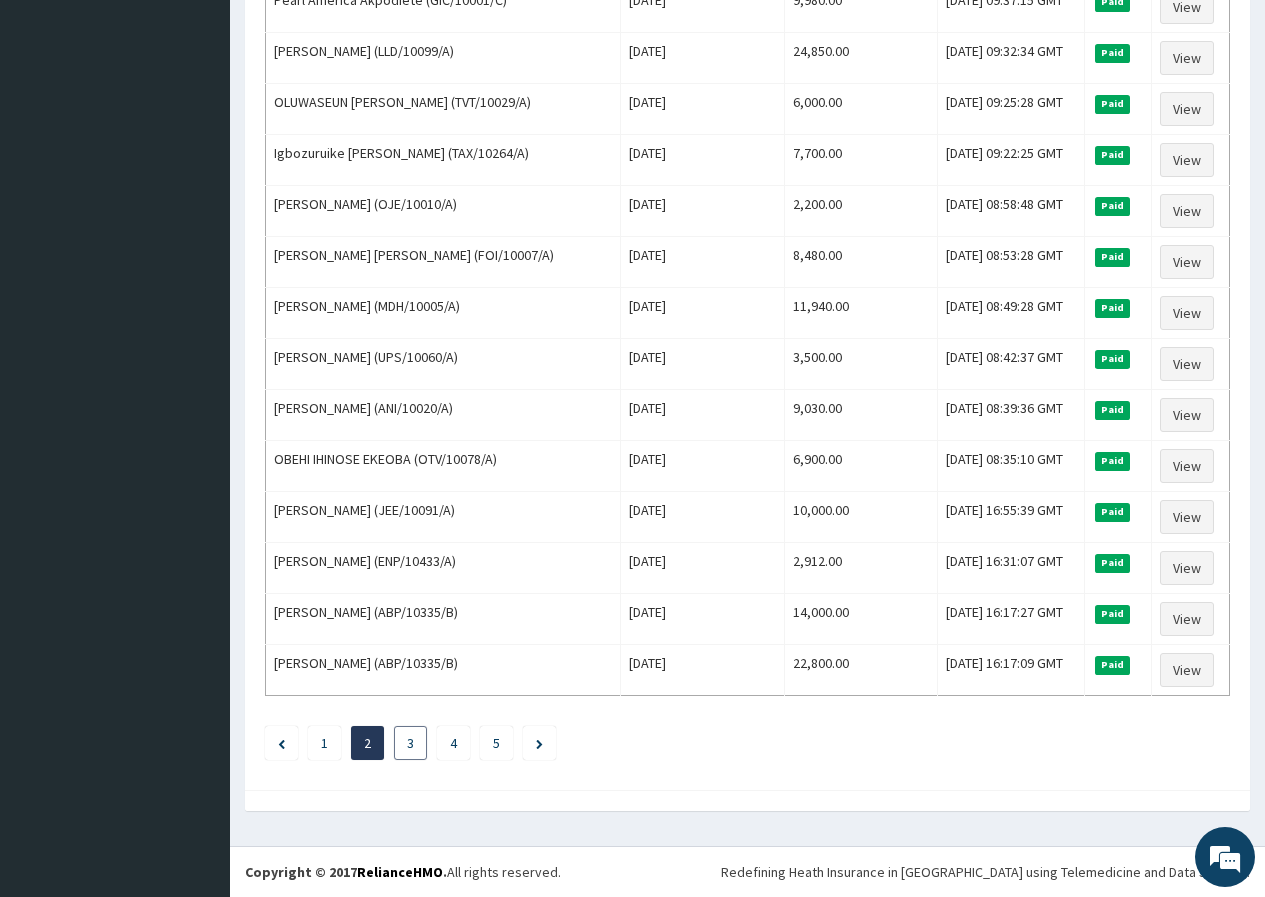 click on "3" at bounding box center [410, 743] 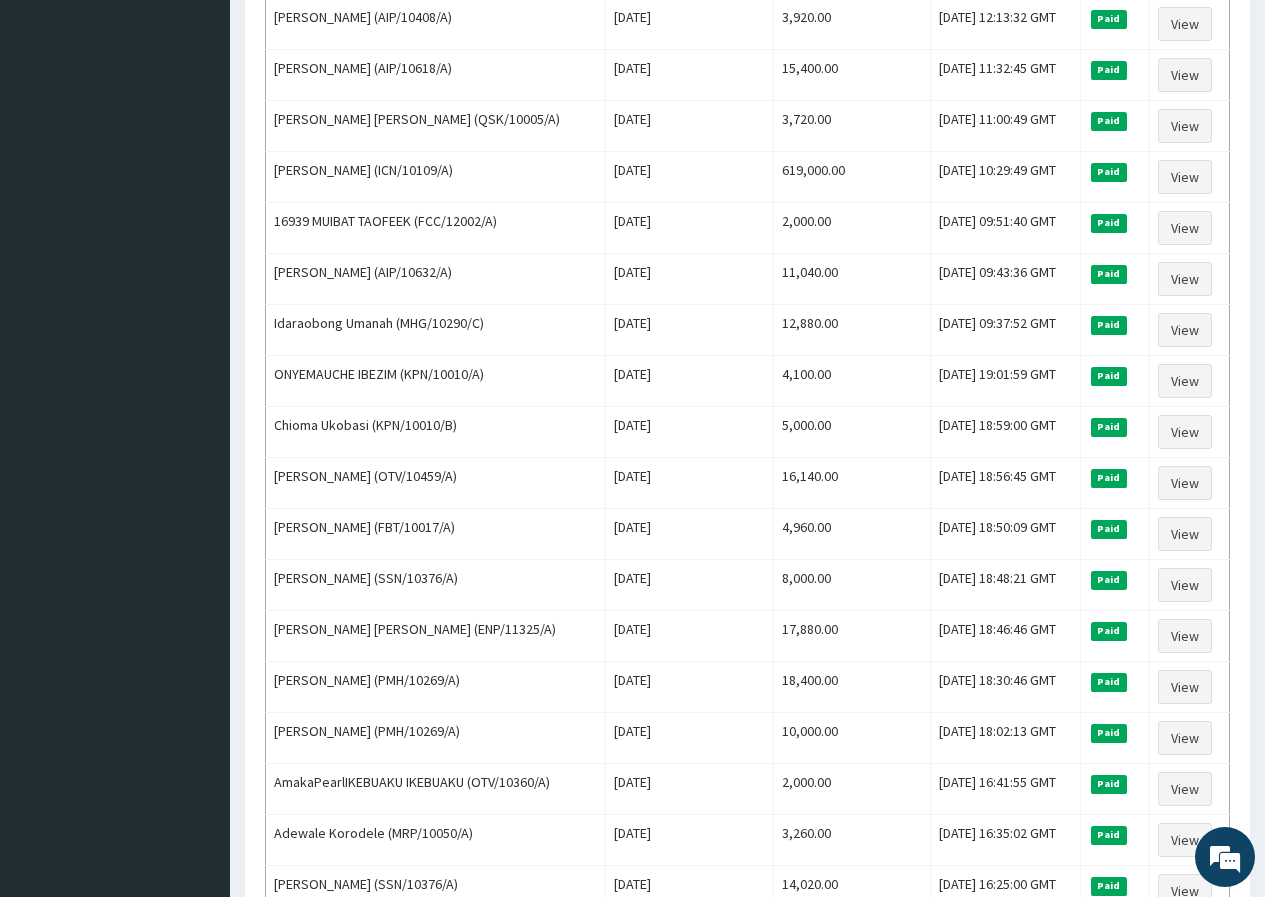 scroll, scrollTop: 2173, scrollLeft: 0, axis: vertical 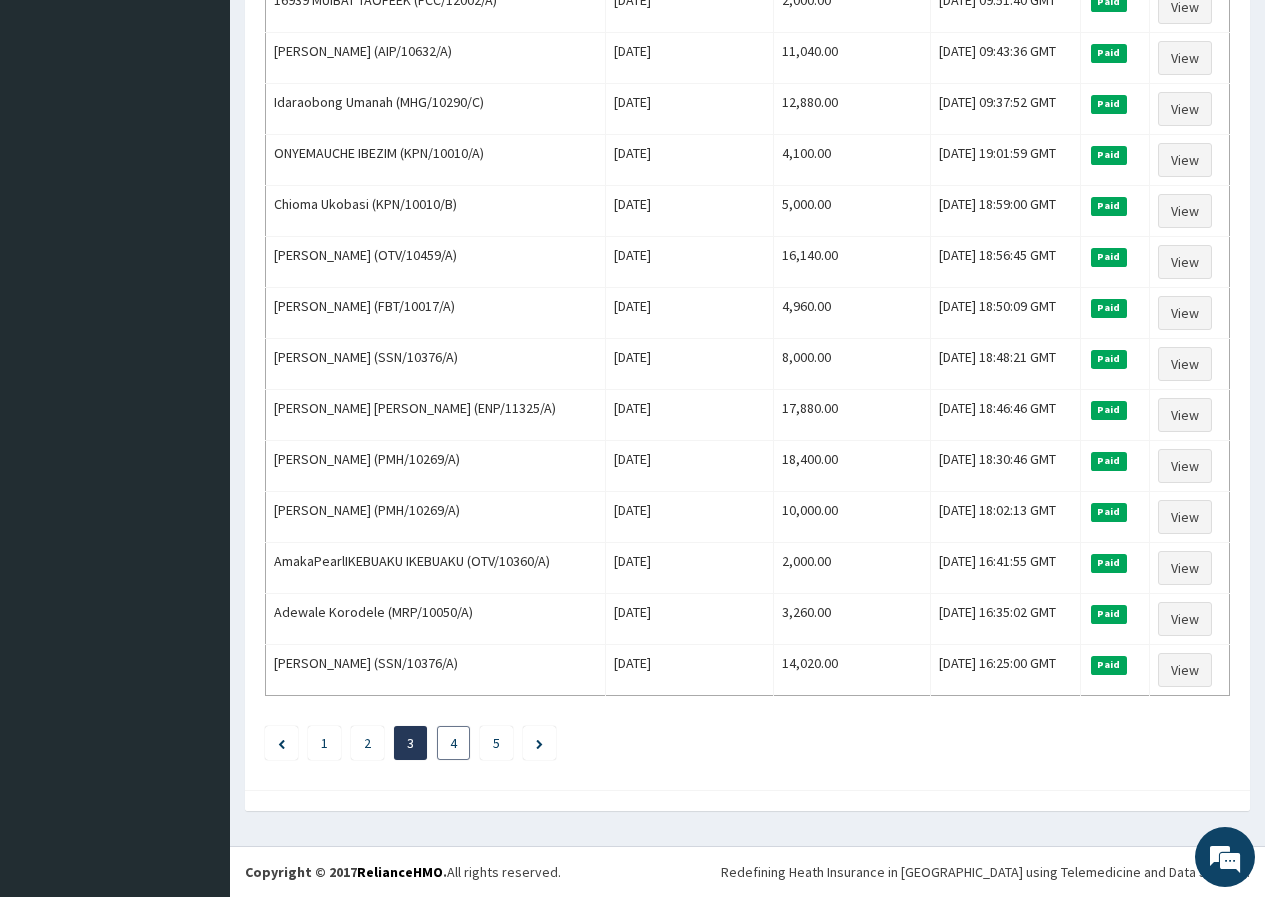 click on "4" at bounding box center [453, 743] 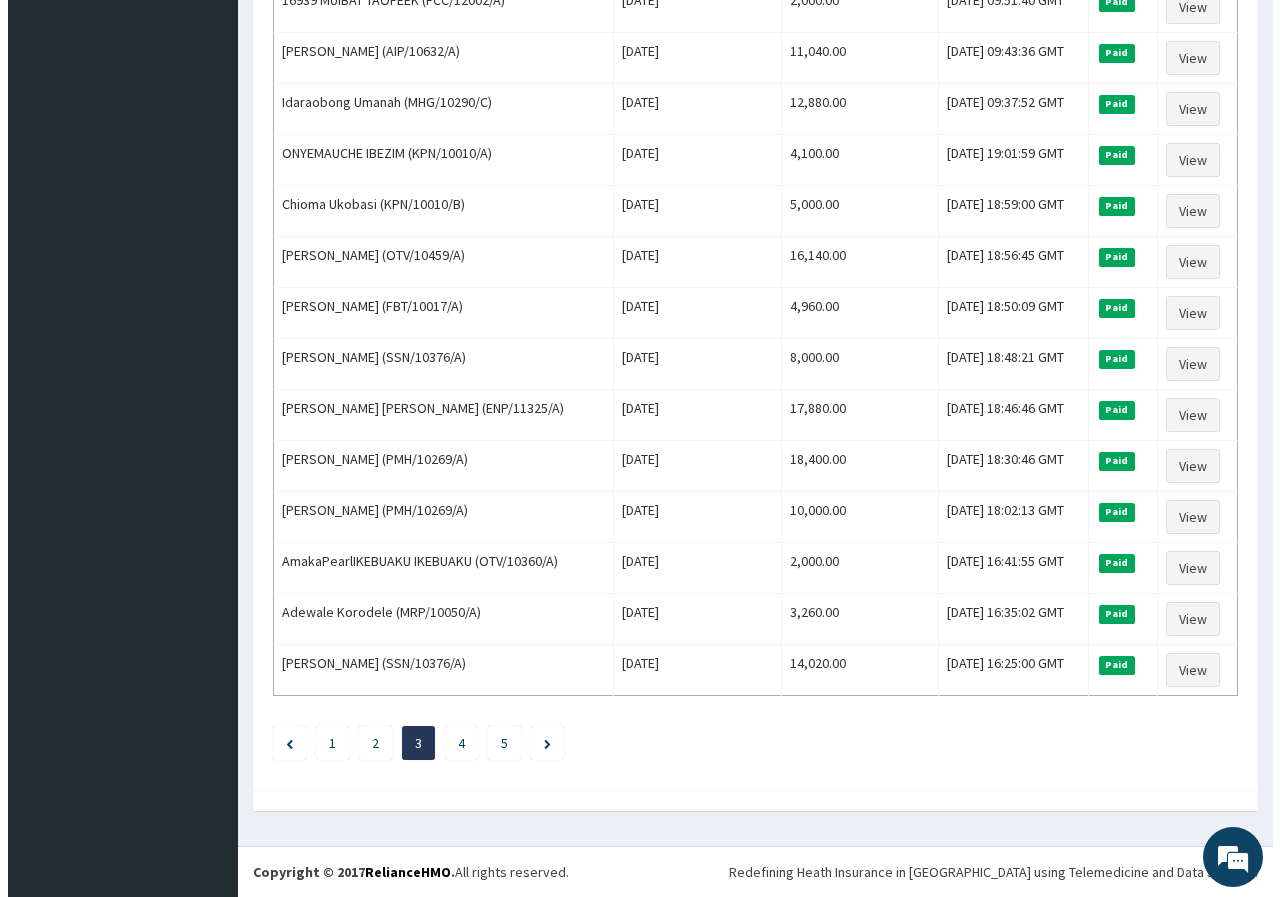 scroll, scrollTop: 0, scrollLeft: 0, axis: both 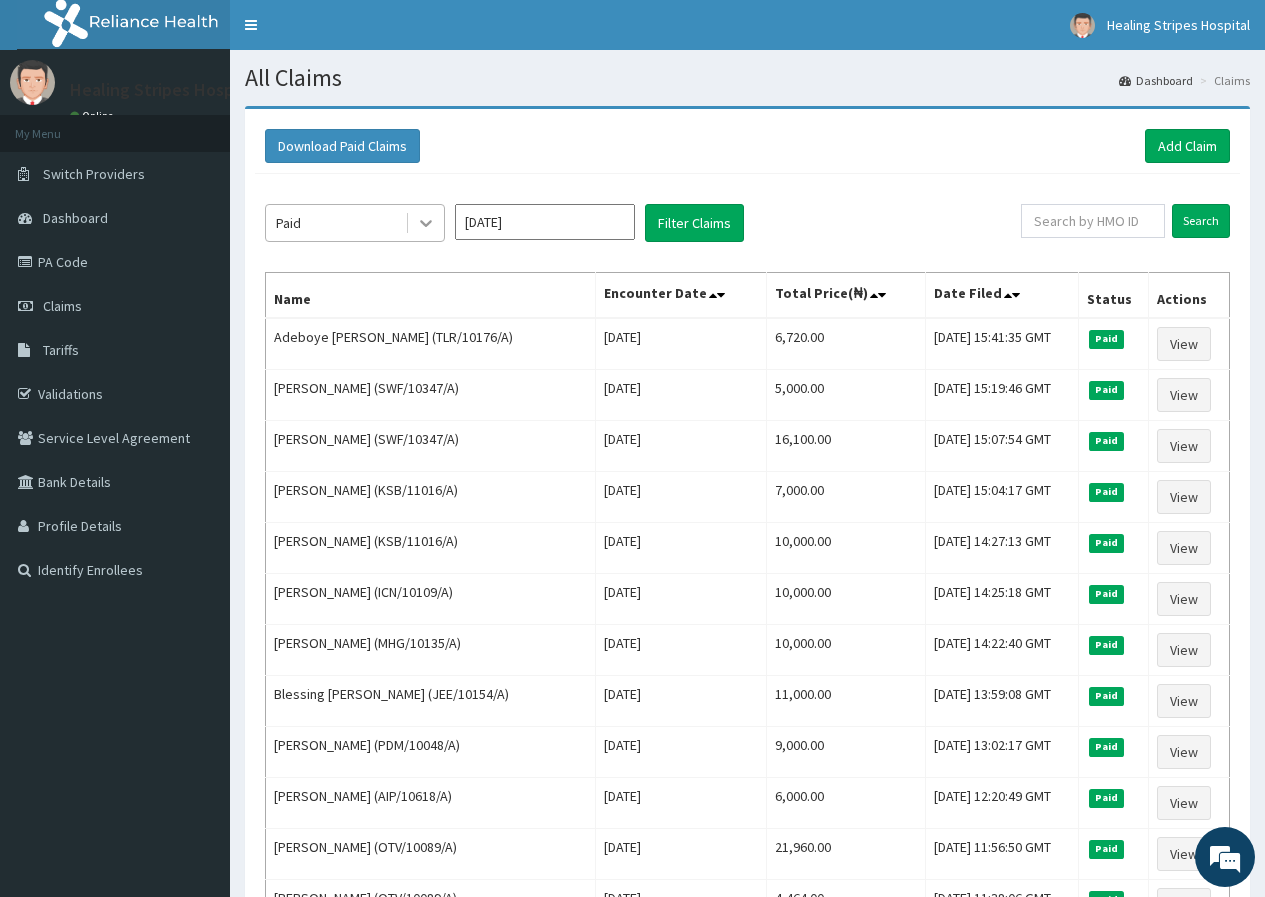 click 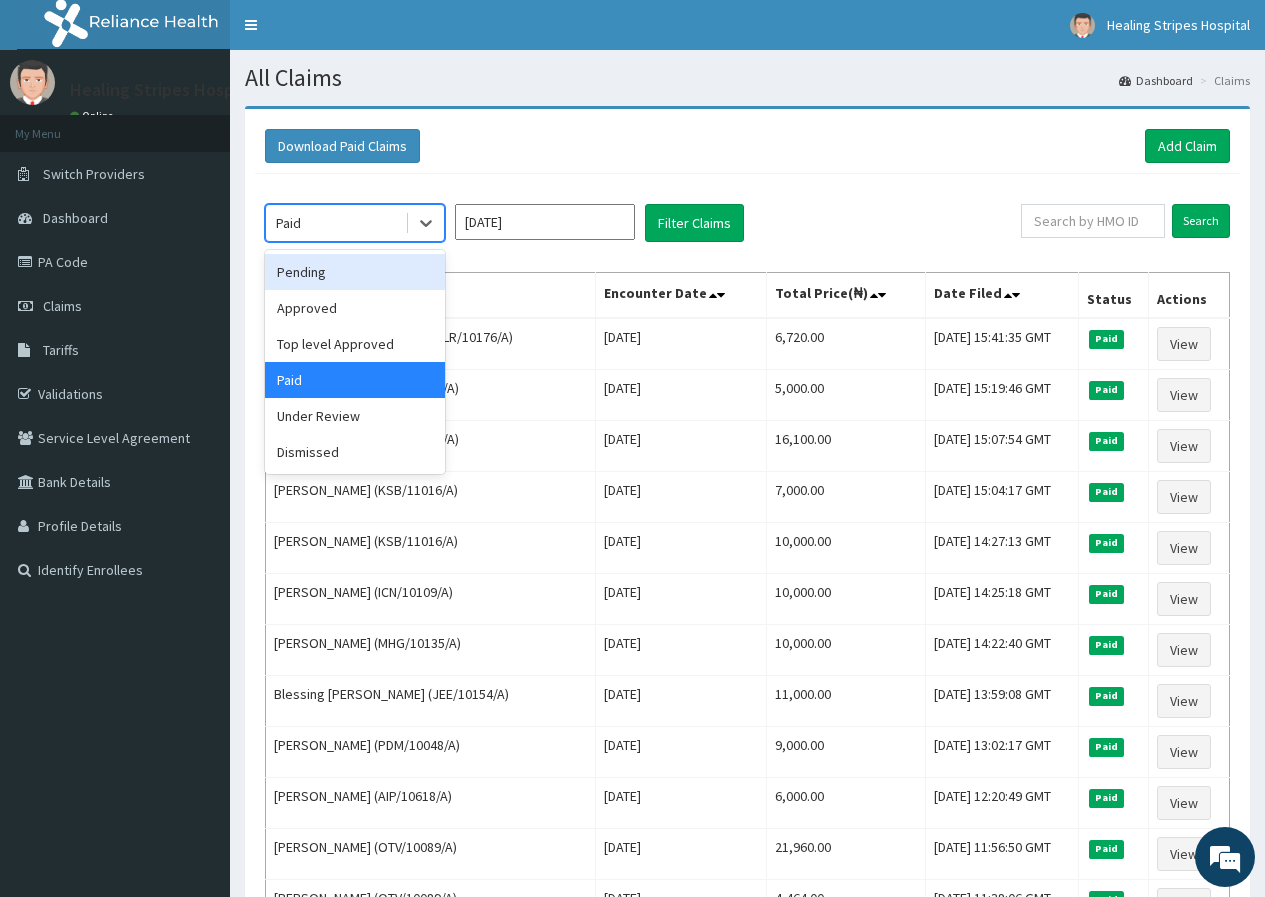 click on "Pending" at bounding box center [355, 272] 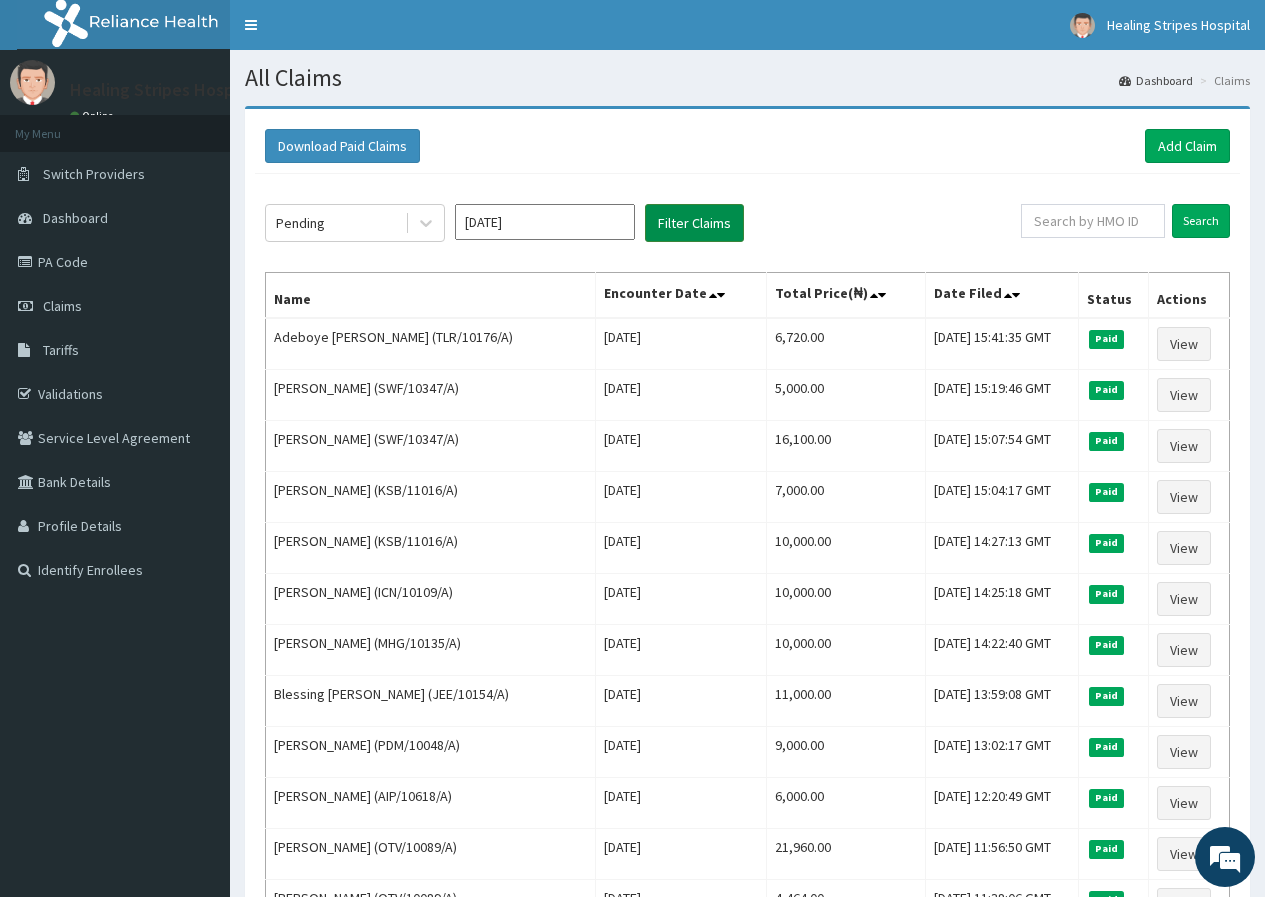 click on "Filter Claims" at bounding box center (694, 223) 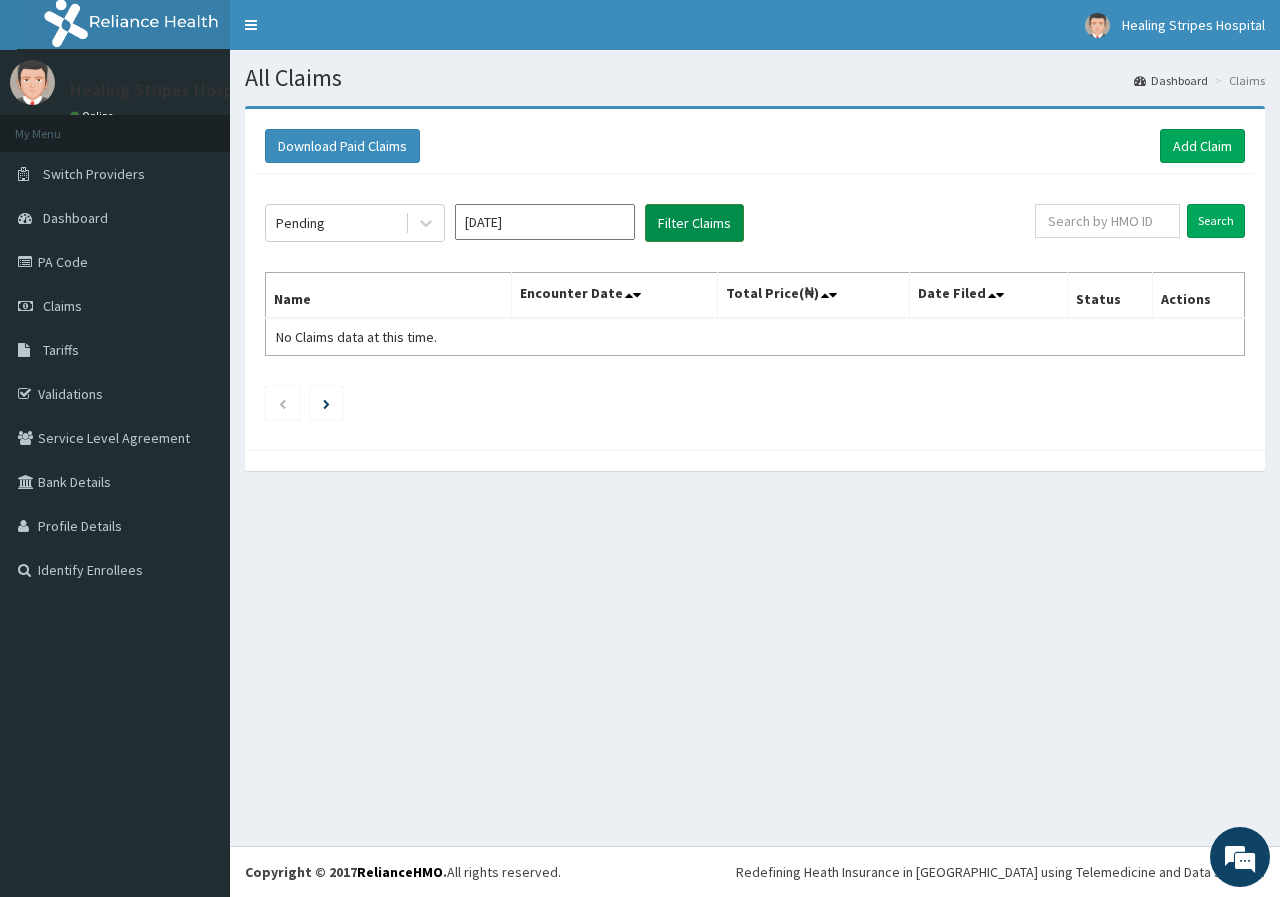 click on "Filter Claims" at bounding box center (694, 223) 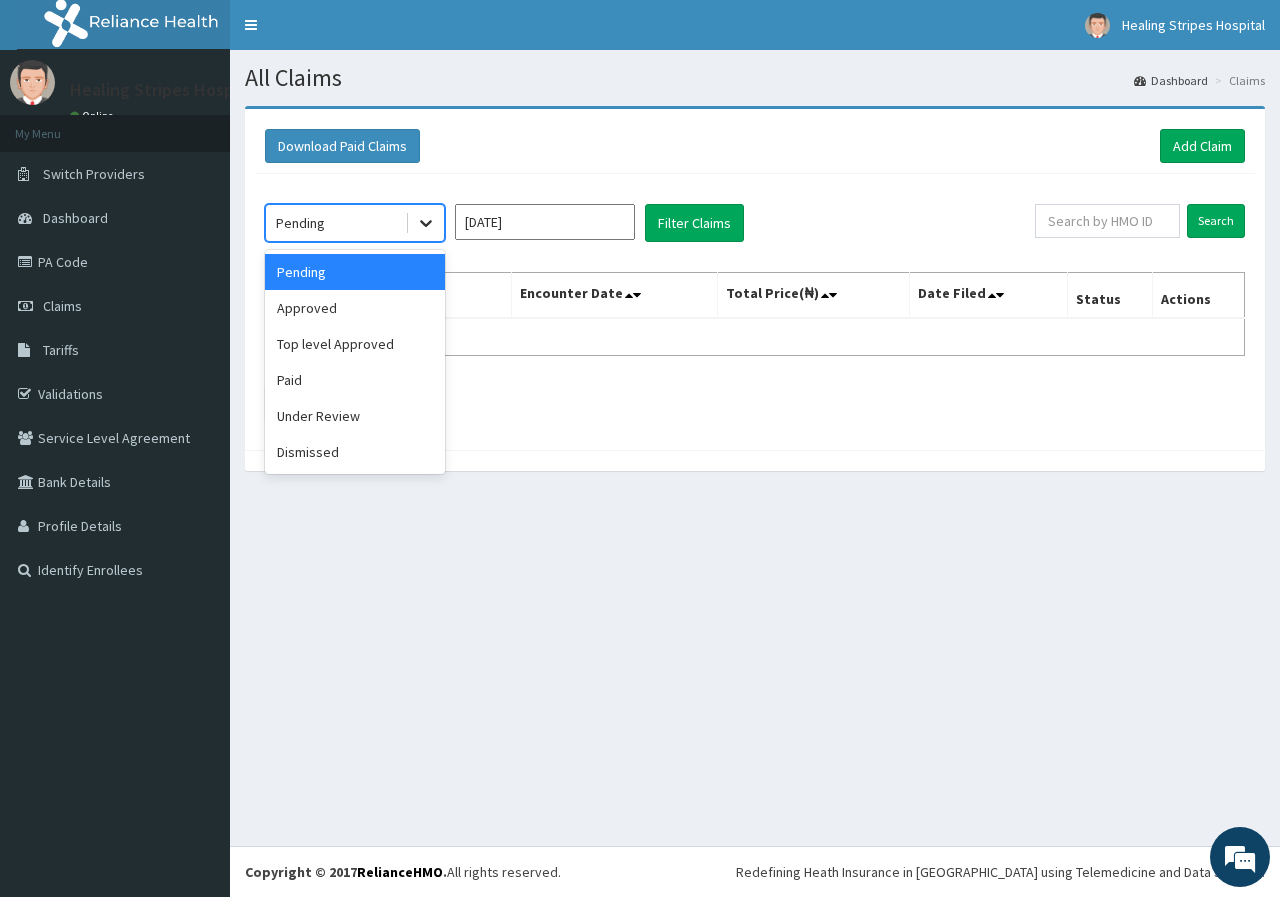 click 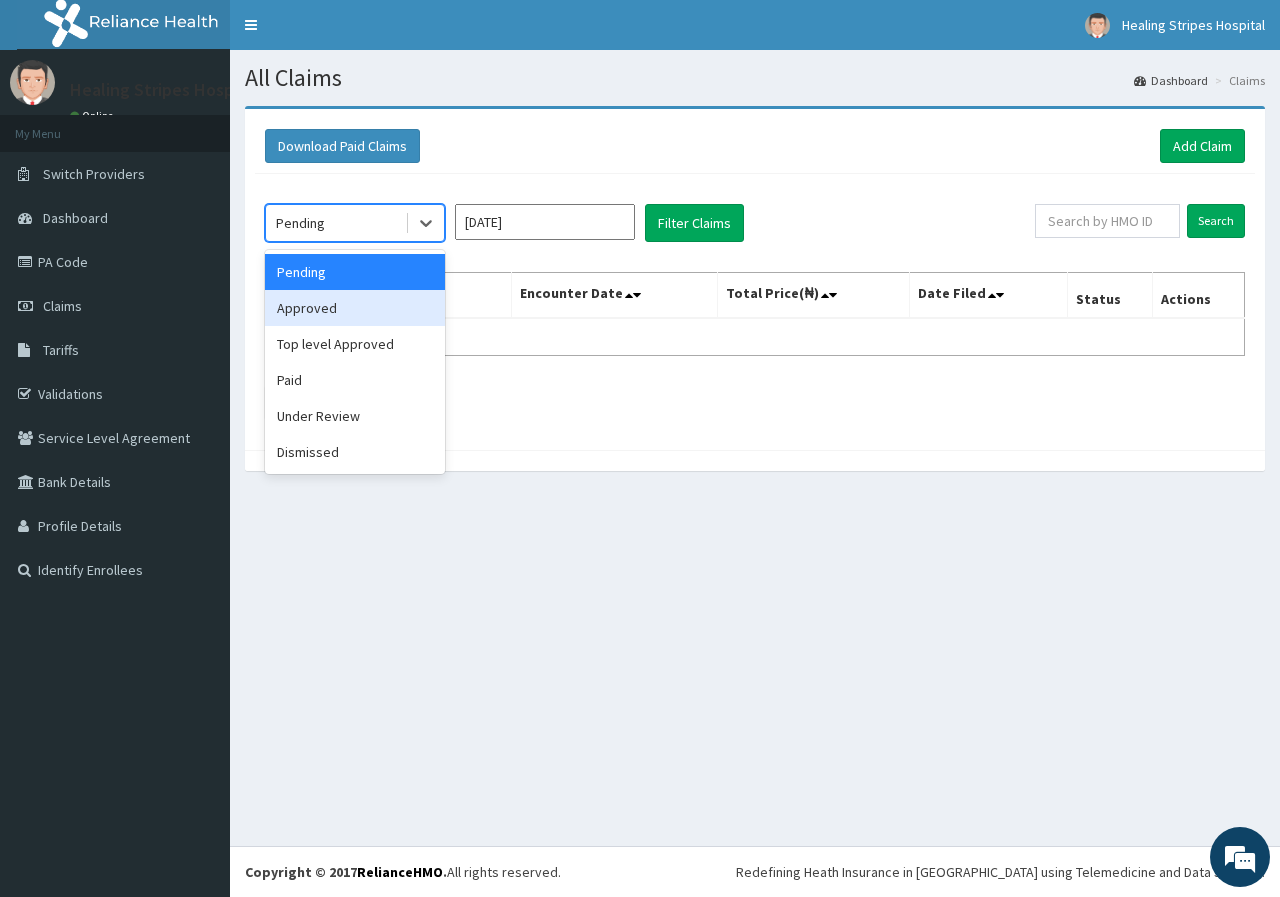 drag, startPoint x: 370, startPoint y: 321, endPoint x: 384, endPoint y: 314, distance: 15.652476 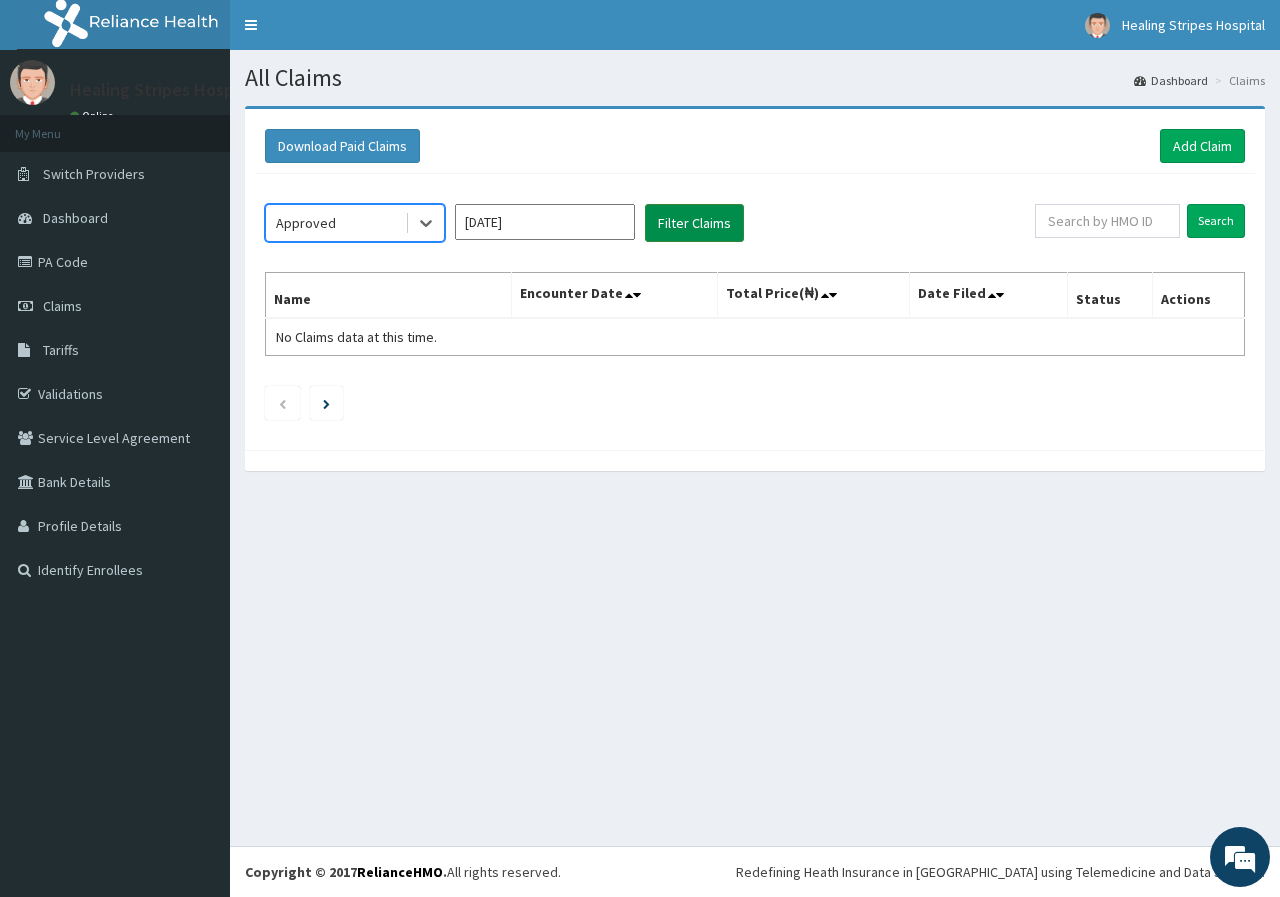 click on "Filter Claims" at bounding box center [694, 223] 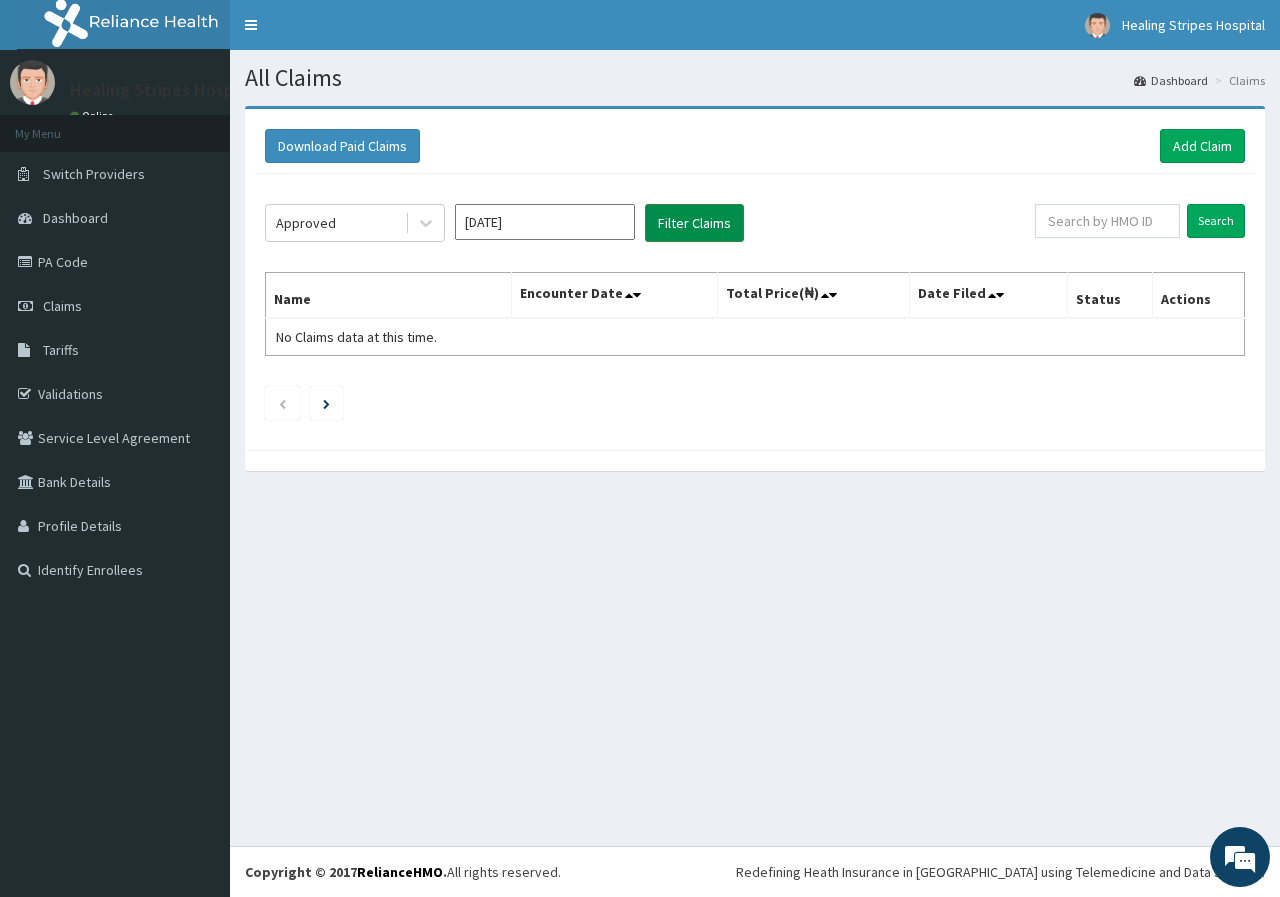 click on "Filter Claims" at bounding box center (694, 223) 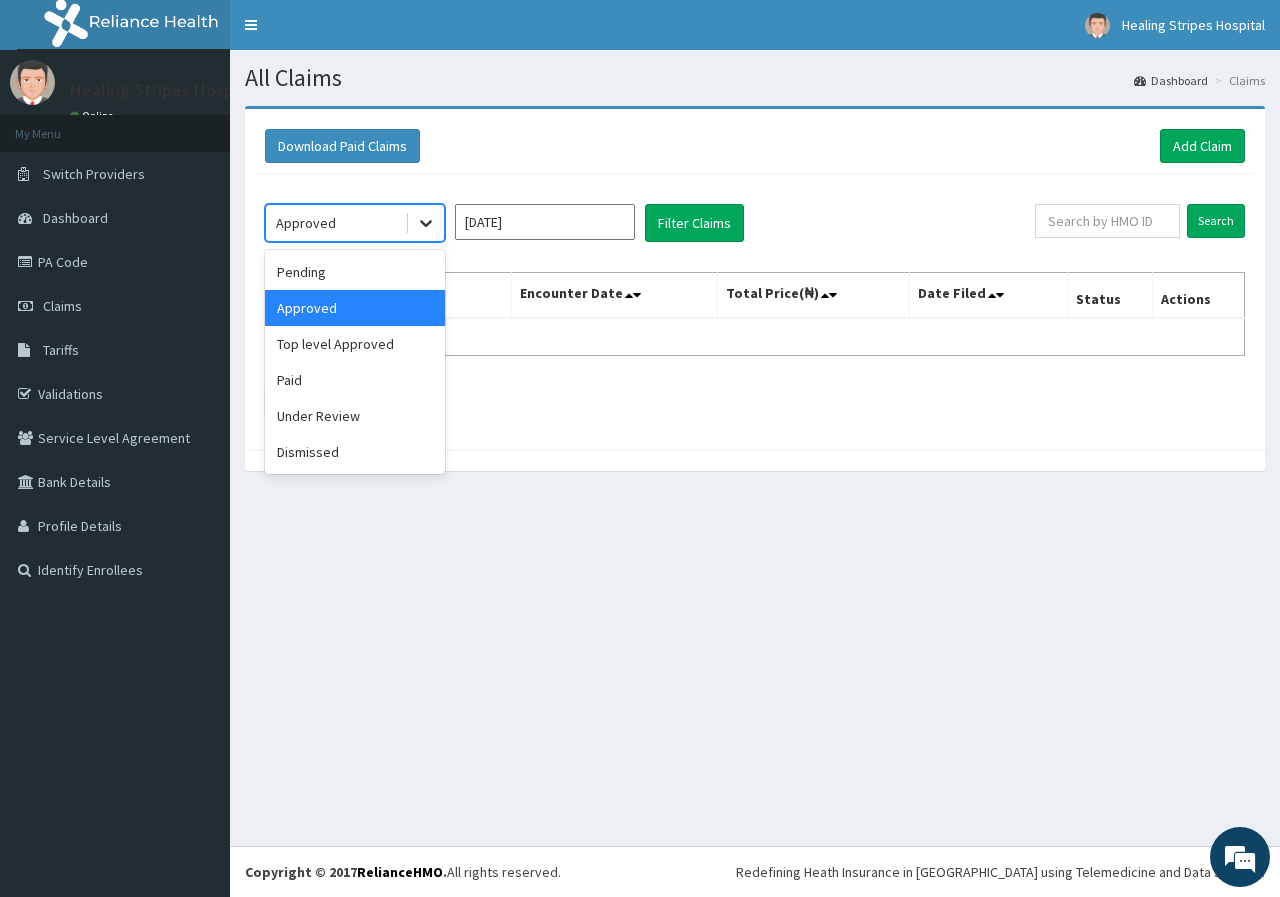 click 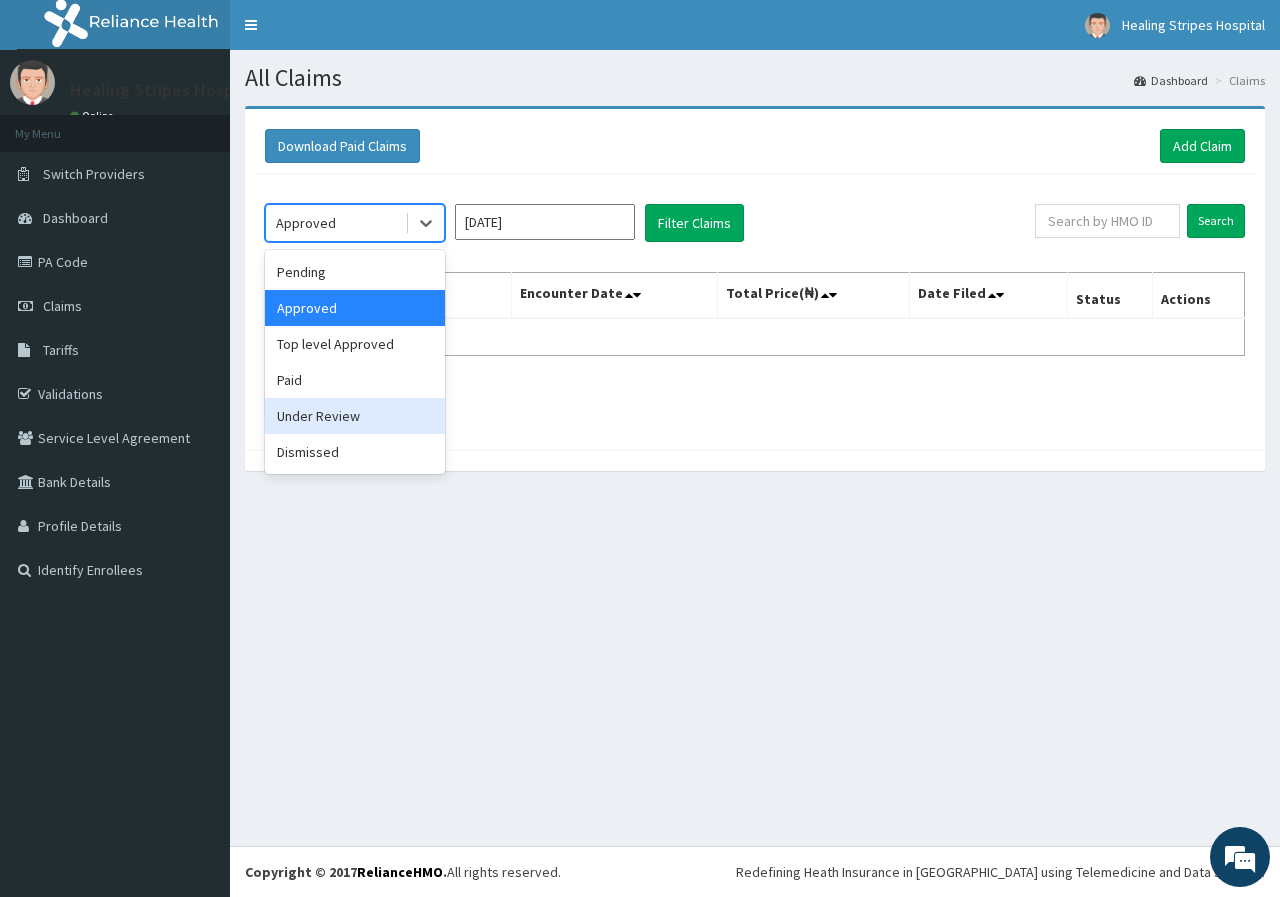 click on "Under Review" at bounding box center (355, 416) 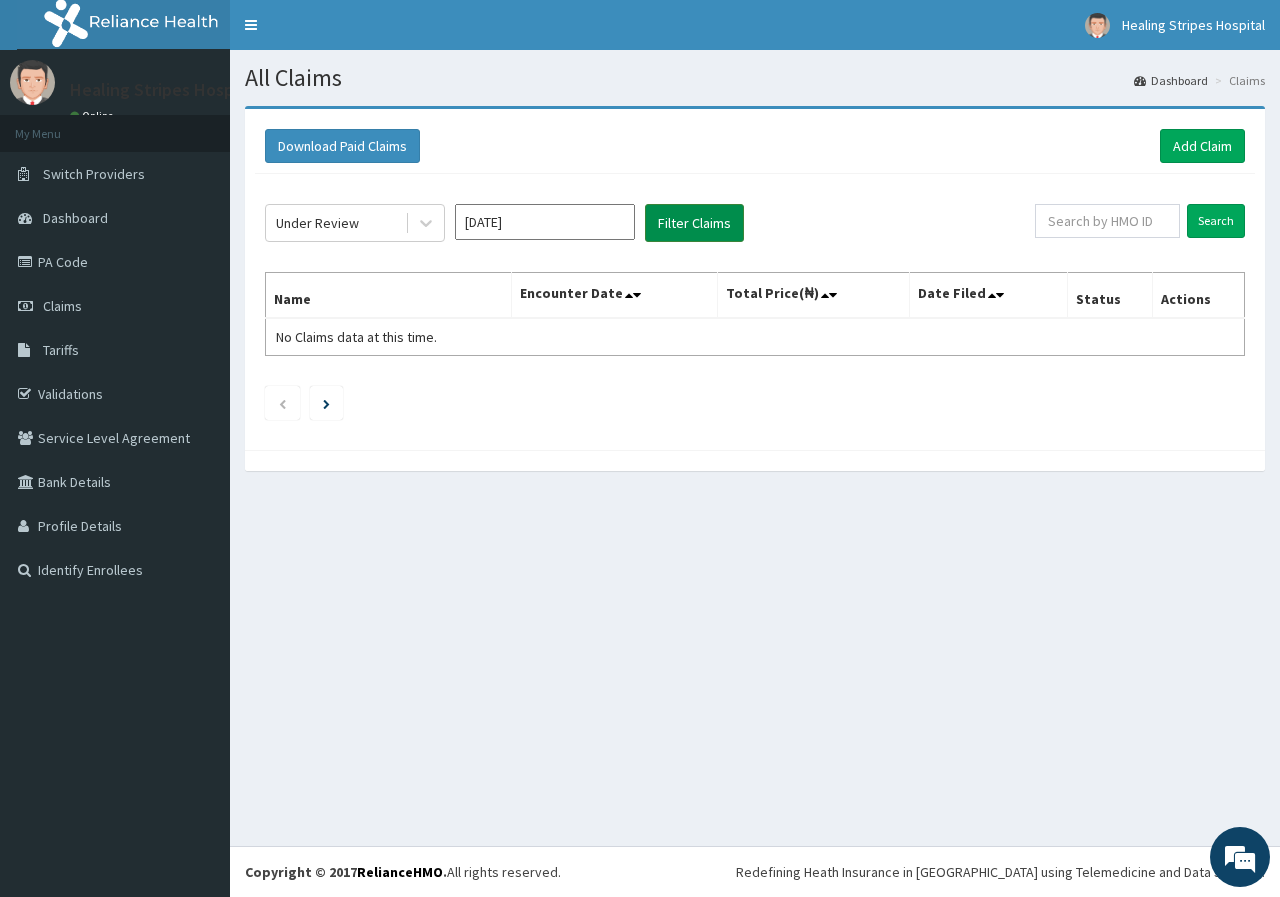 click on "Filter Claims" at bounding box center (694, 223) 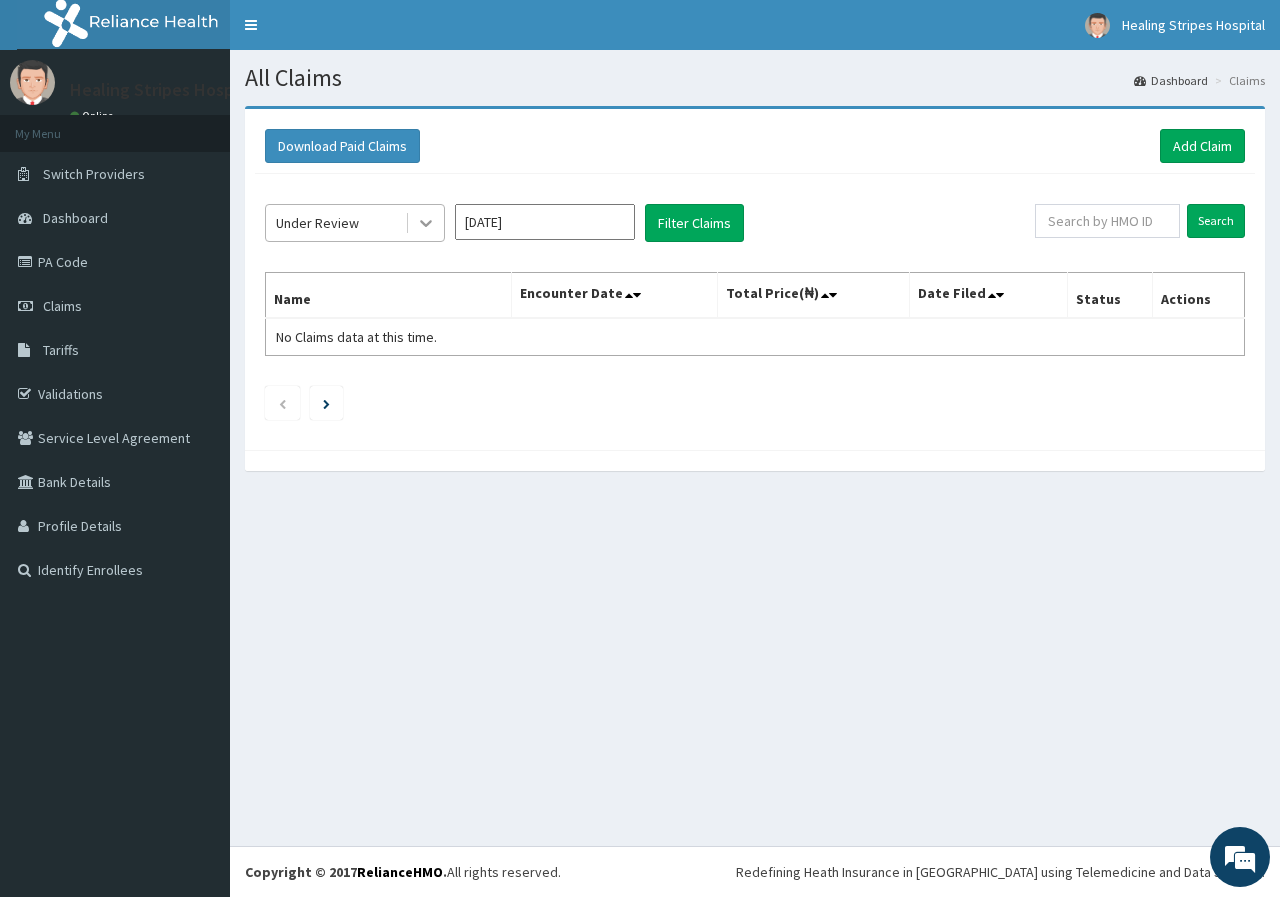 click 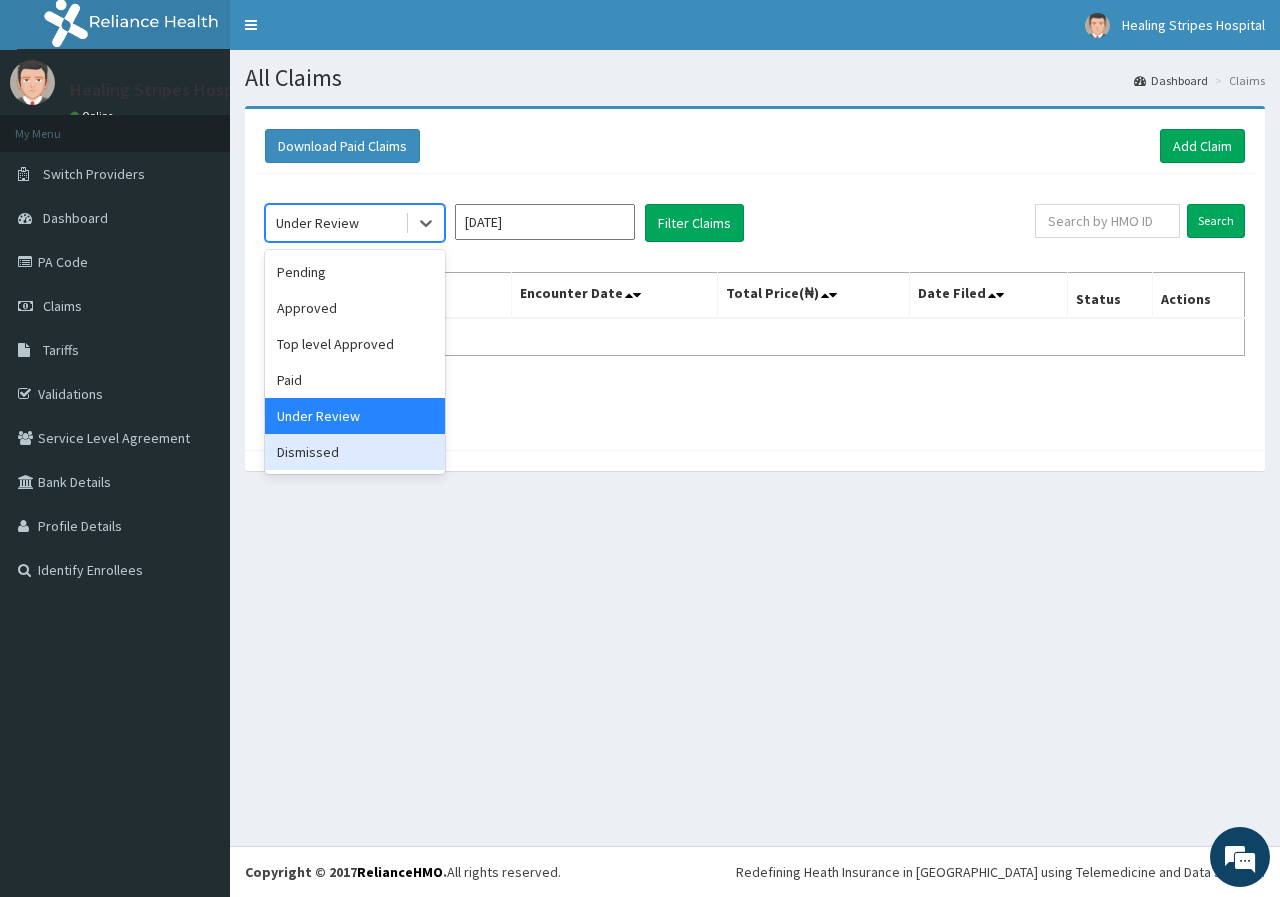 click on "Dismissed" at bounding box center (355, 452) 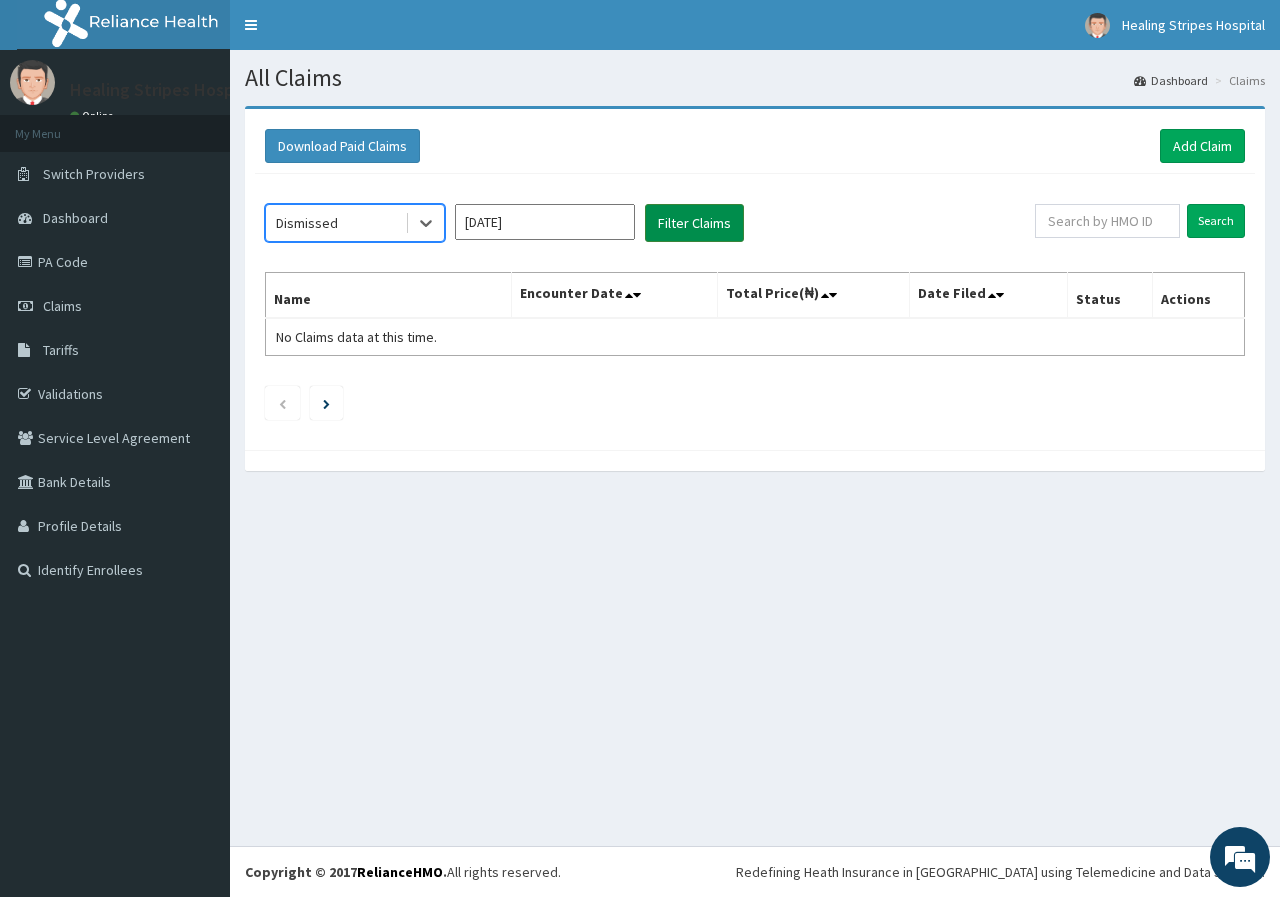click on "Filter Claims" at bounding box center (694, 223) 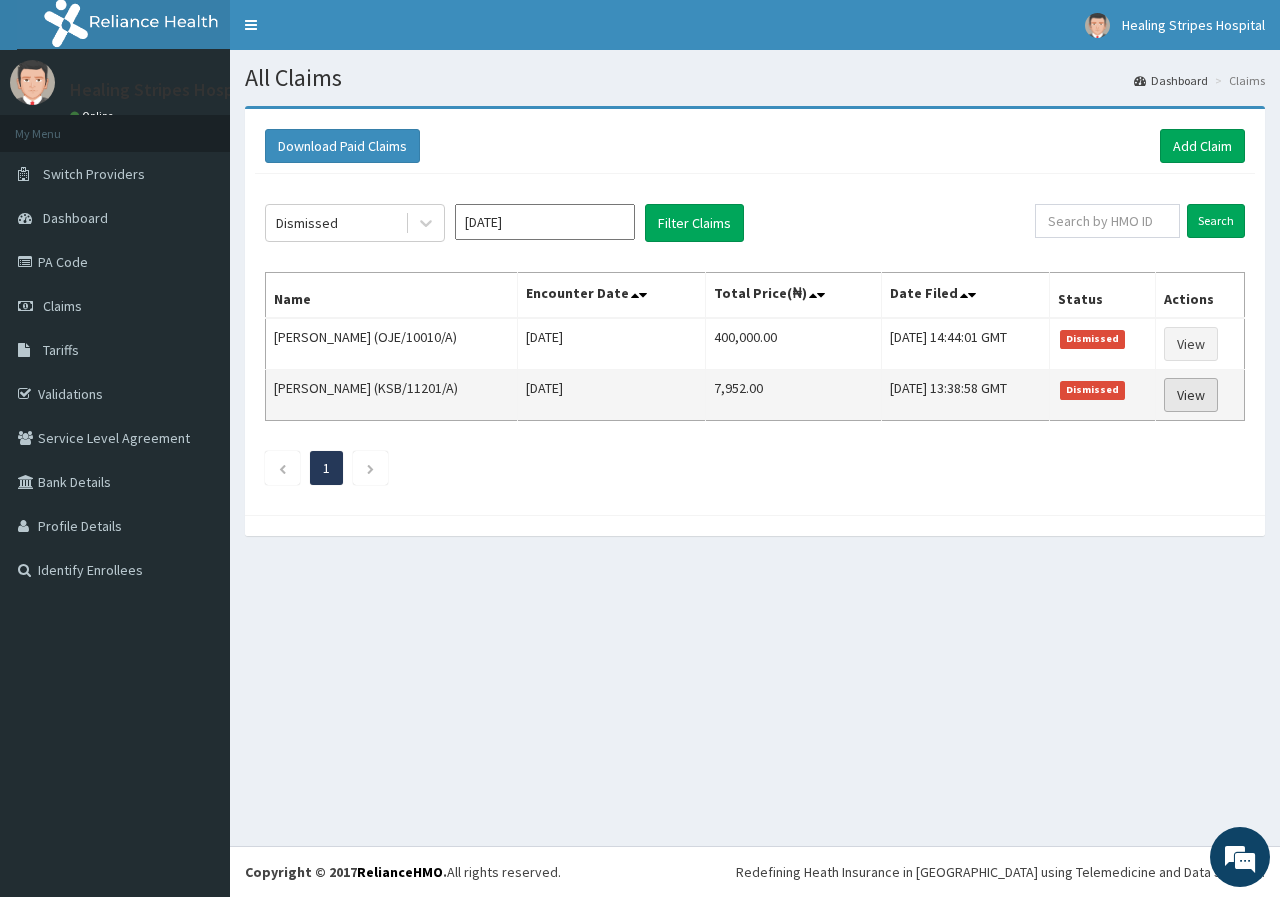 click on "View" at bounding box center [1191, 395] 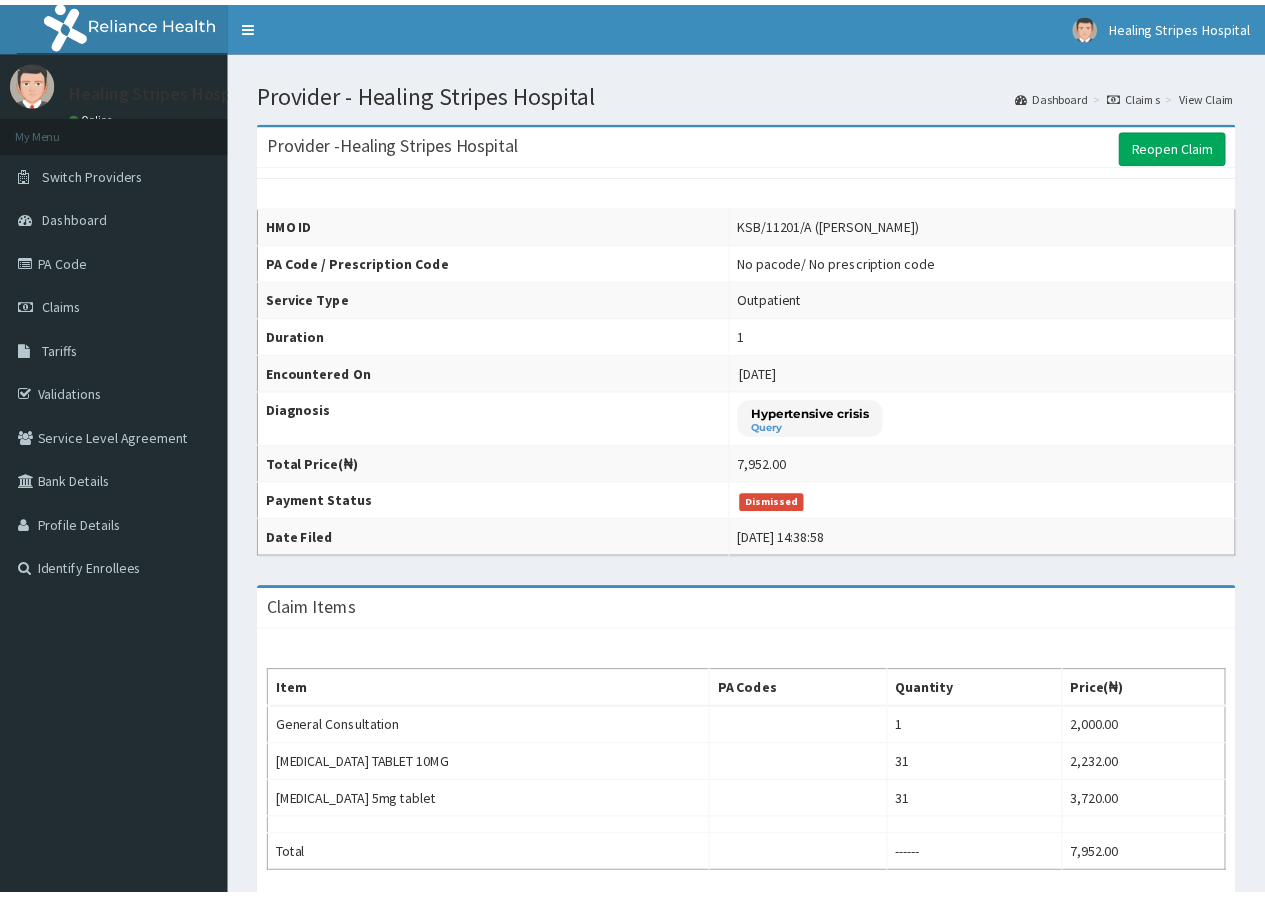 scroll, scrollTop: 0, scrollLeft: 0, axis: both 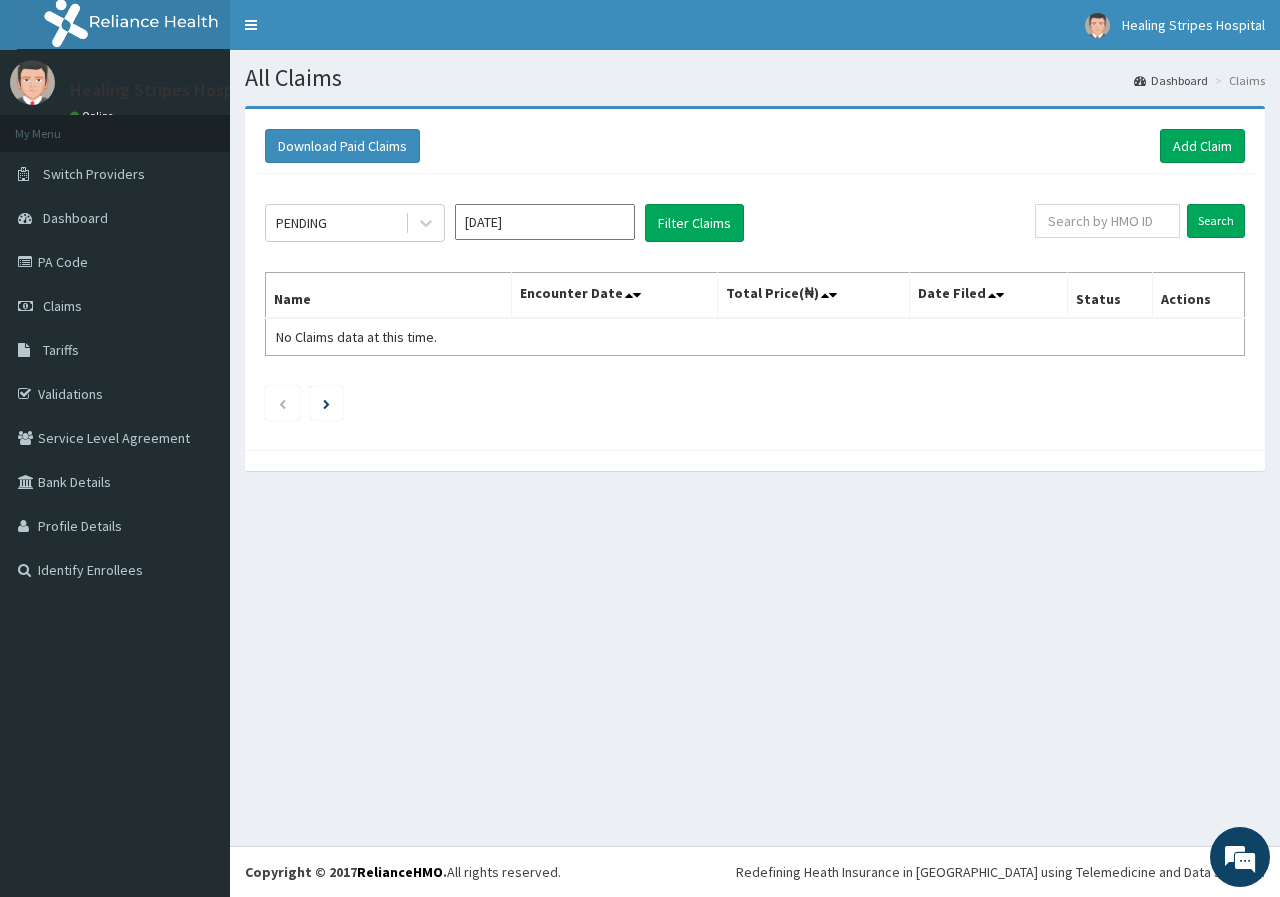 click on "[DATE]" at bounding box center [545, 222] 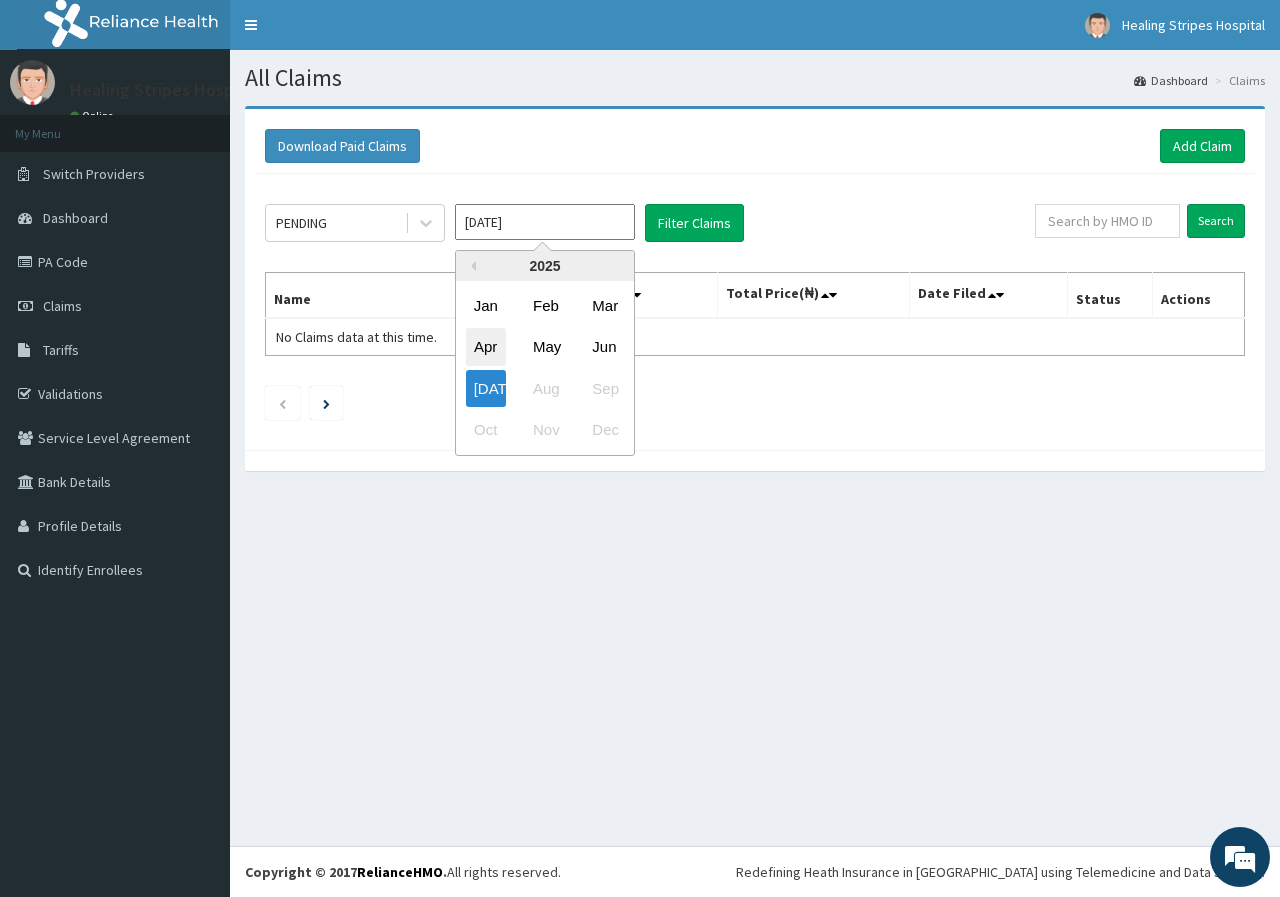 click on "Apr" at bounding box center (486, 347) 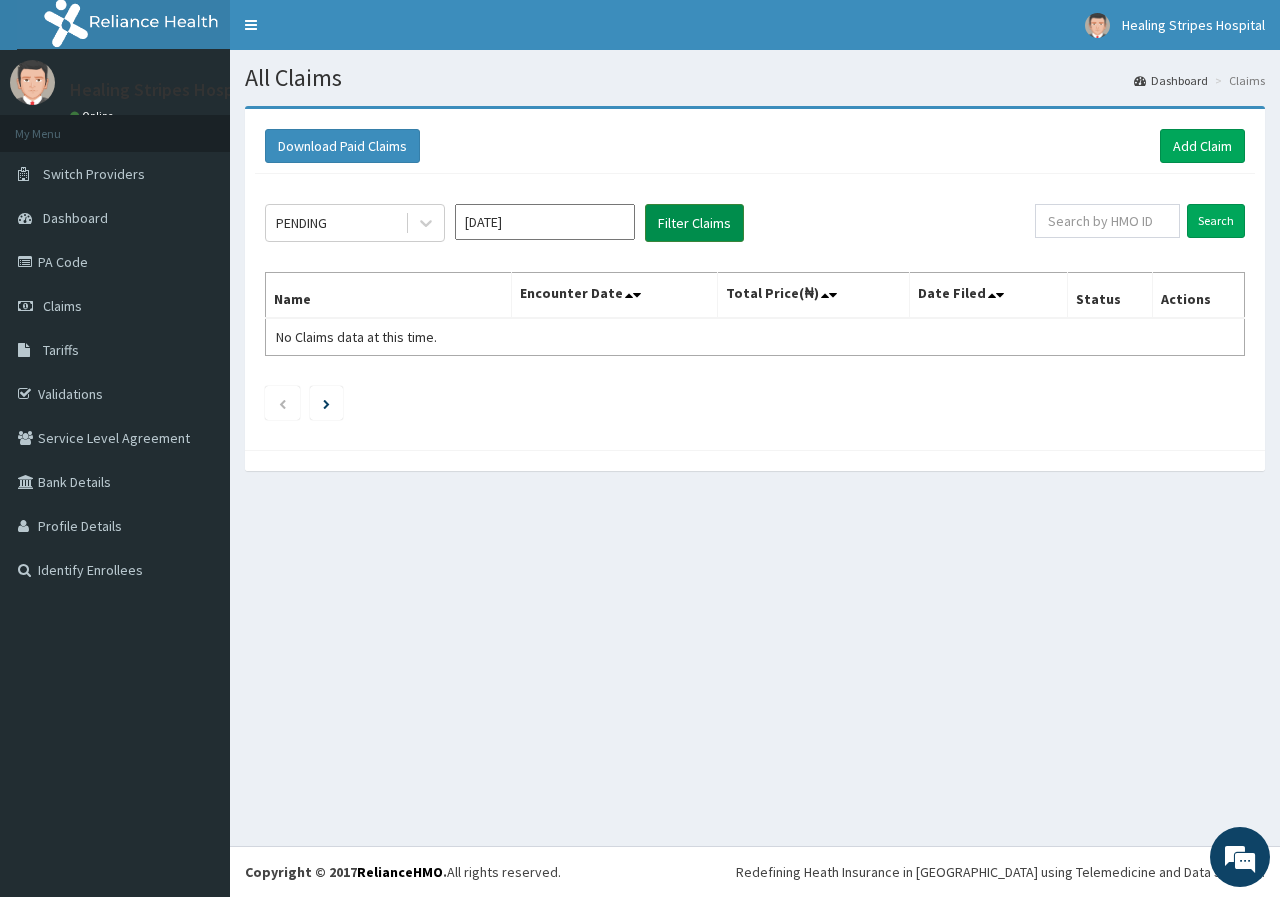 click on "Filter Claims" at bounding box center [694, 223] 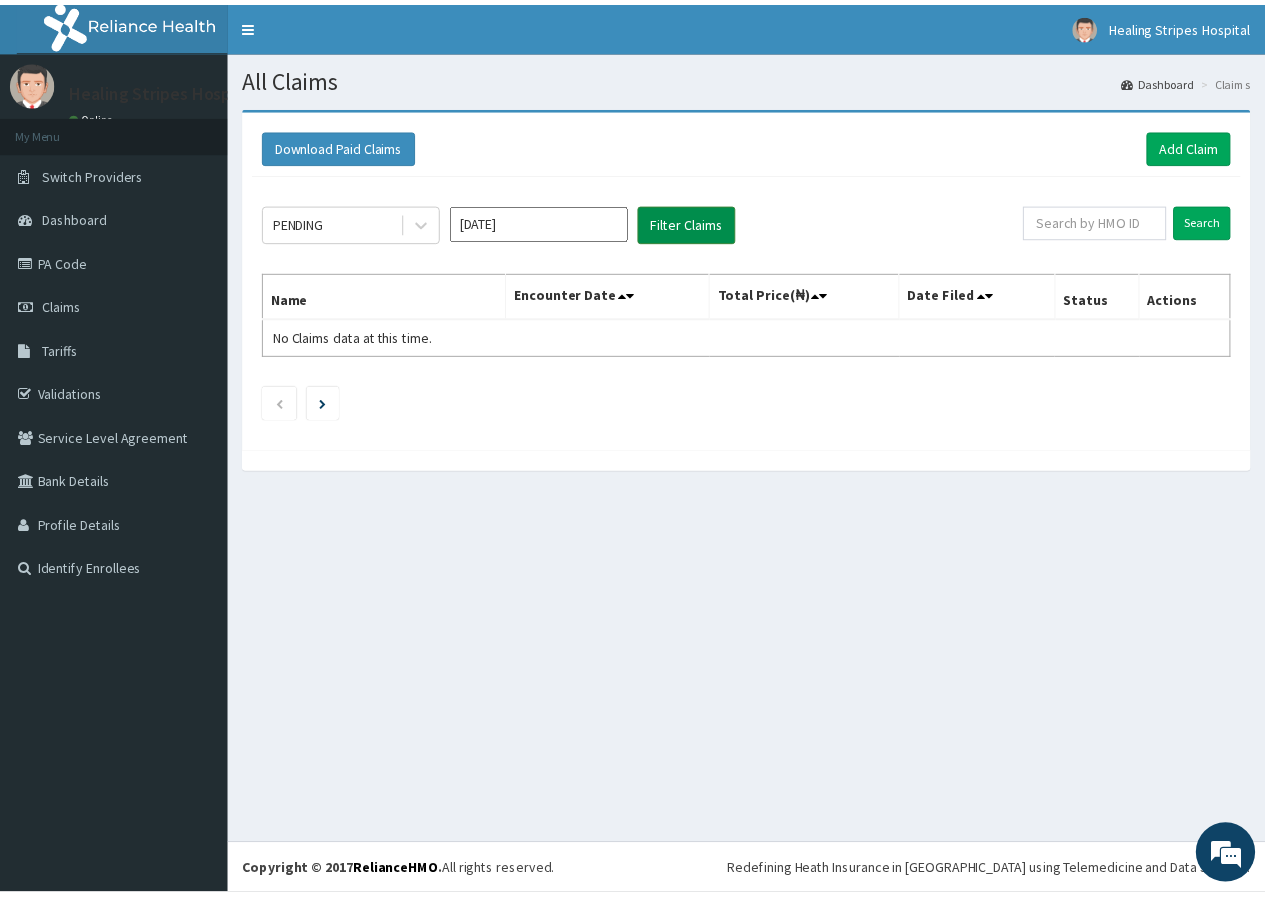scroll, scrollTop: 0, scrollLeft: 0, axis: both 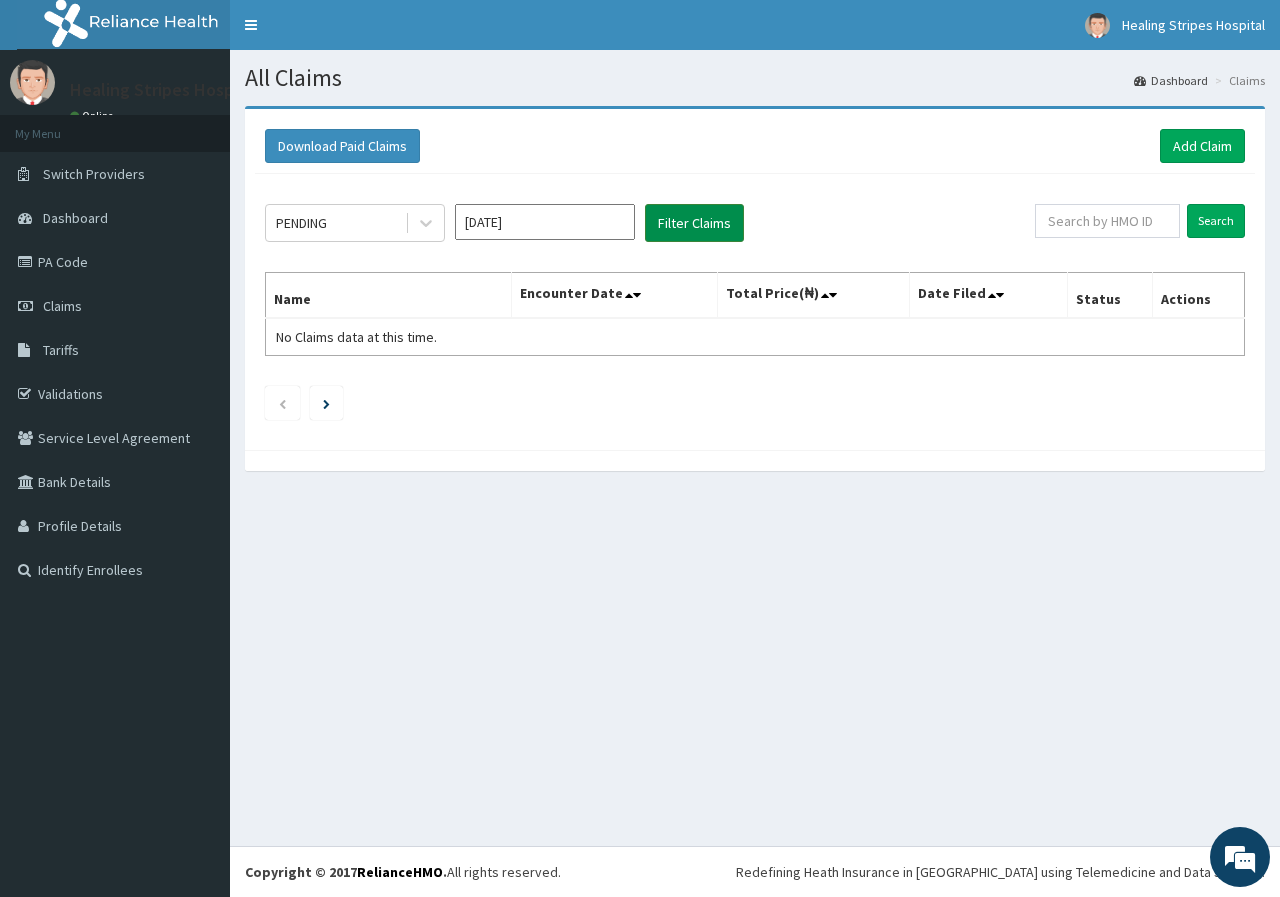 click on "Filter Claims" at bounding box center (694, 223) 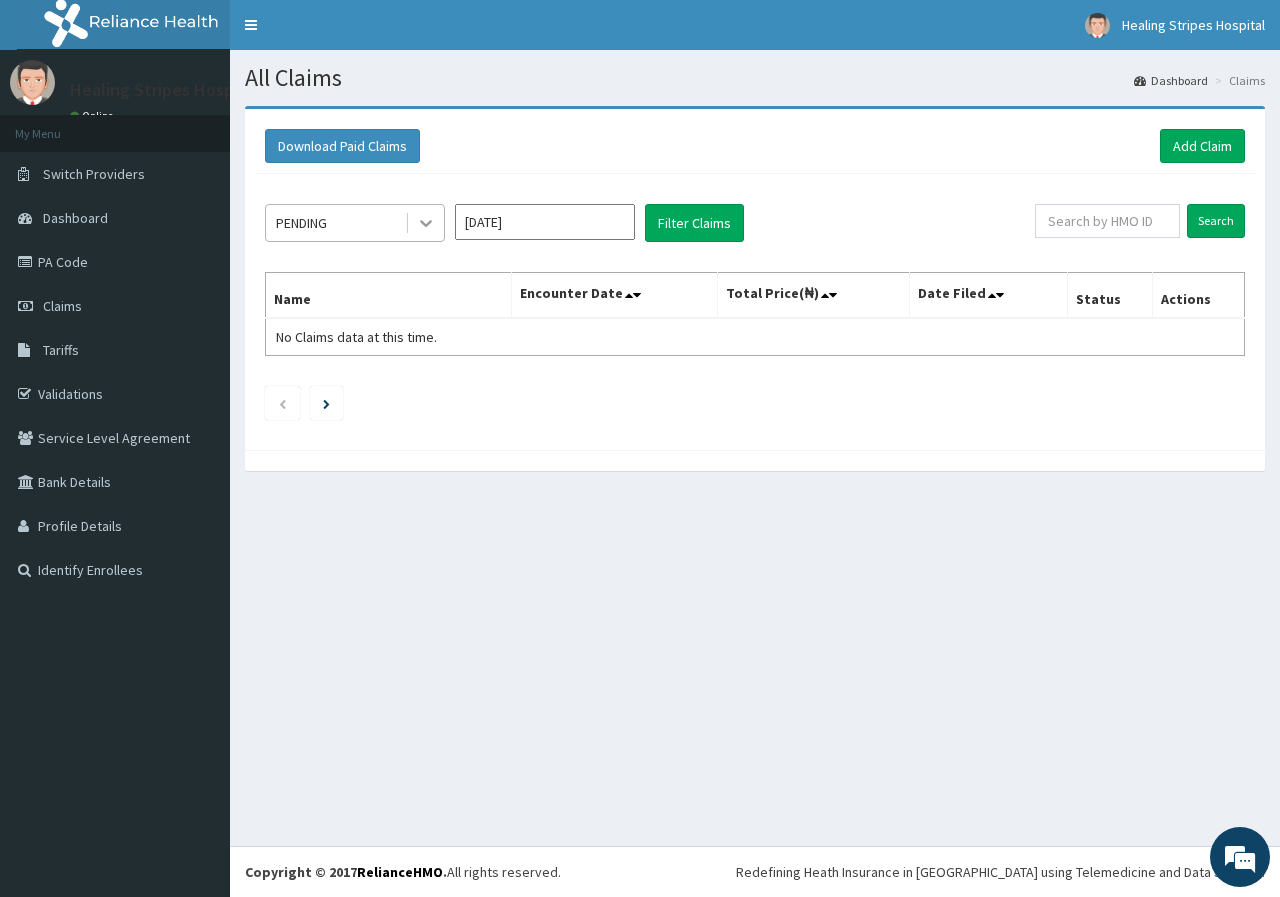 click 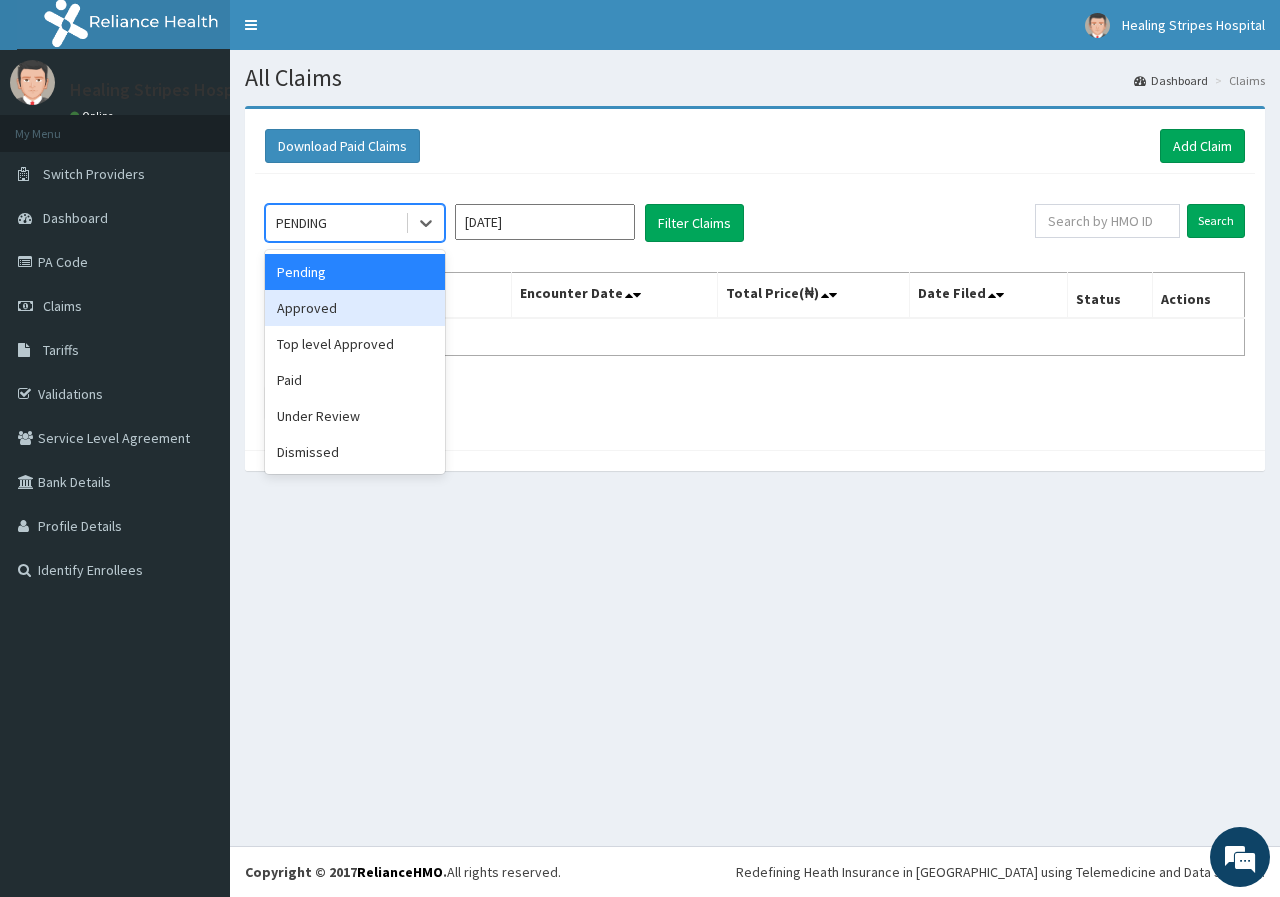 click on "Approved" at bounding box center [355, 308] 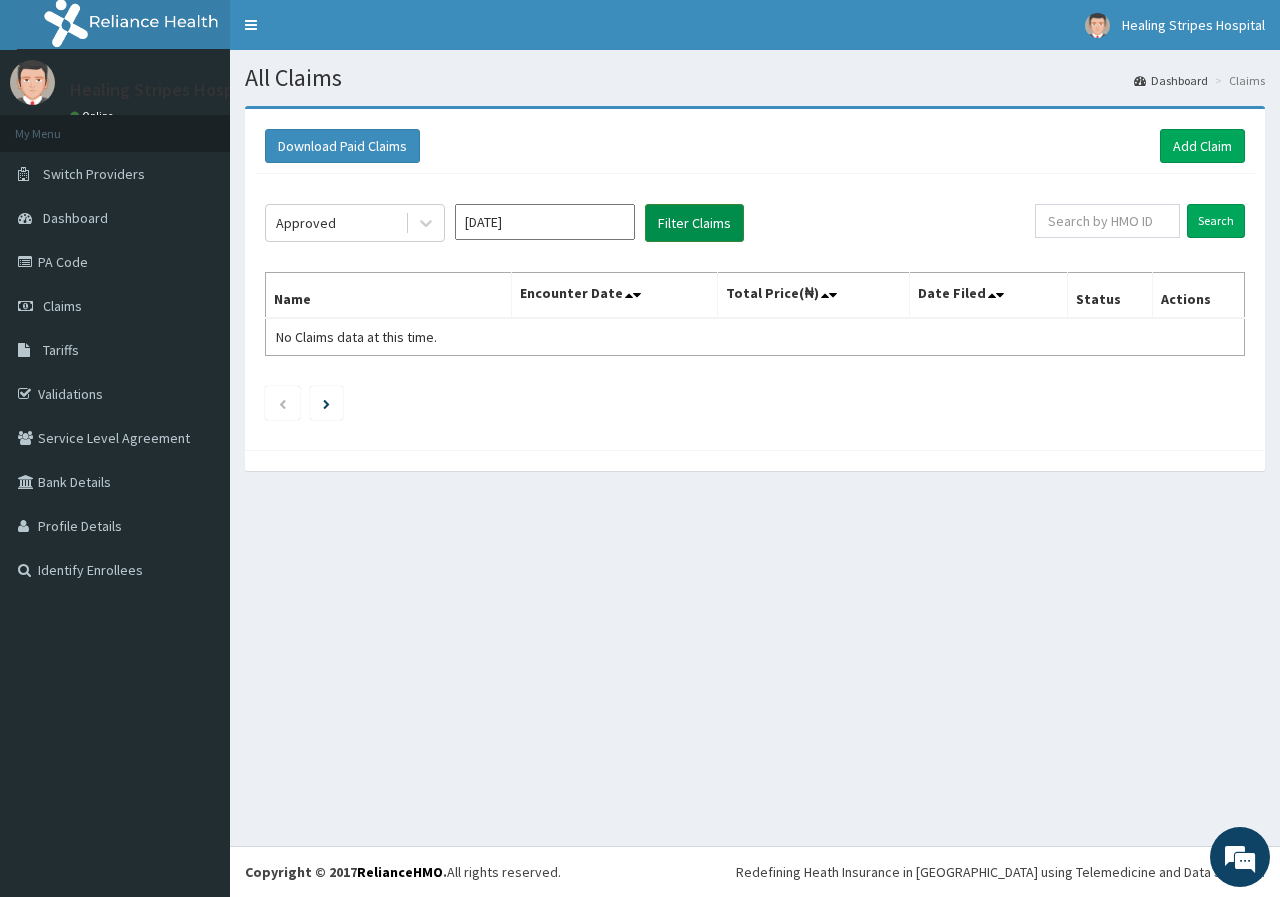click on "Filter Claims" at bounding box center (694, 223) 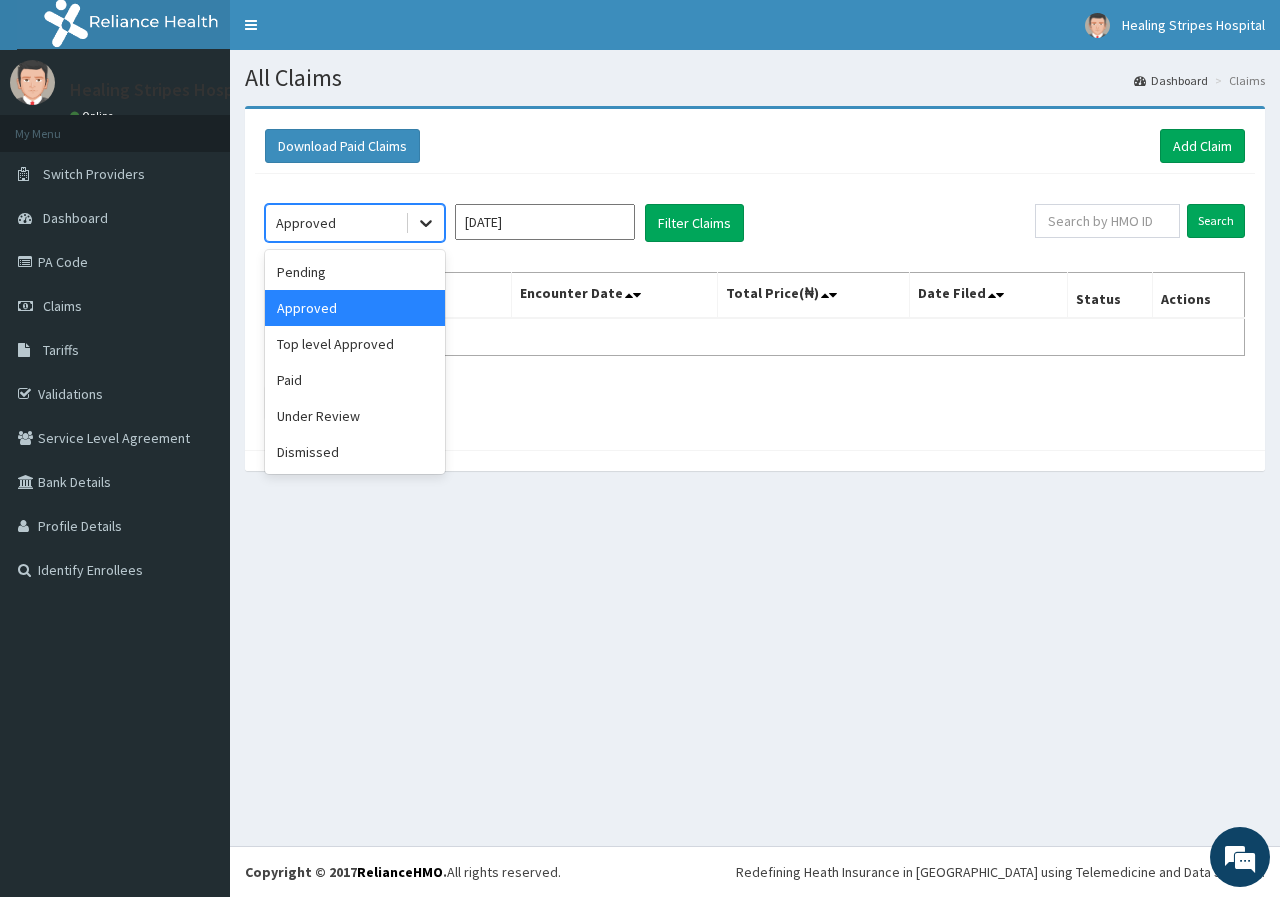 click 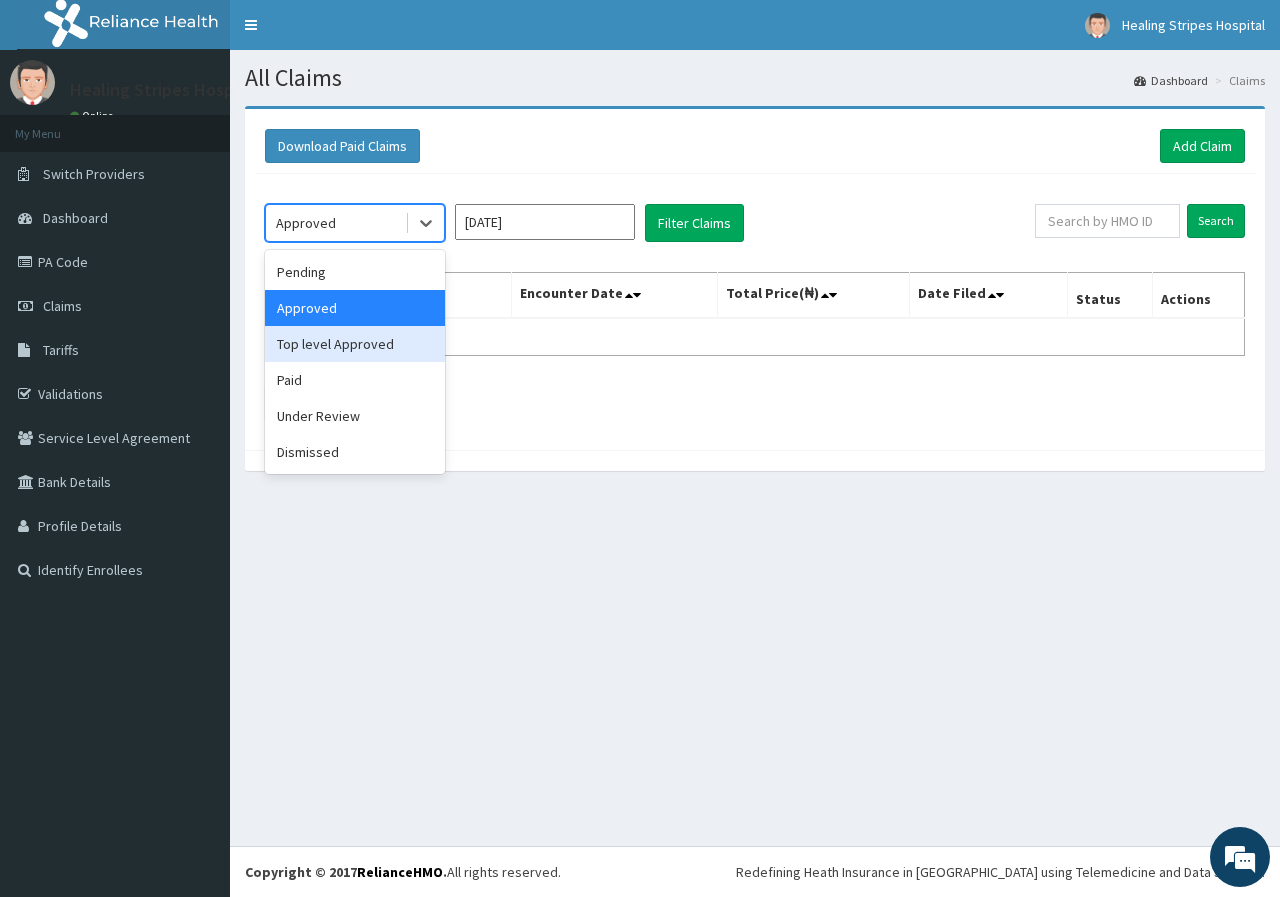 click on "Top level Approved" at bounding box center [355, 344] 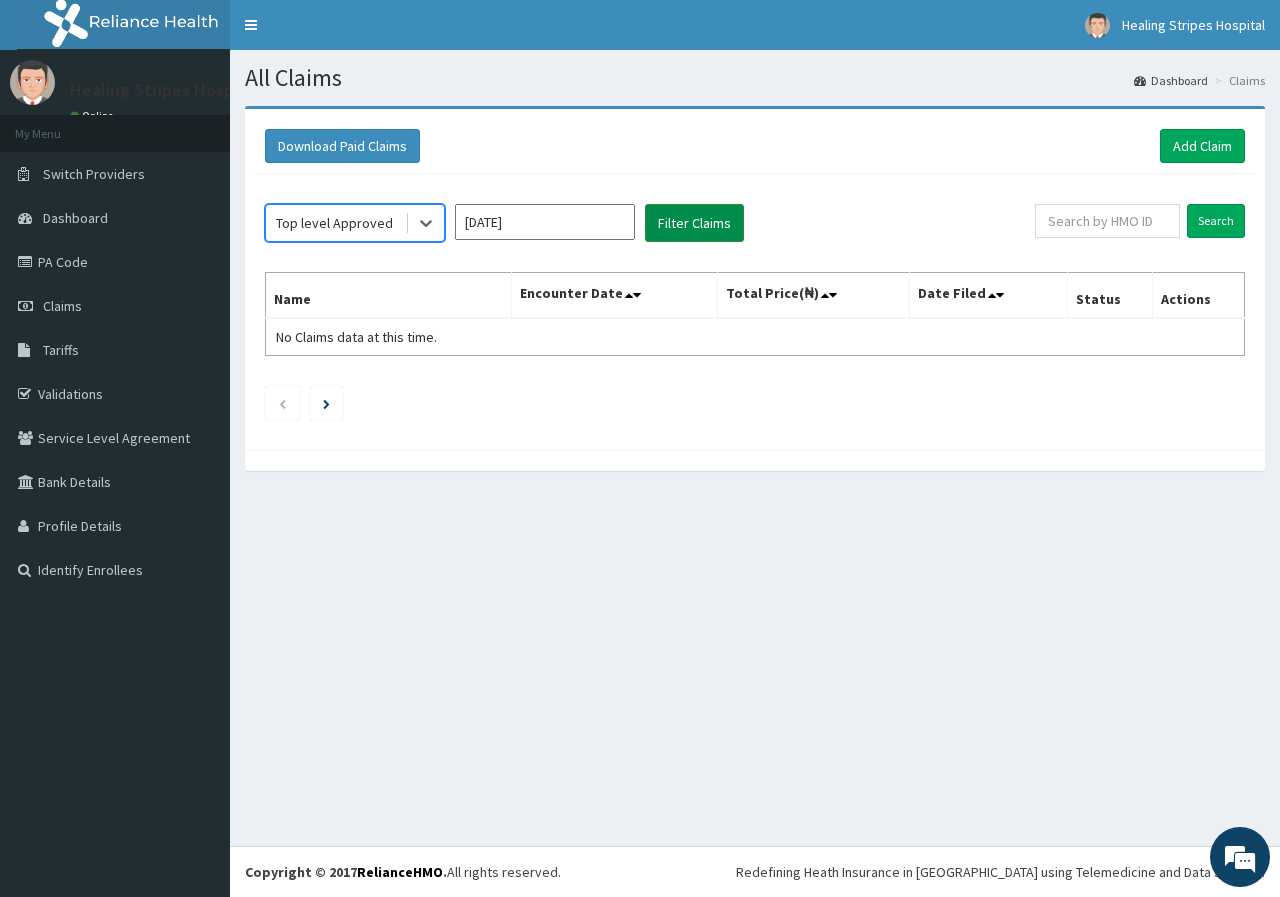 click on "Filter Claims" at bounding box center (694, 223) 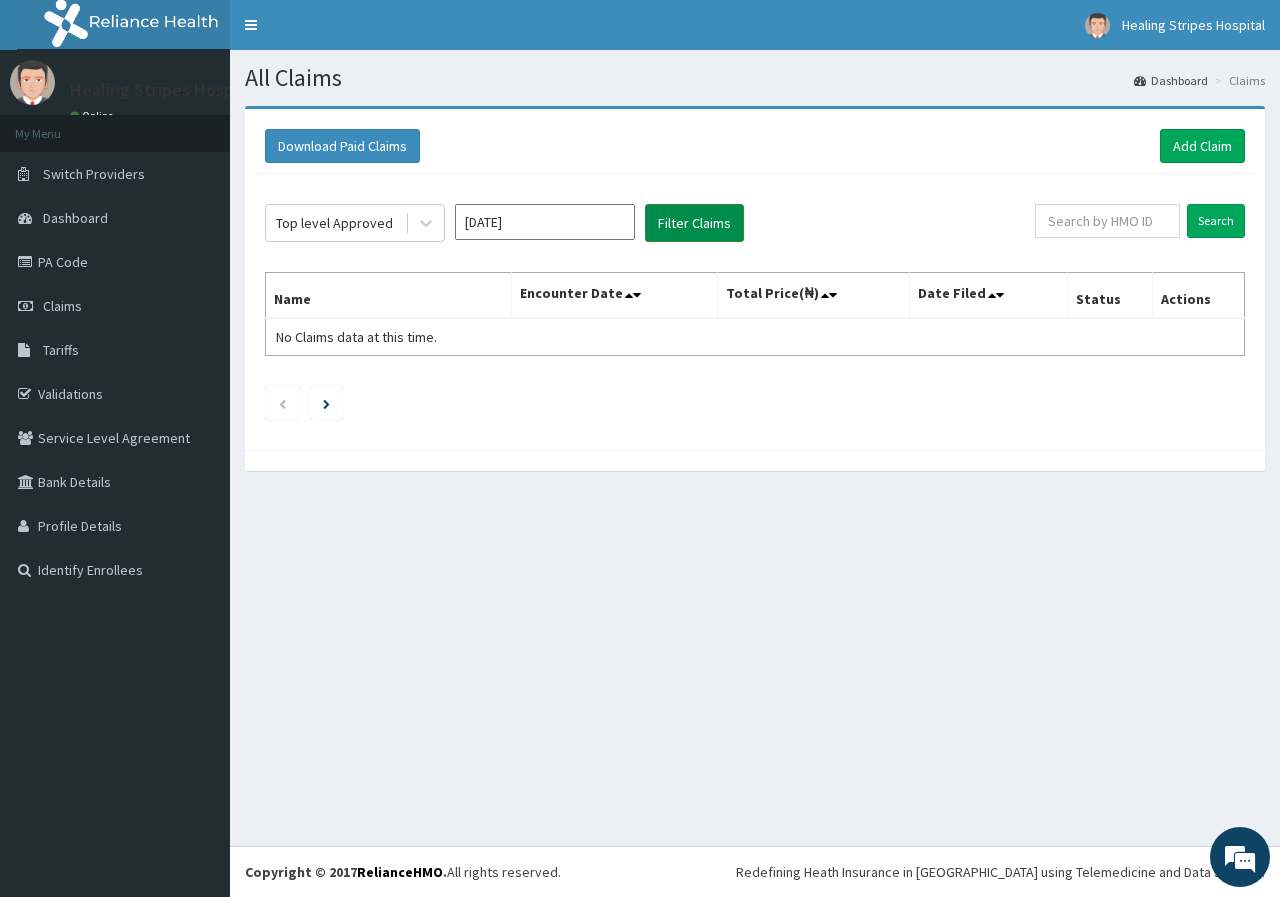 click on "Filter Claims" at bounding box center [694, 223] 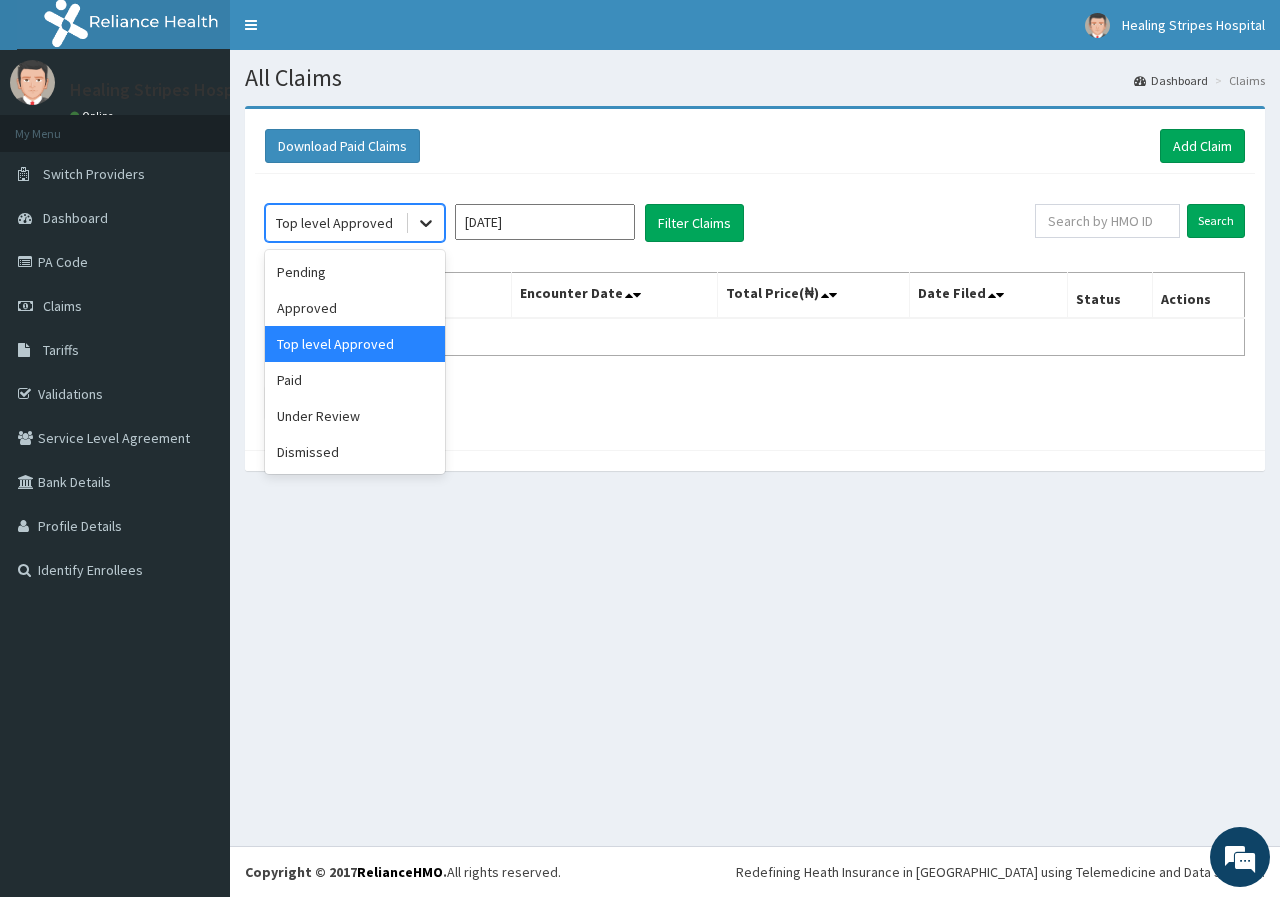 click 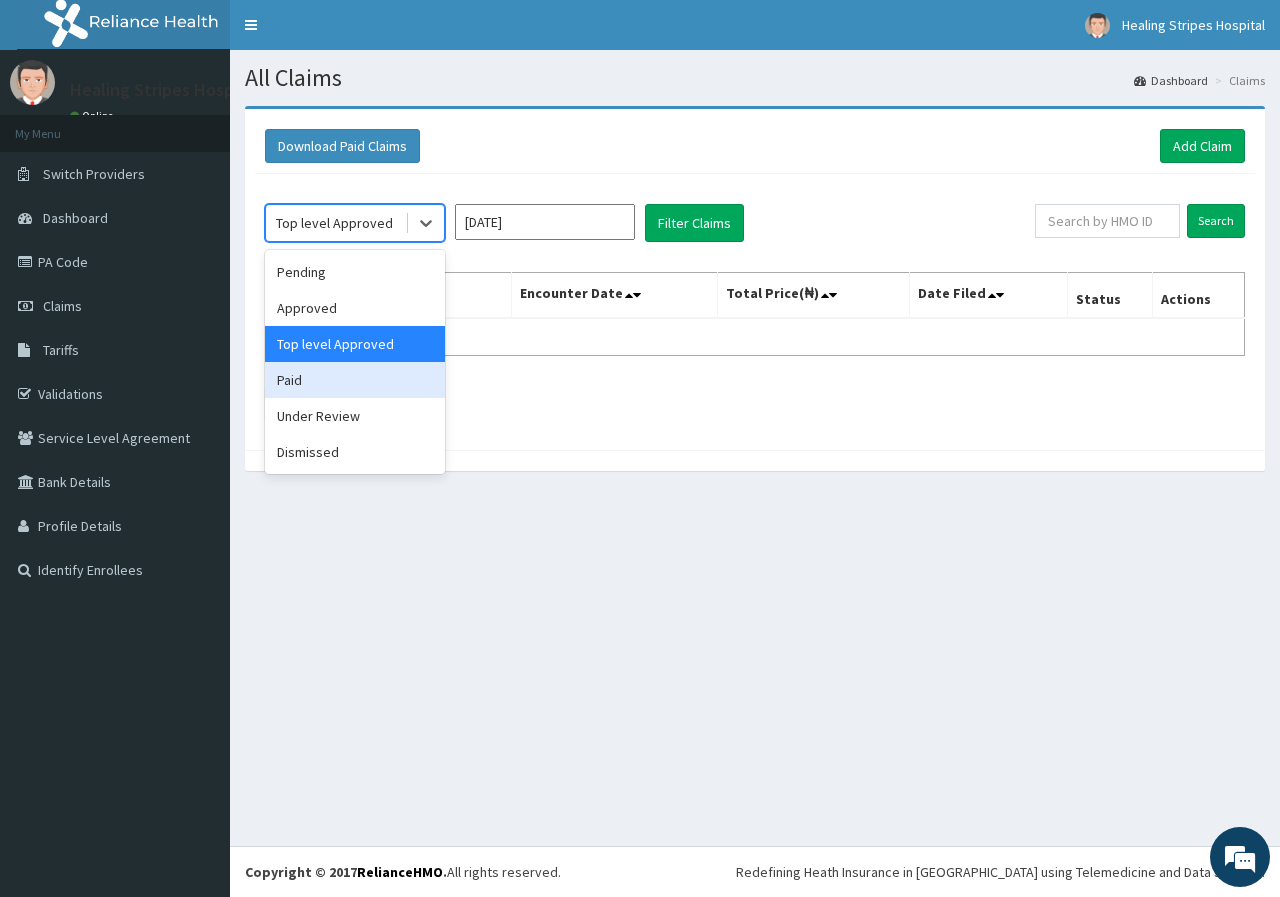 click on "Paid" at bounding box center (355, 380) 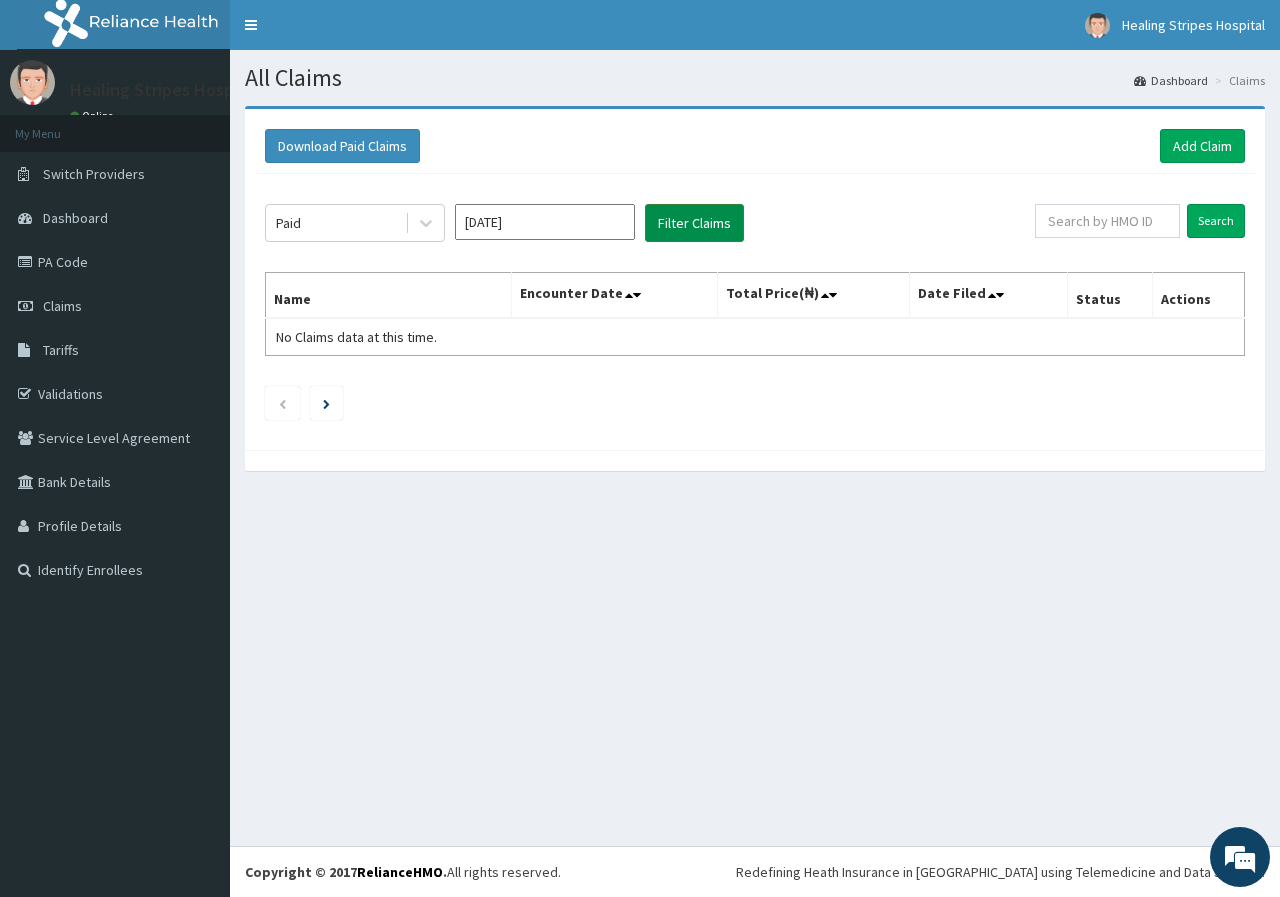 click on "Filter Claims" at bounding box center (694, 223) 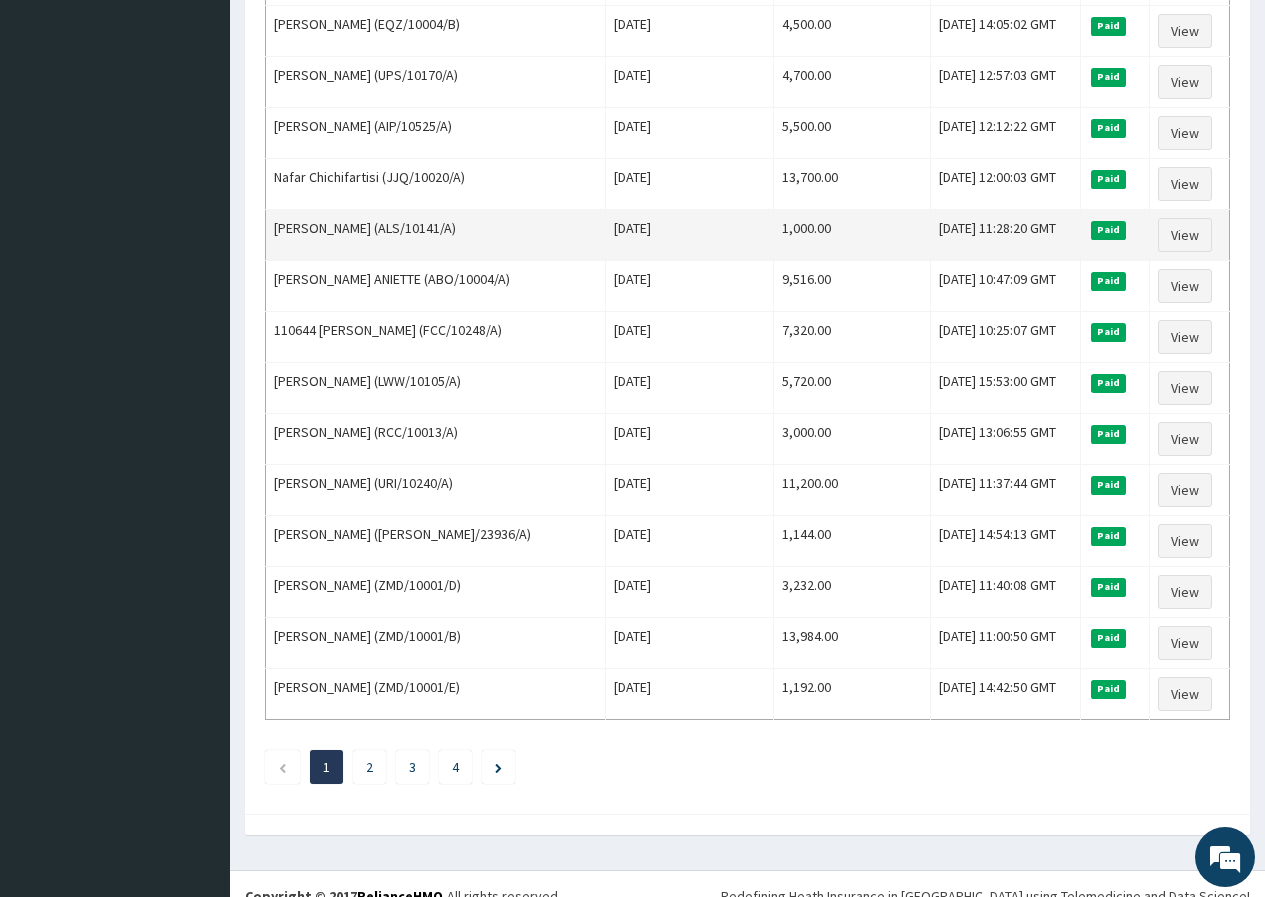 scroll, scrollTop: 2173, scrollLeft: 0, axis: vertical 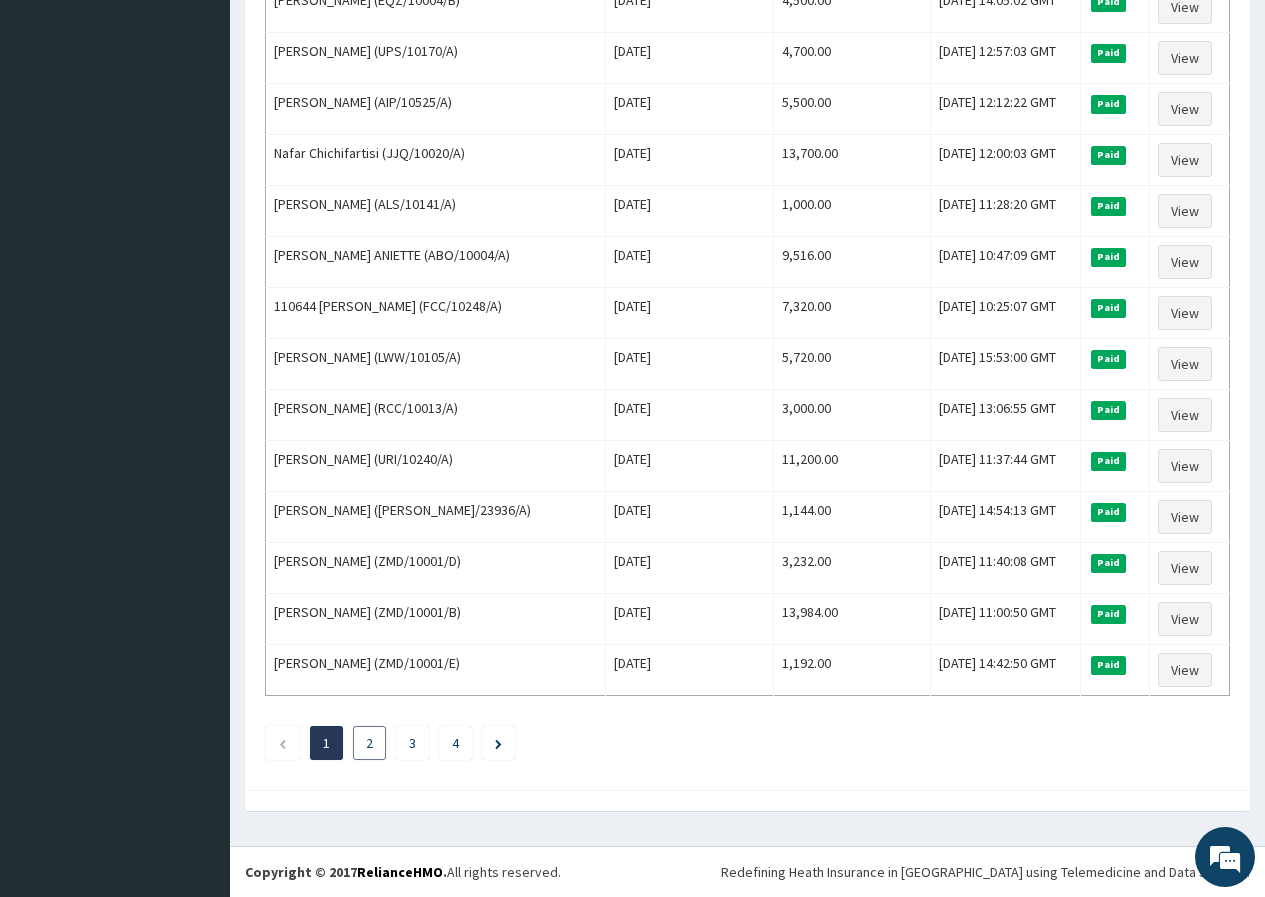 click on "2" at bounding box center (369, 743) 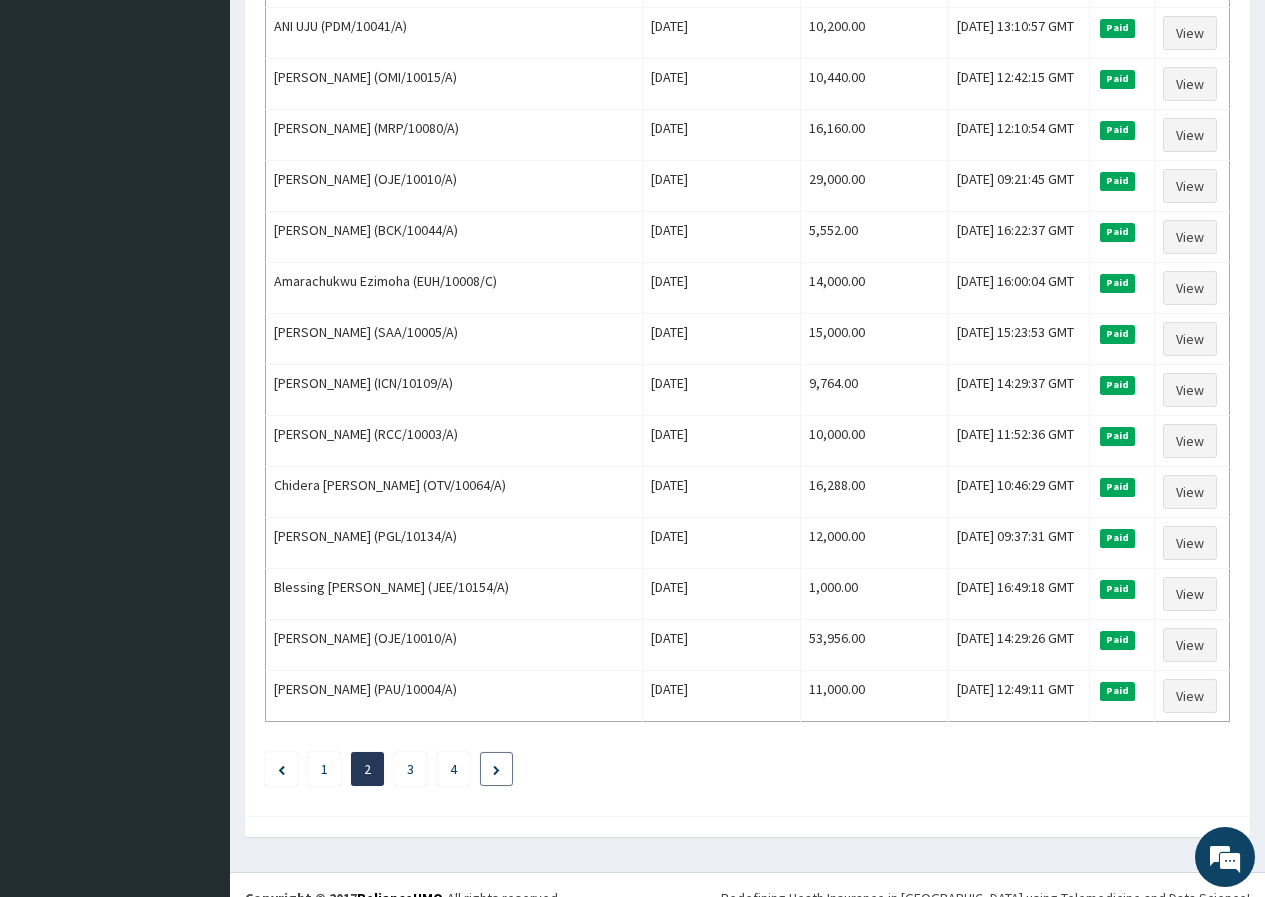 scroll, scrollTop: 2173, scrollLeft: 0, axis: vertical 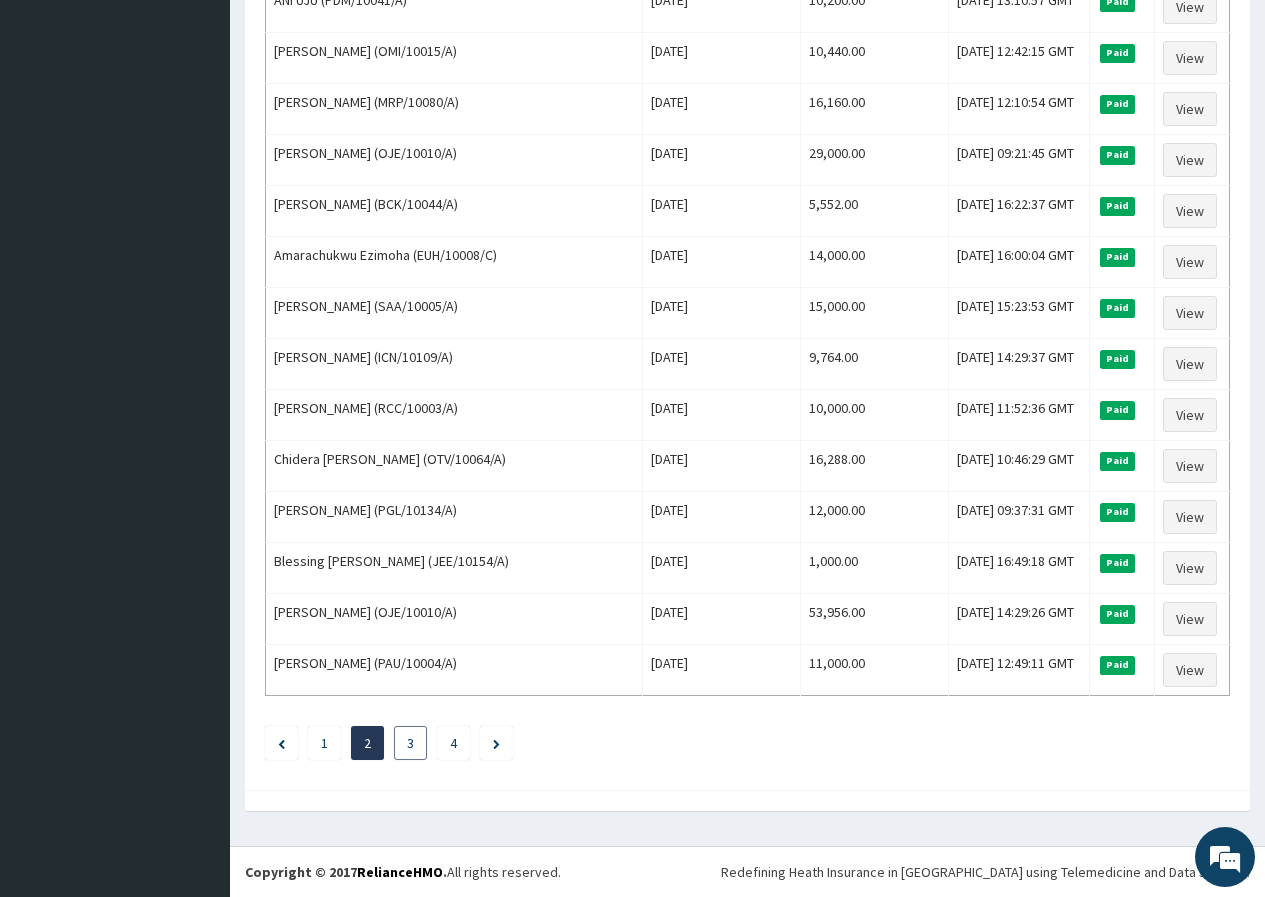 click on "3" at bounding box center (410, 743) 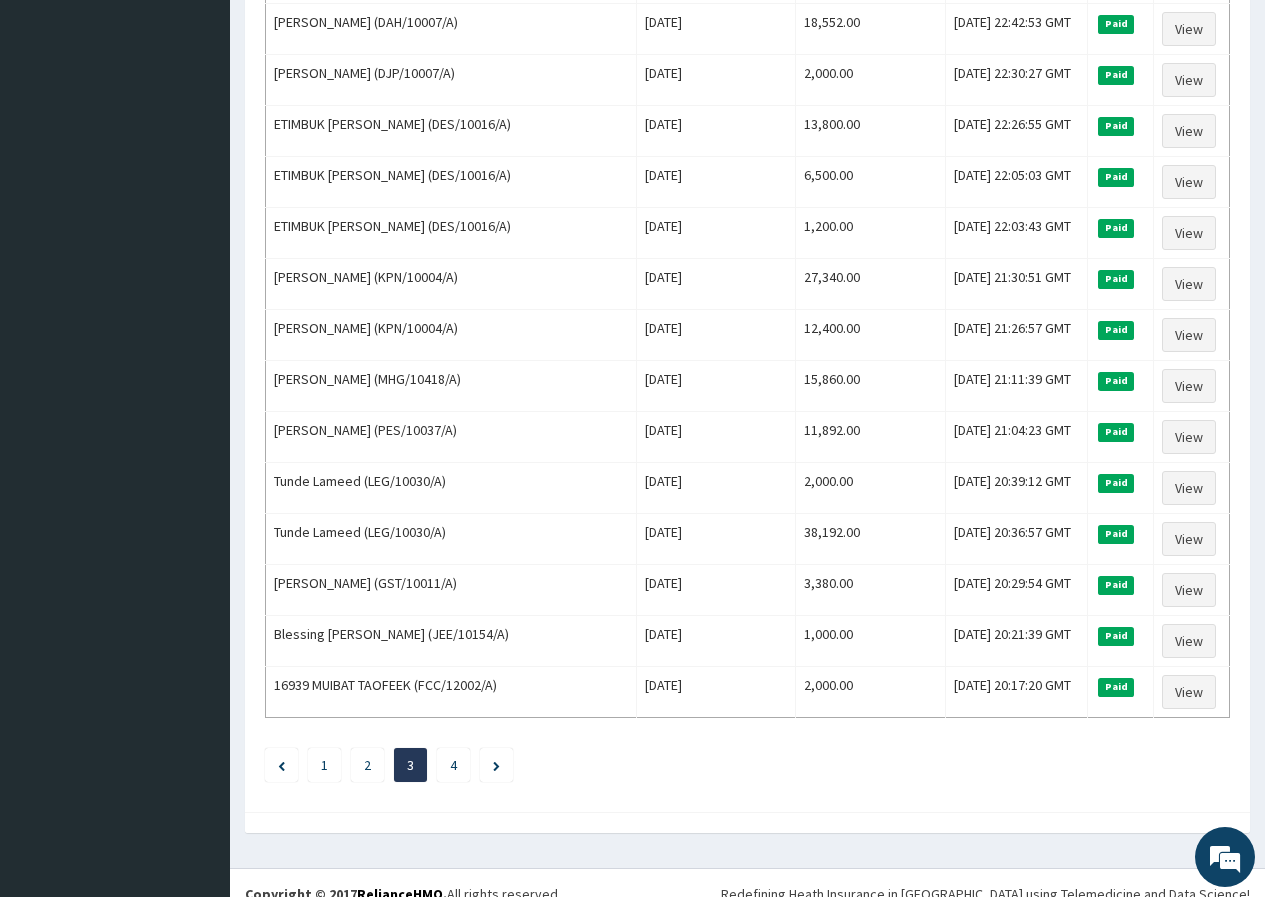 scroll, scrollTop: 2173, scrollLeft: 0, axis: vertical 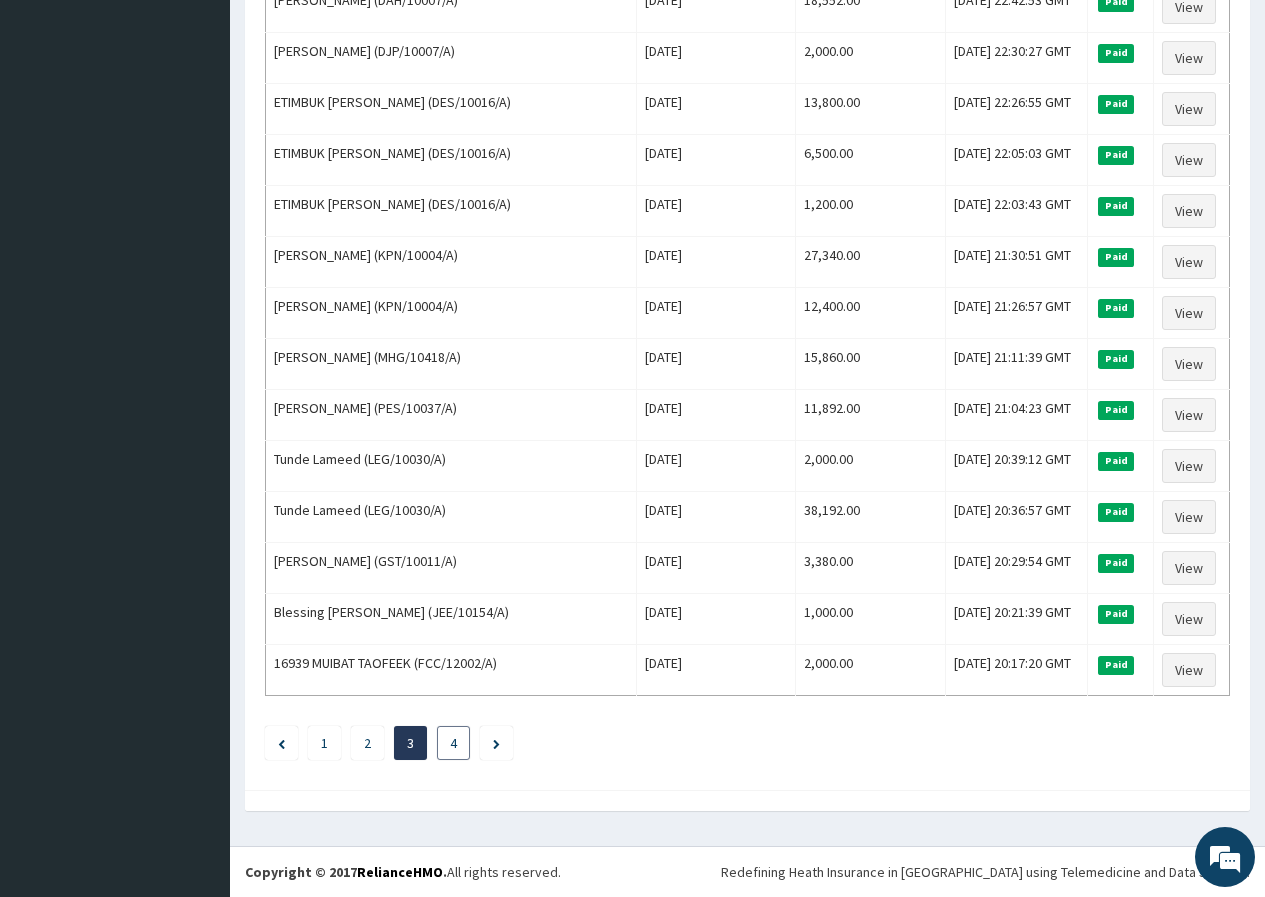 click on "4" at bounding box center [453, 743] 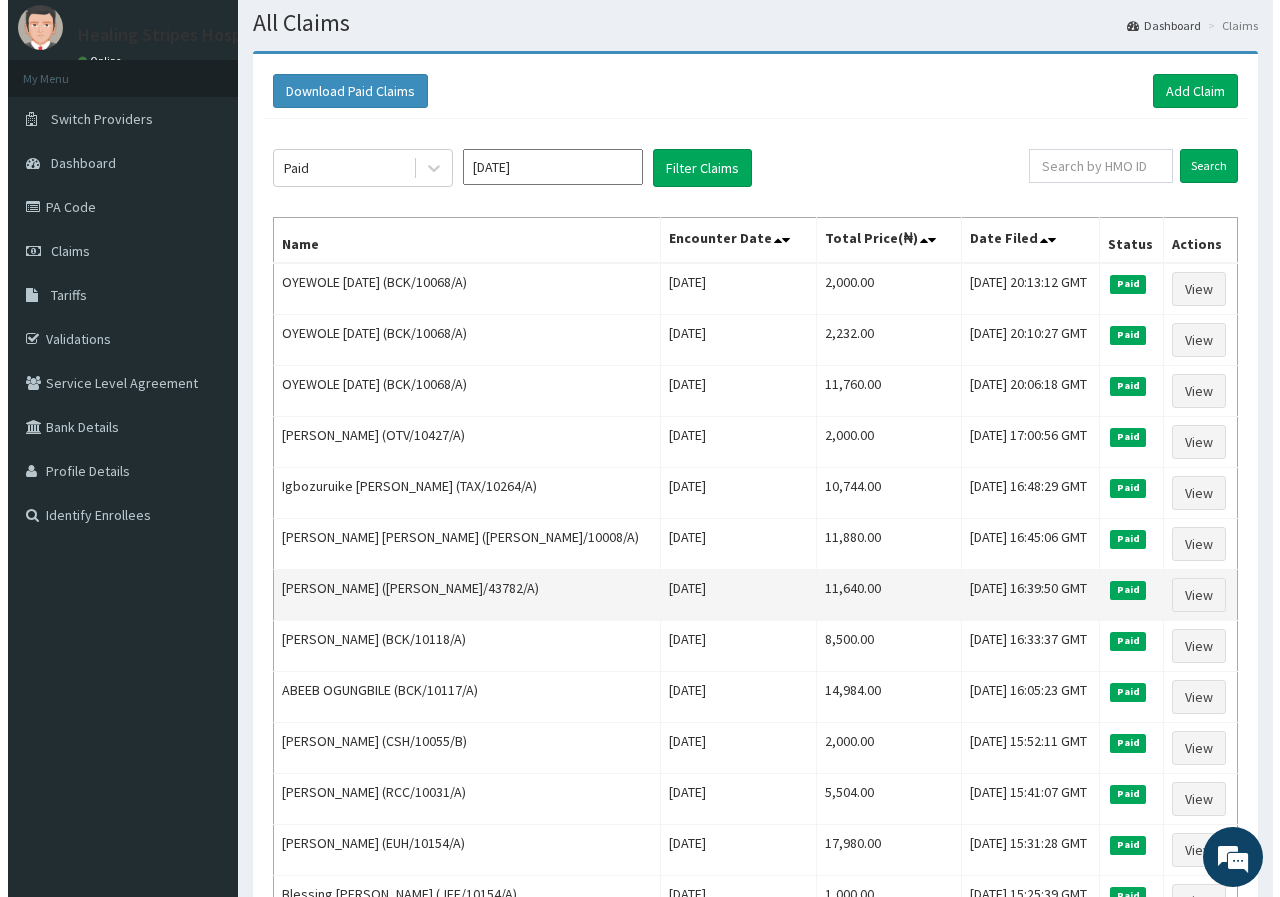 scroll, scrollTop: 0, scrollLeft: 0, axis: both 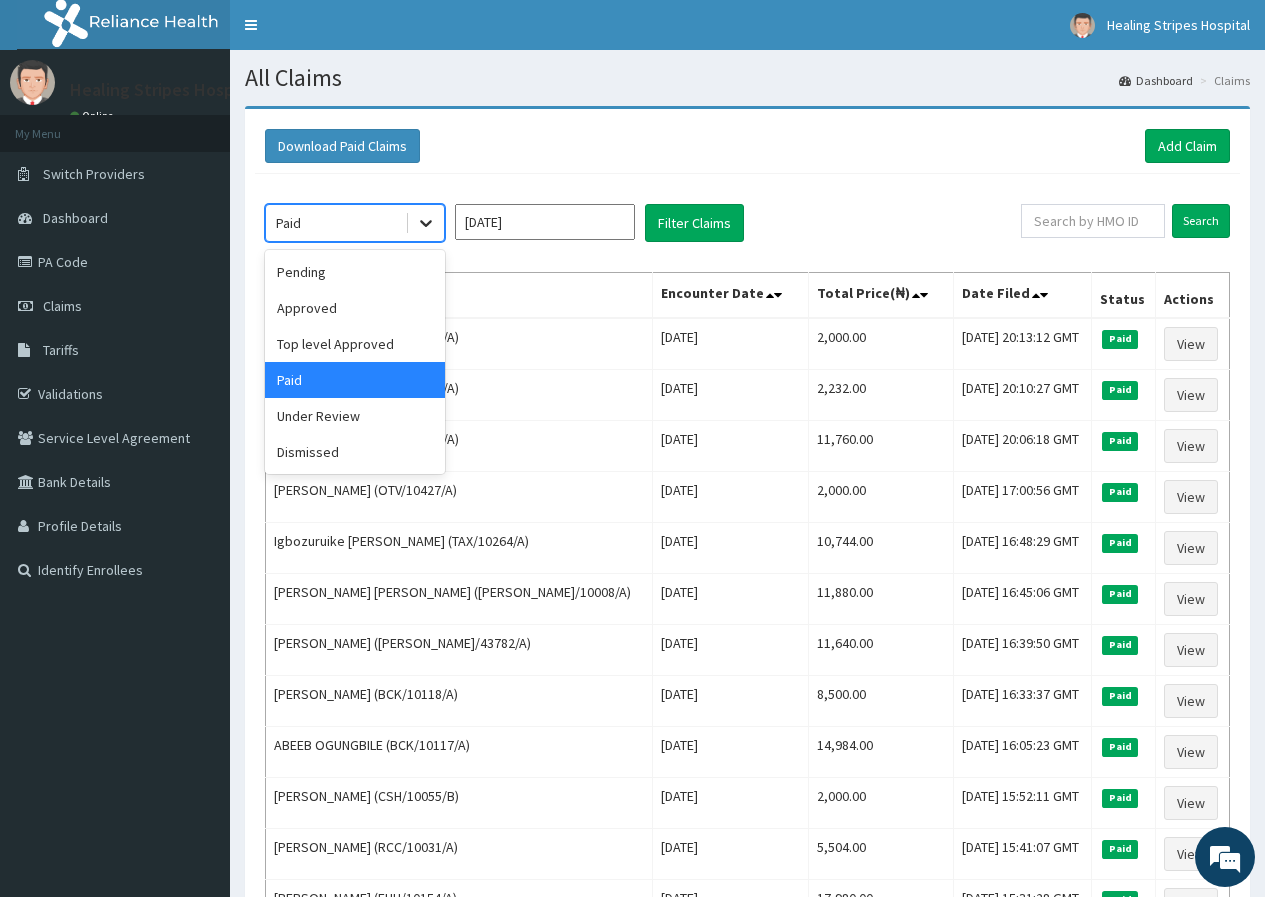 click at bounding box center [426, 223] 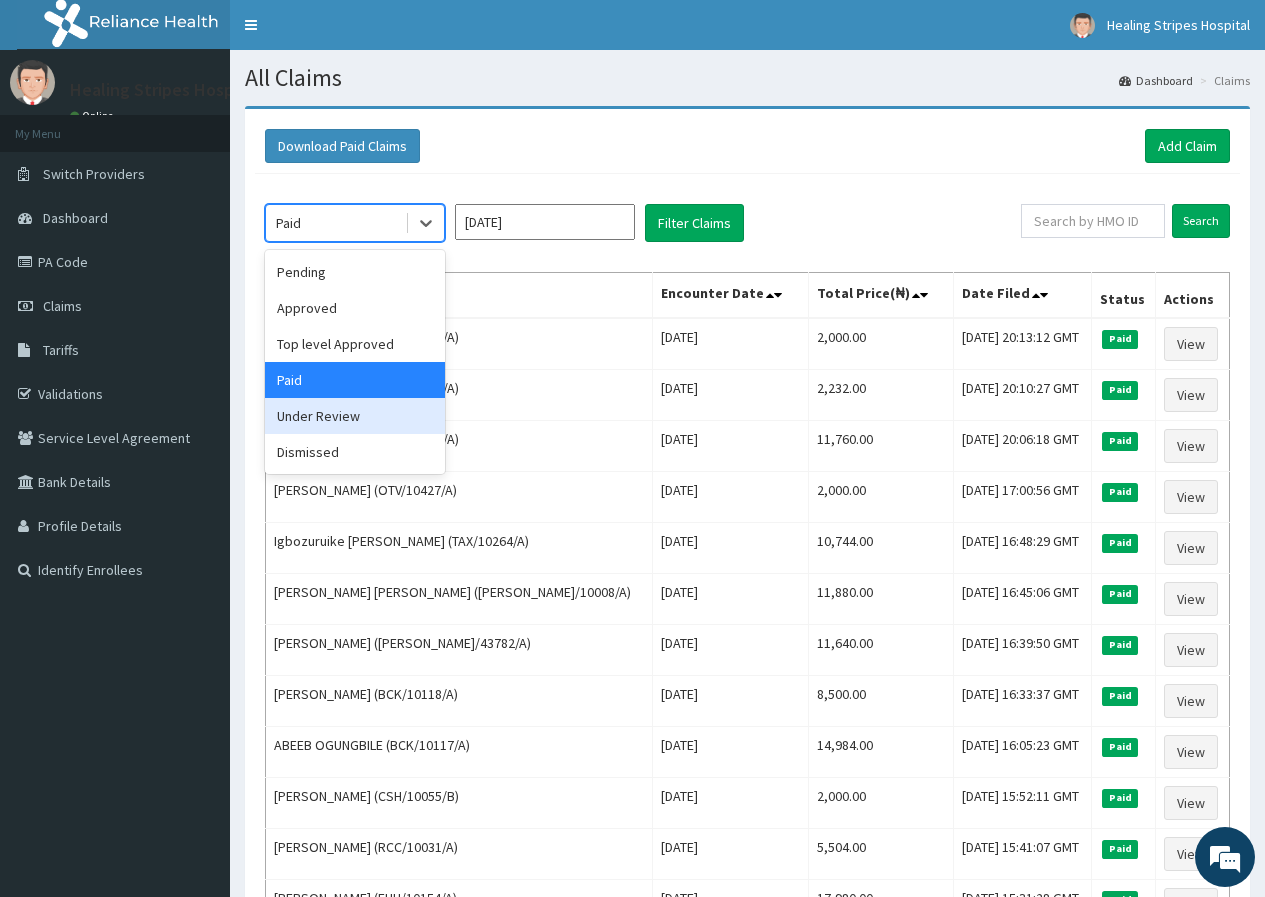 click on "Under Review" at bounding box center [355, 416] 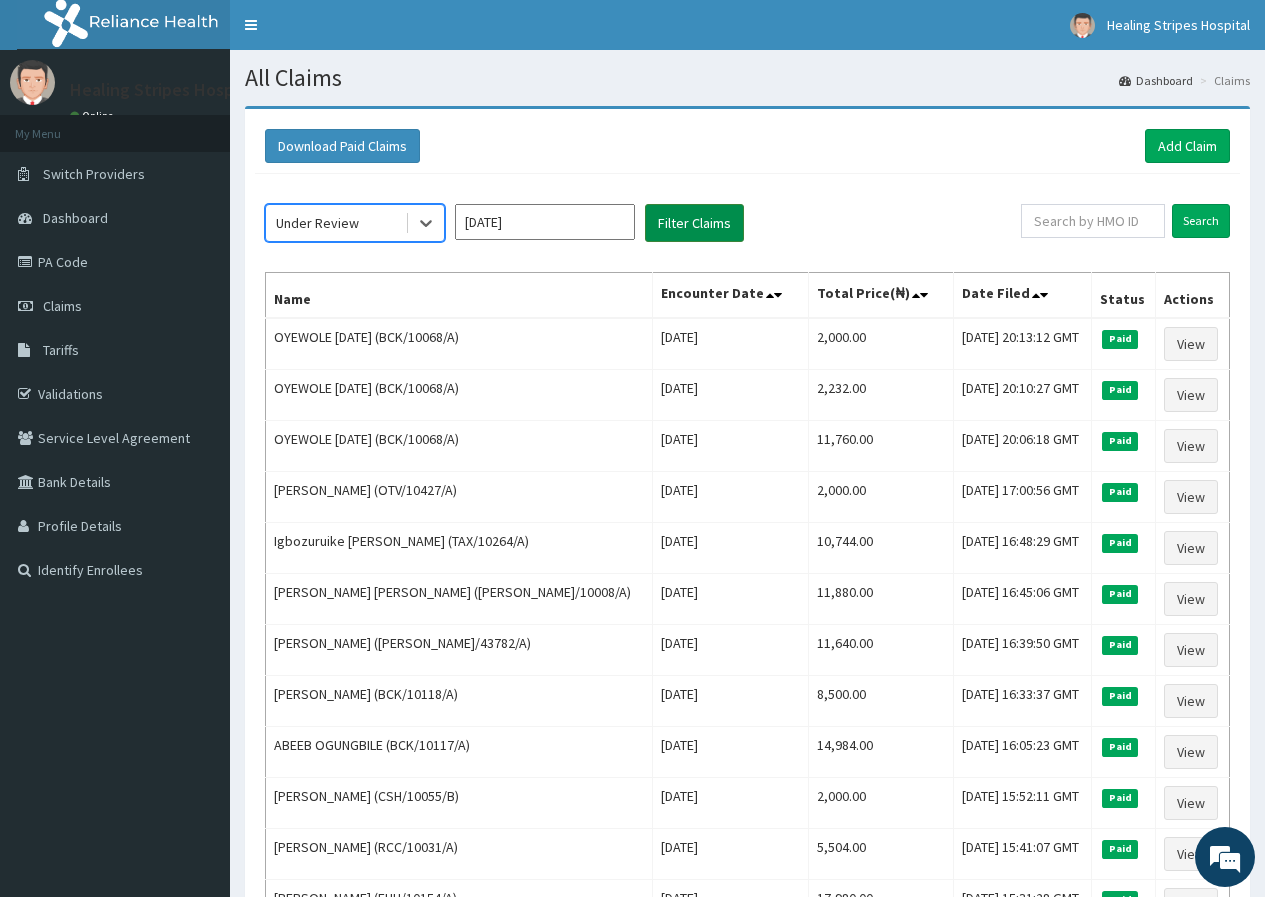 click on "Filter Claims" at bounding box center (694, 223) 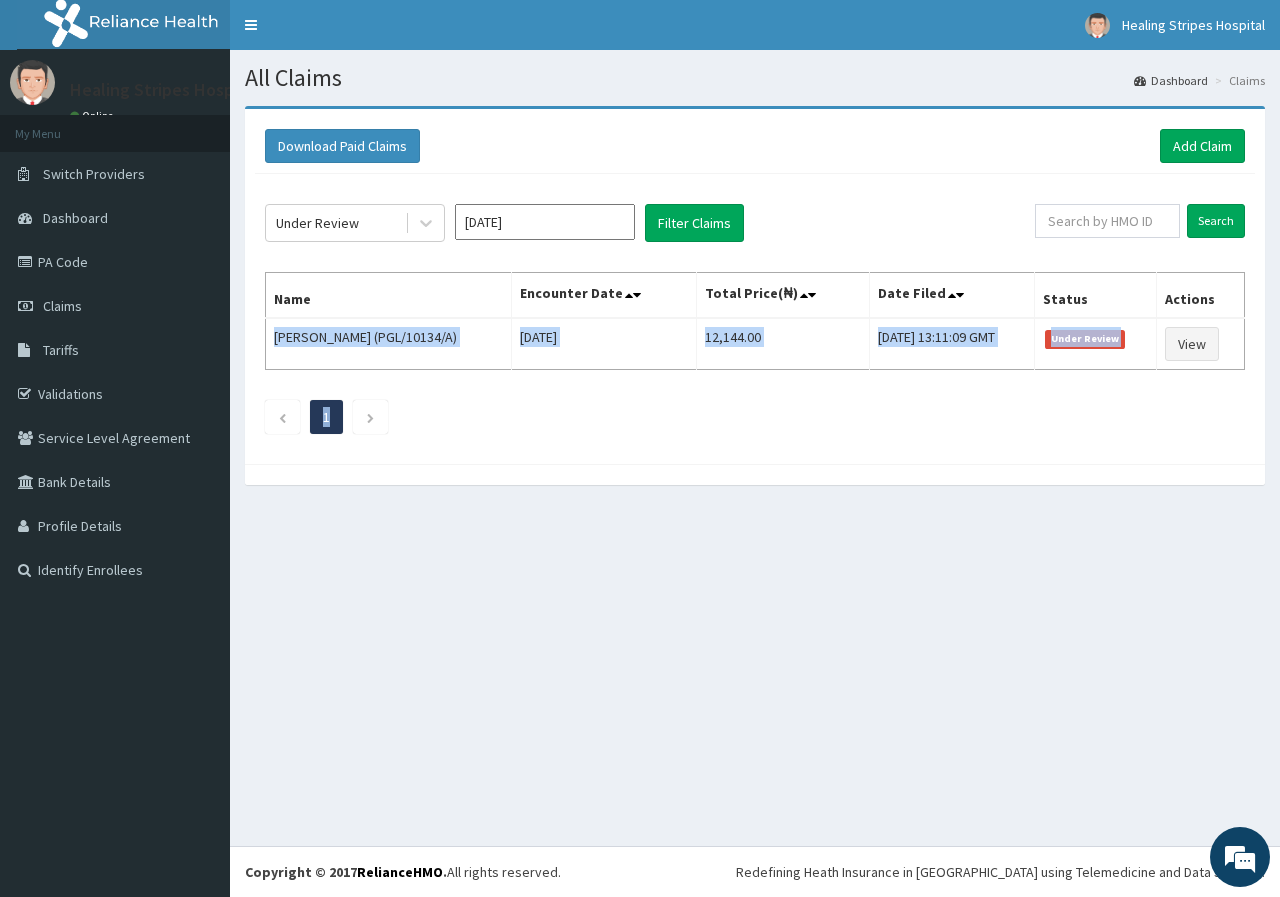 drag, startPoint x: 274, startPoint y: 335, endPoint x: 935, endPoint y: 387, distance: 663.04224 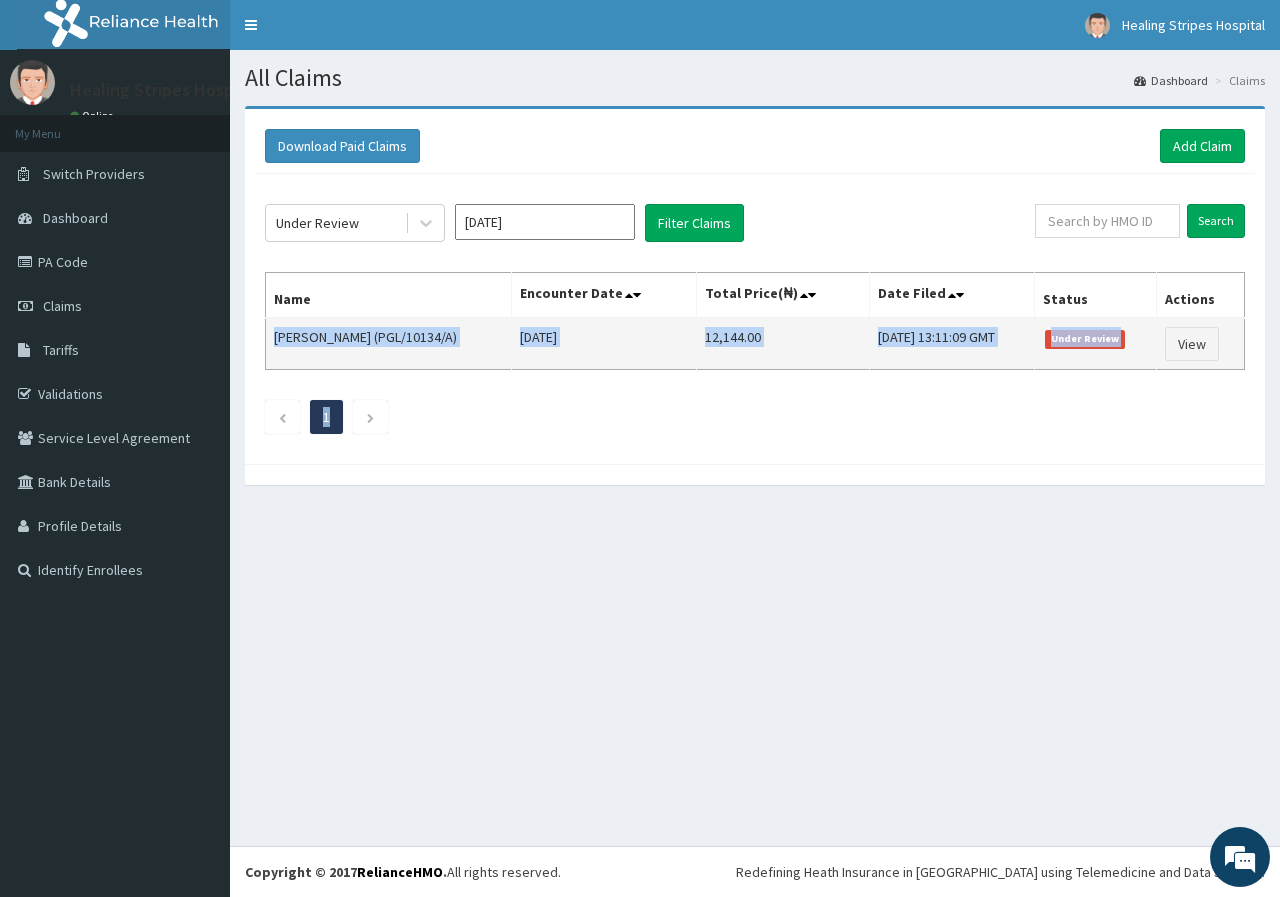 copy on "Ukeme Ukoh (PGL/10134/A) Sat Apr 26 2025 12,144.00 Tue, 01 Jul 2025 13:11:09 GMT Under Review View 1" 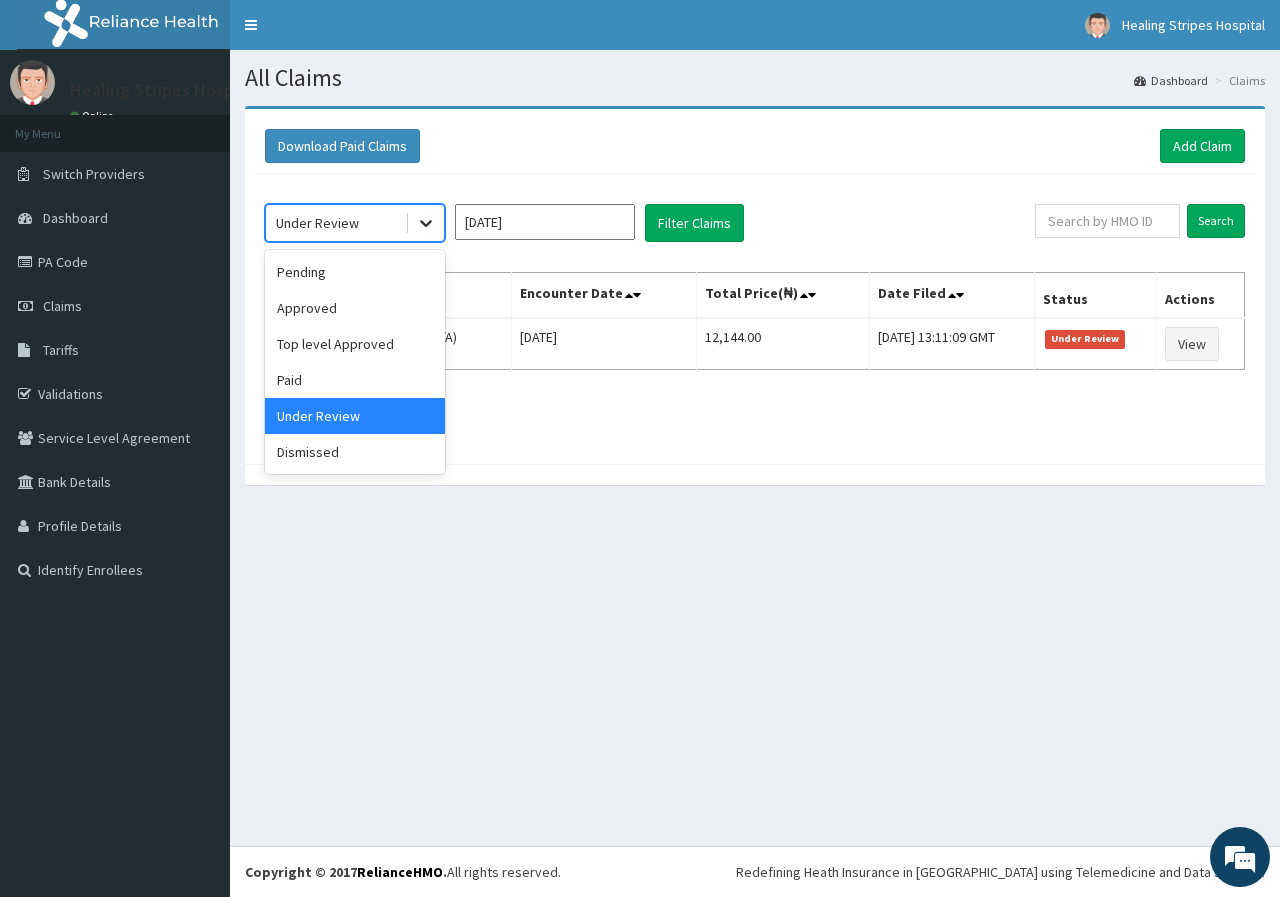 click 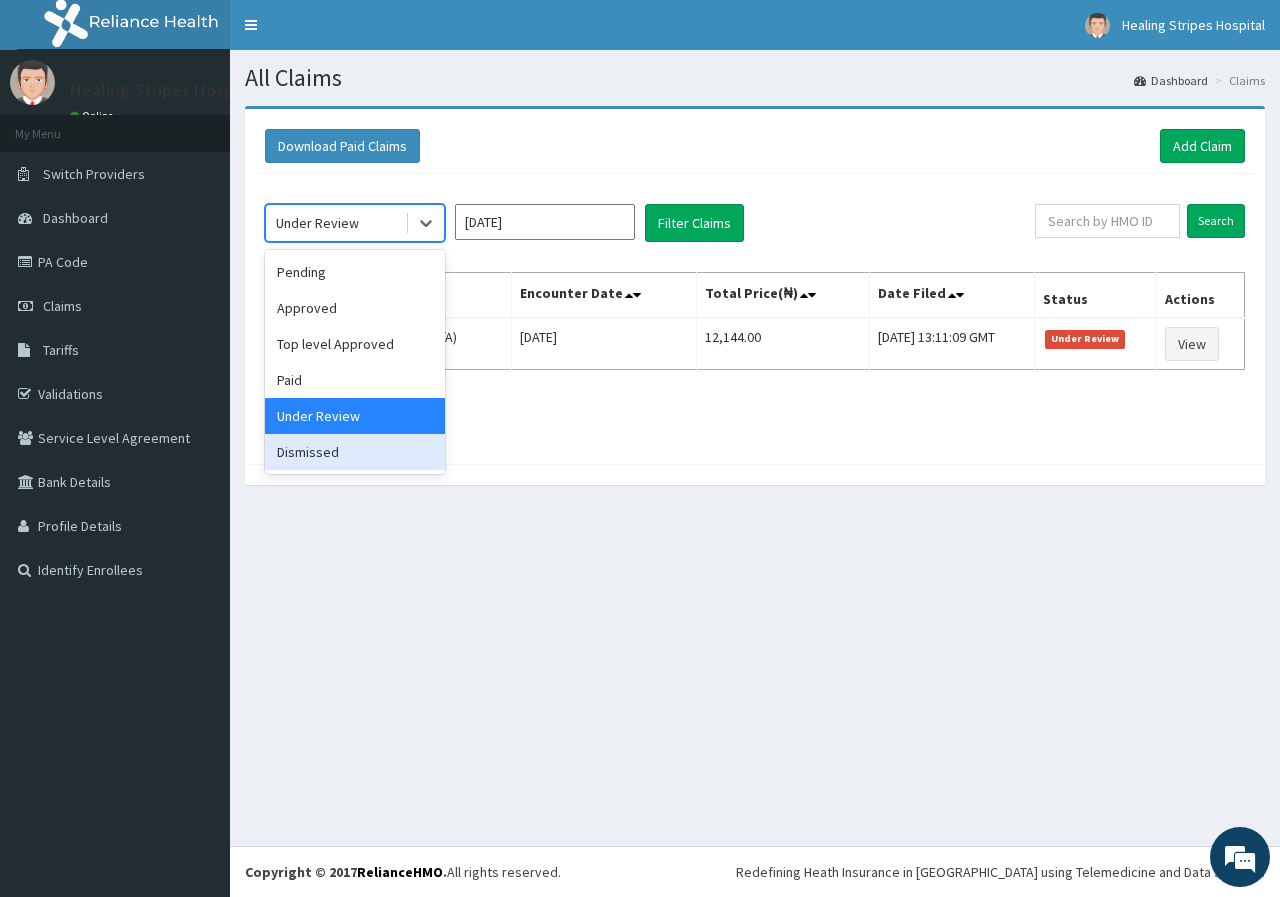 click on "Dismissed" at bounding box center [355, 452] 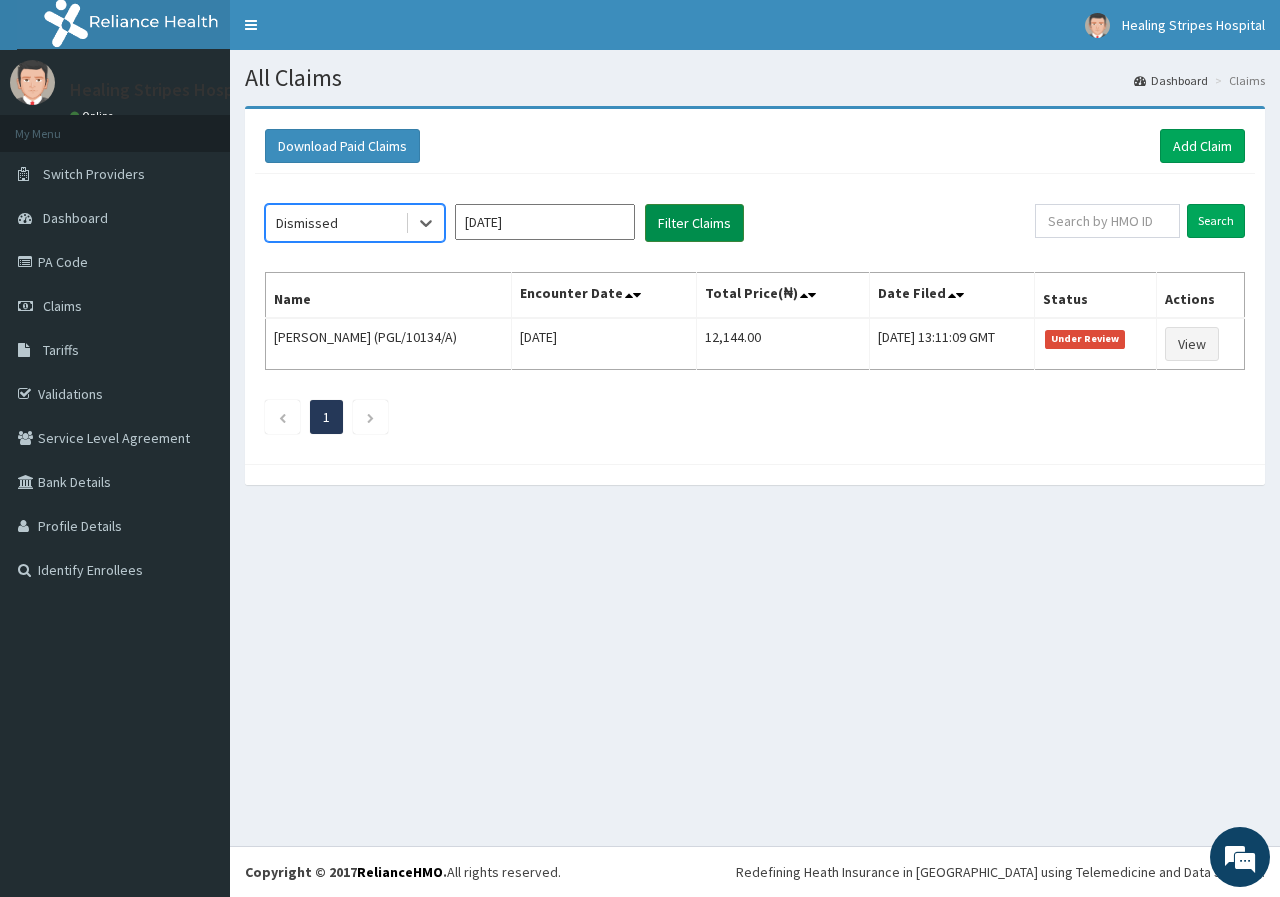 click on "Filter Claims" at bounding box center (694, 223) 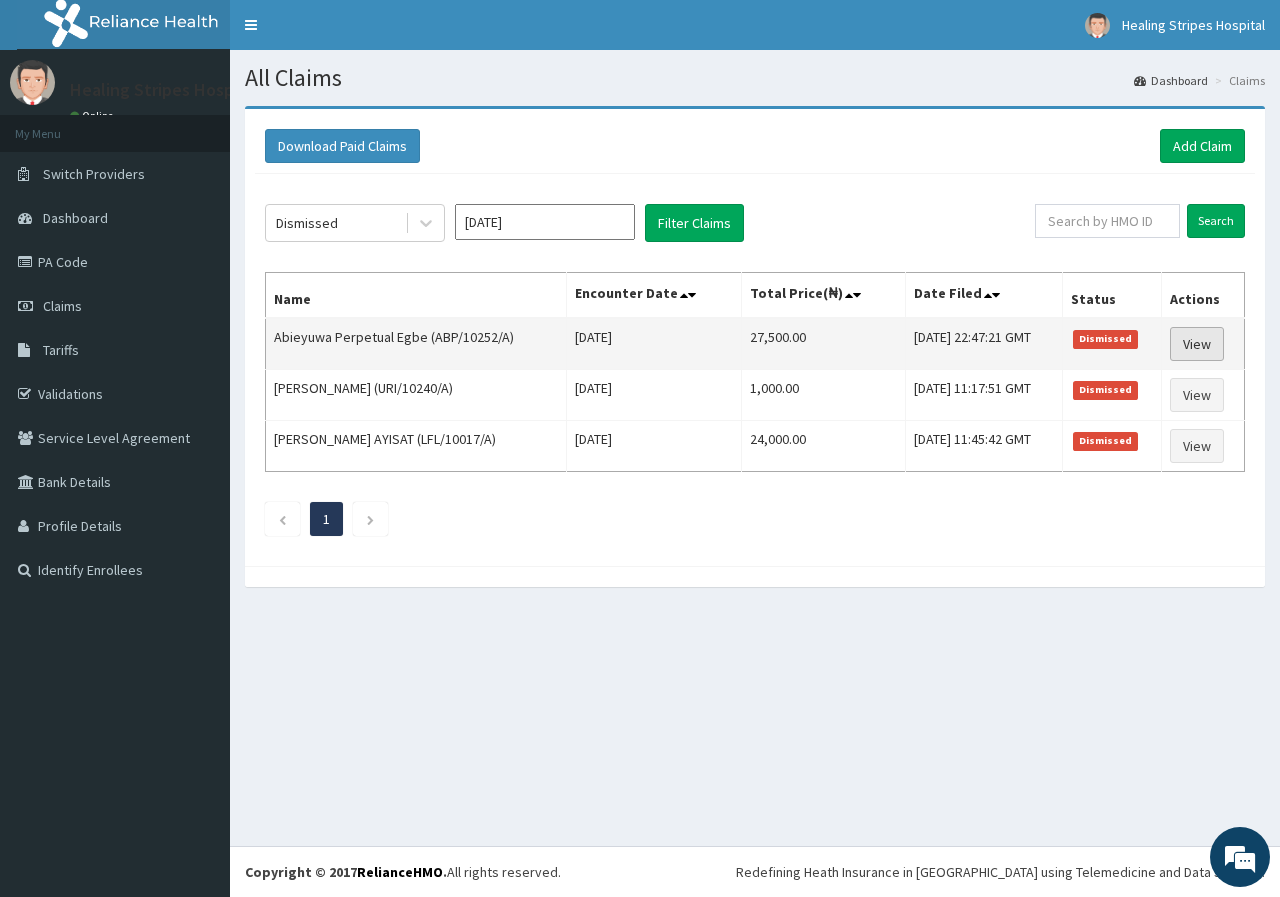 click on "View" at bounding box center [1197, 344] 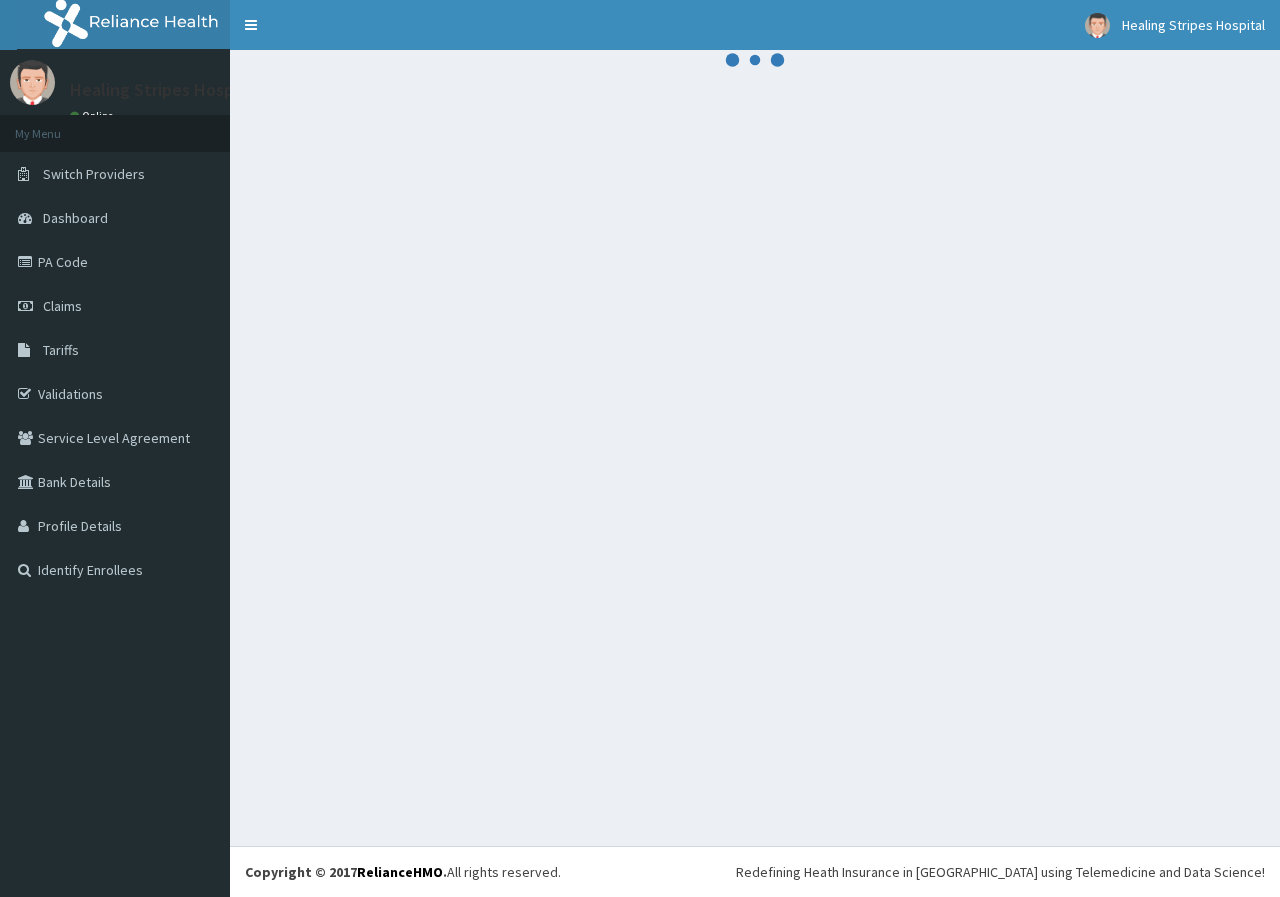 scroll, scrollTop: 0, scrollLeft: 0, axis: both 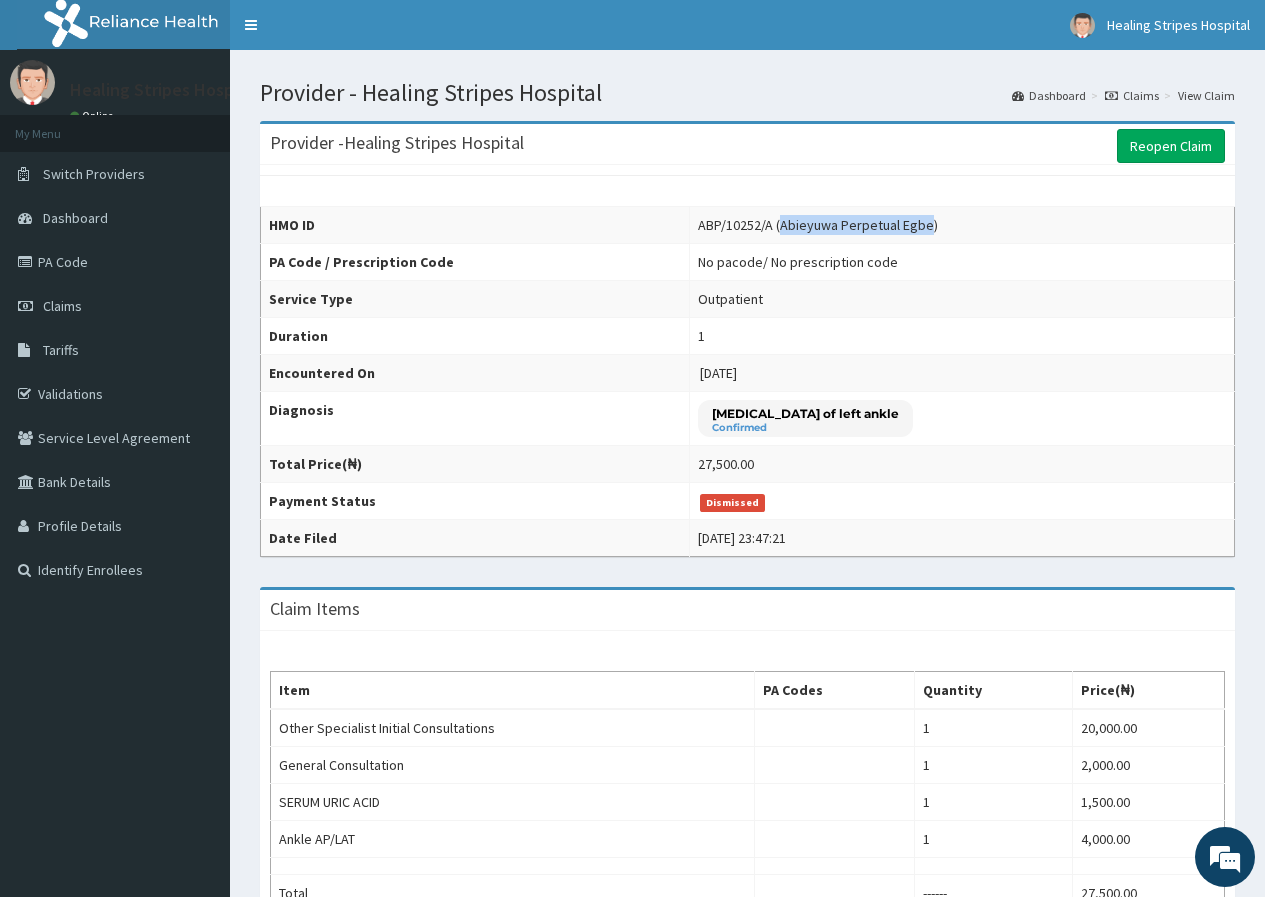 drag, startPoint x: 768, startPoint y: 222, endPoint x: 893, endPoint y: 226, distance: 125.06398 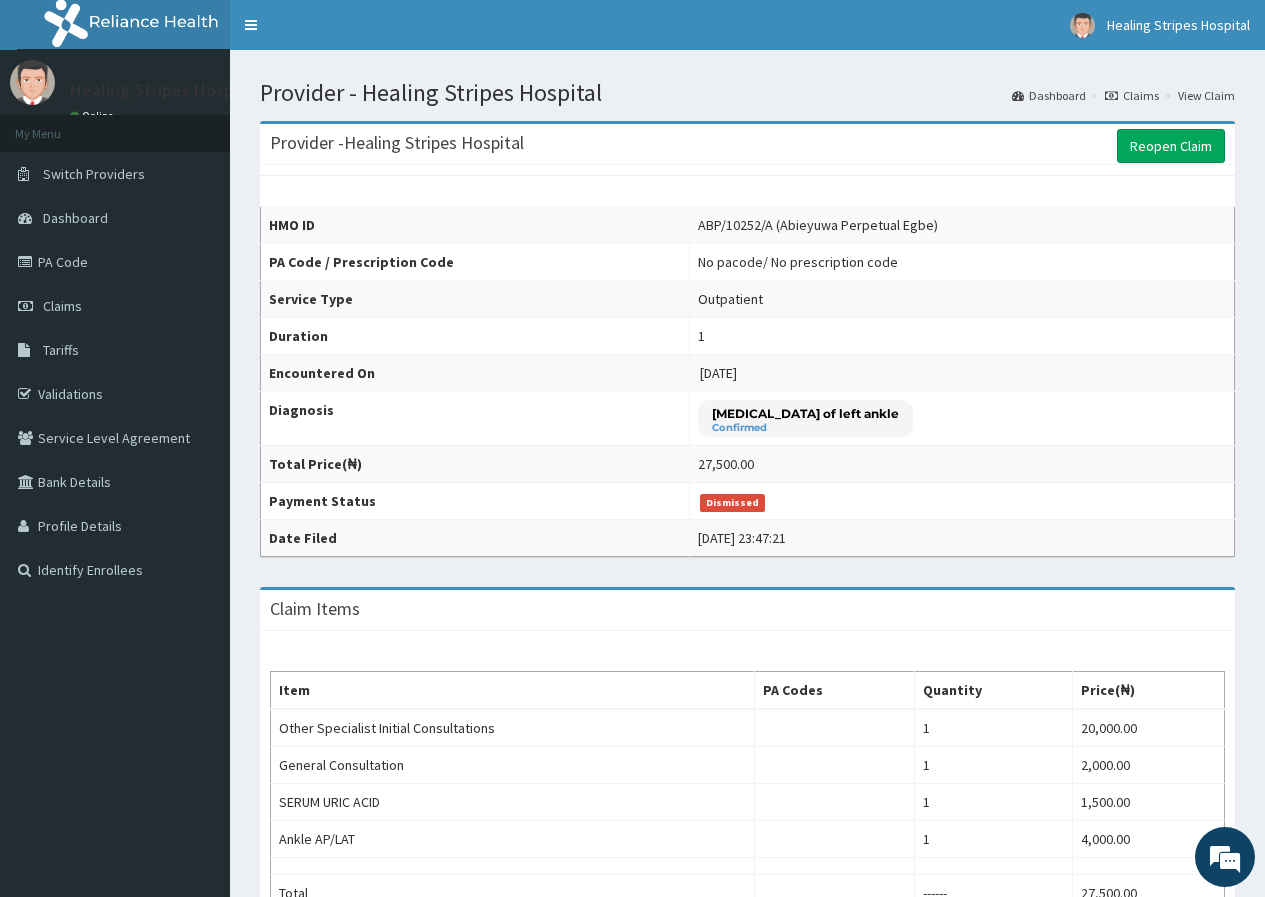 click on "PA Code / Prescription Code" at bounding box center (475, 262) 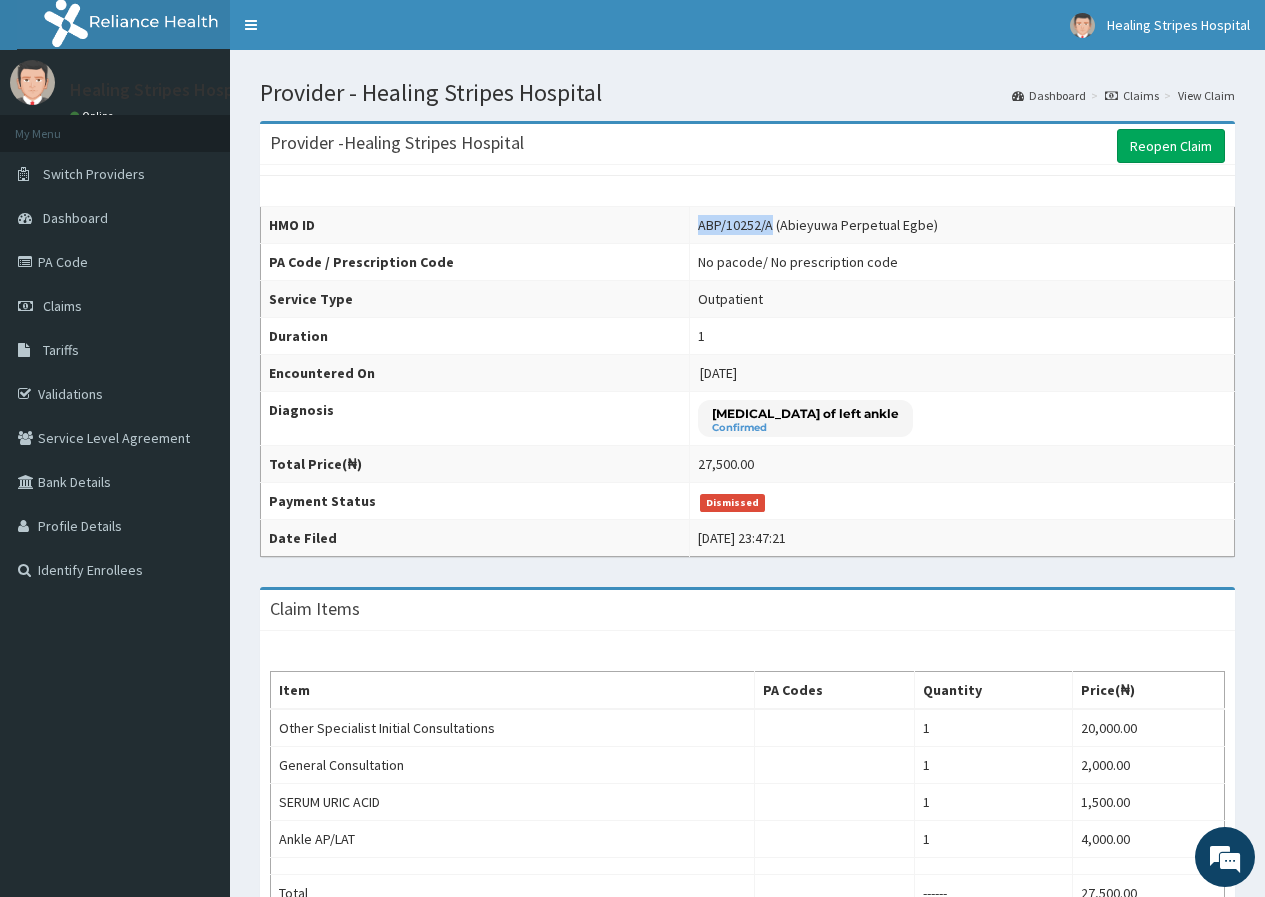 drag, startPoint x: 684, startPoint y: 220, endPoint x: 759, endPoint y: 228, distance: 75.42546 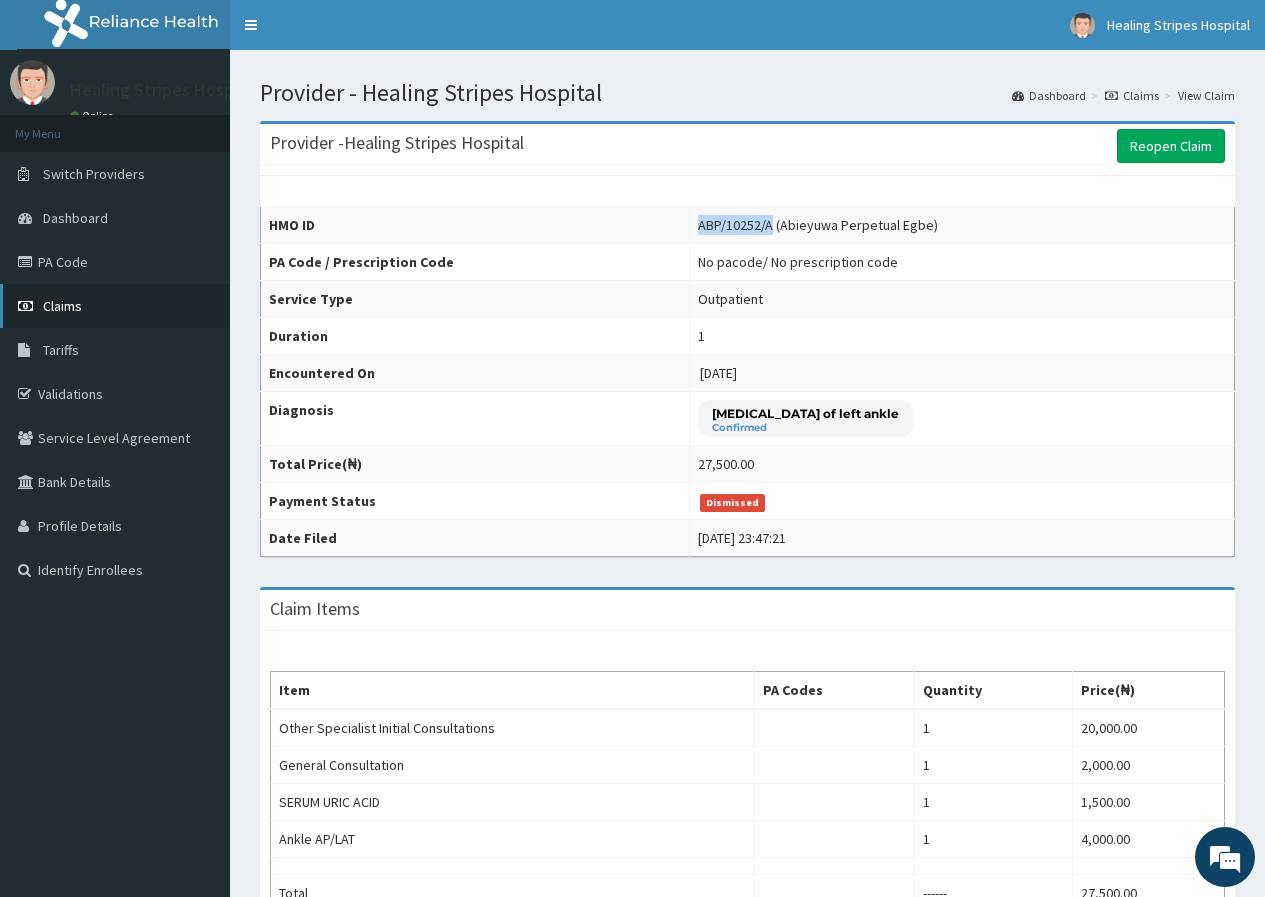 click on "Claims" at bounding box center (62, 306) 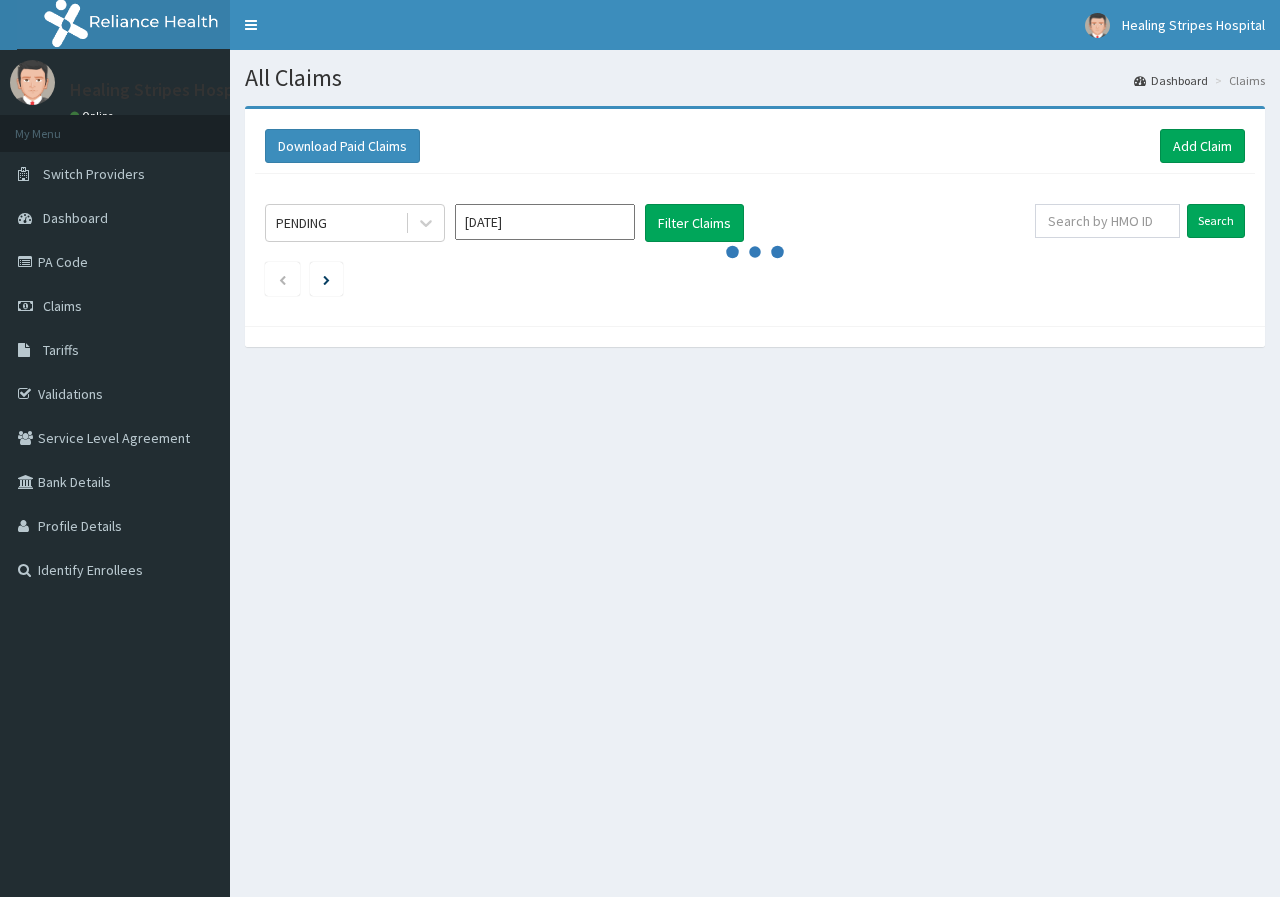 scroll, scrollTop: 0, scrollLeft: 0, axis: both 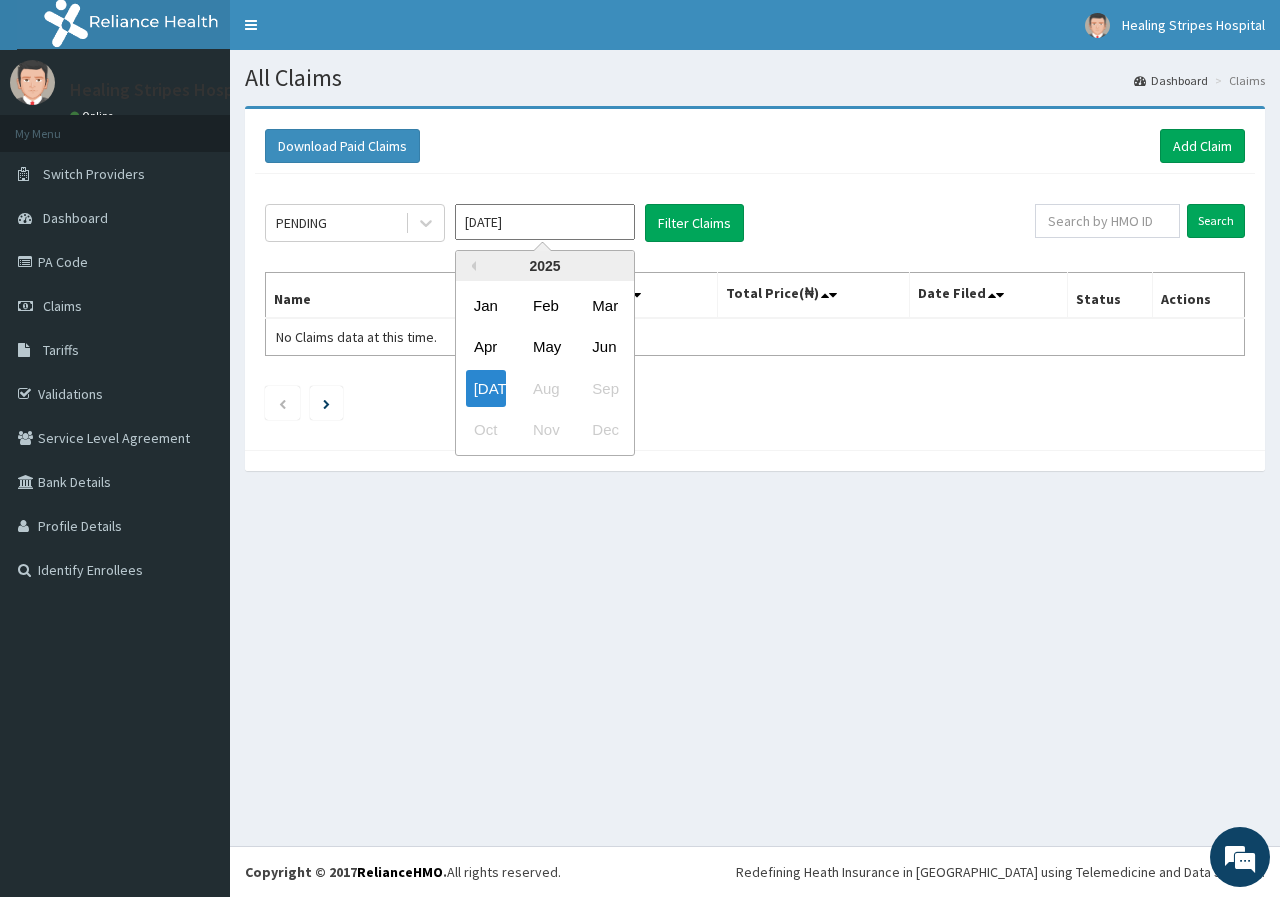 click on "Jul 2025" at bounding box center (545, 222) 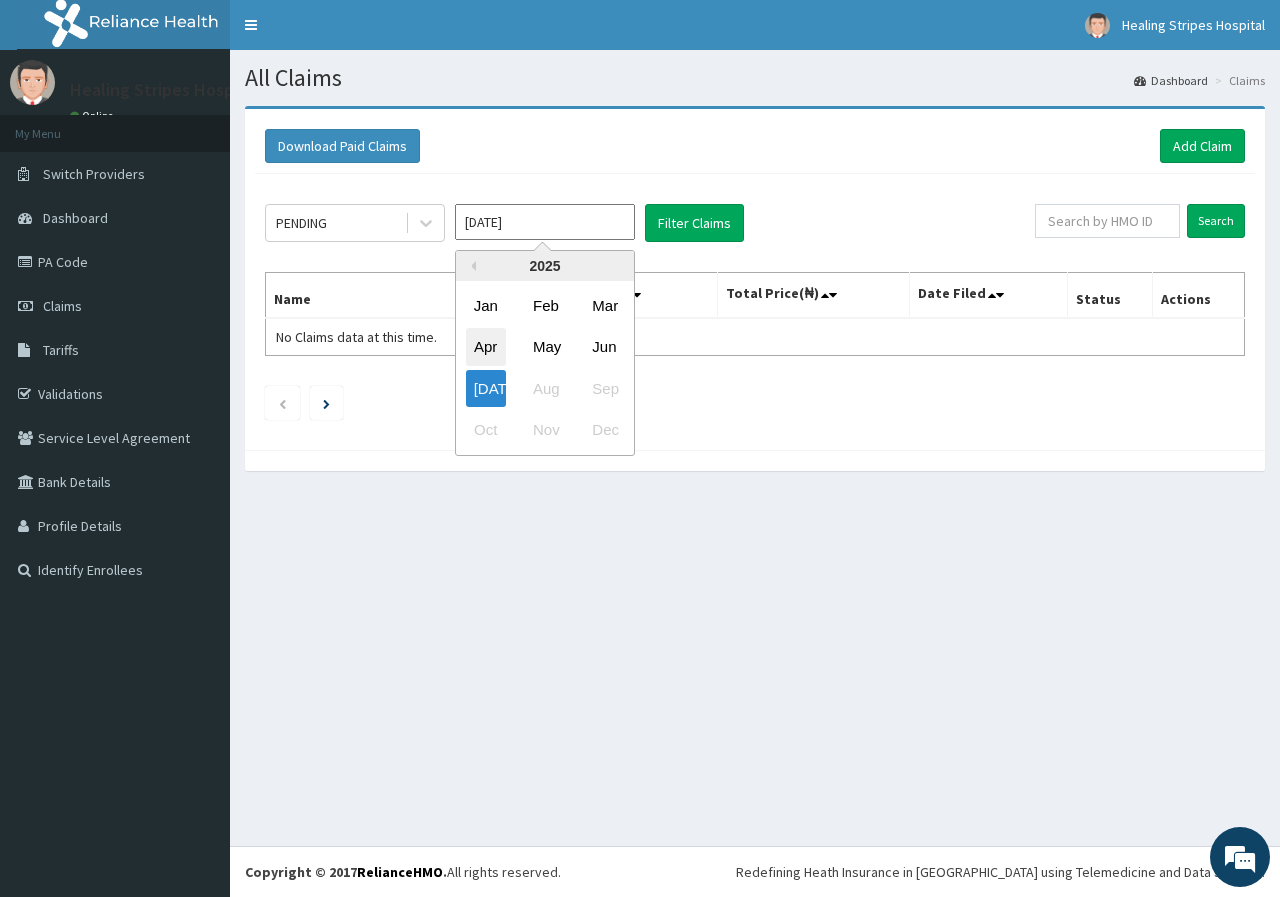 click on "Apr" at bounding box center (486, 347) 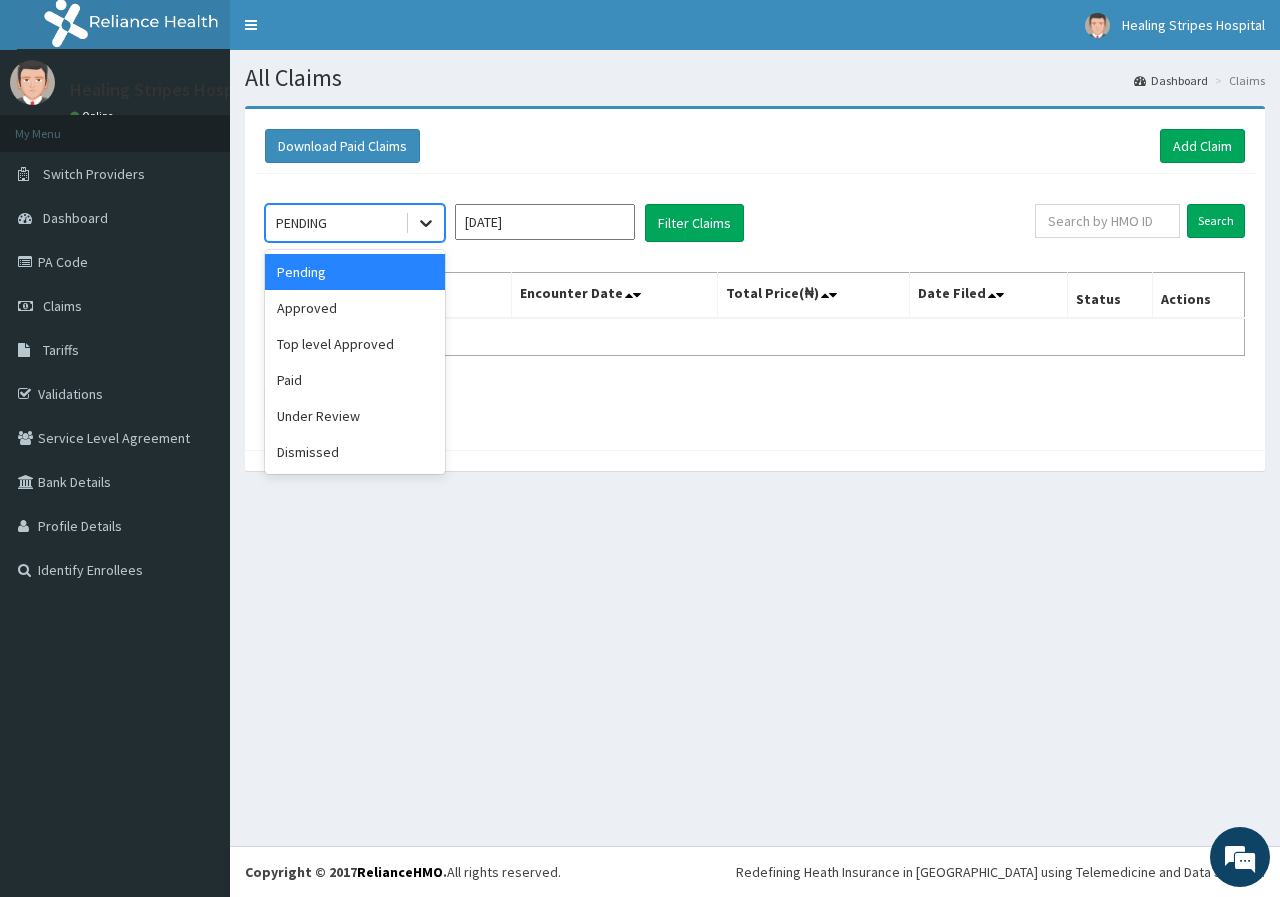 click at bounding box center [426, 223] 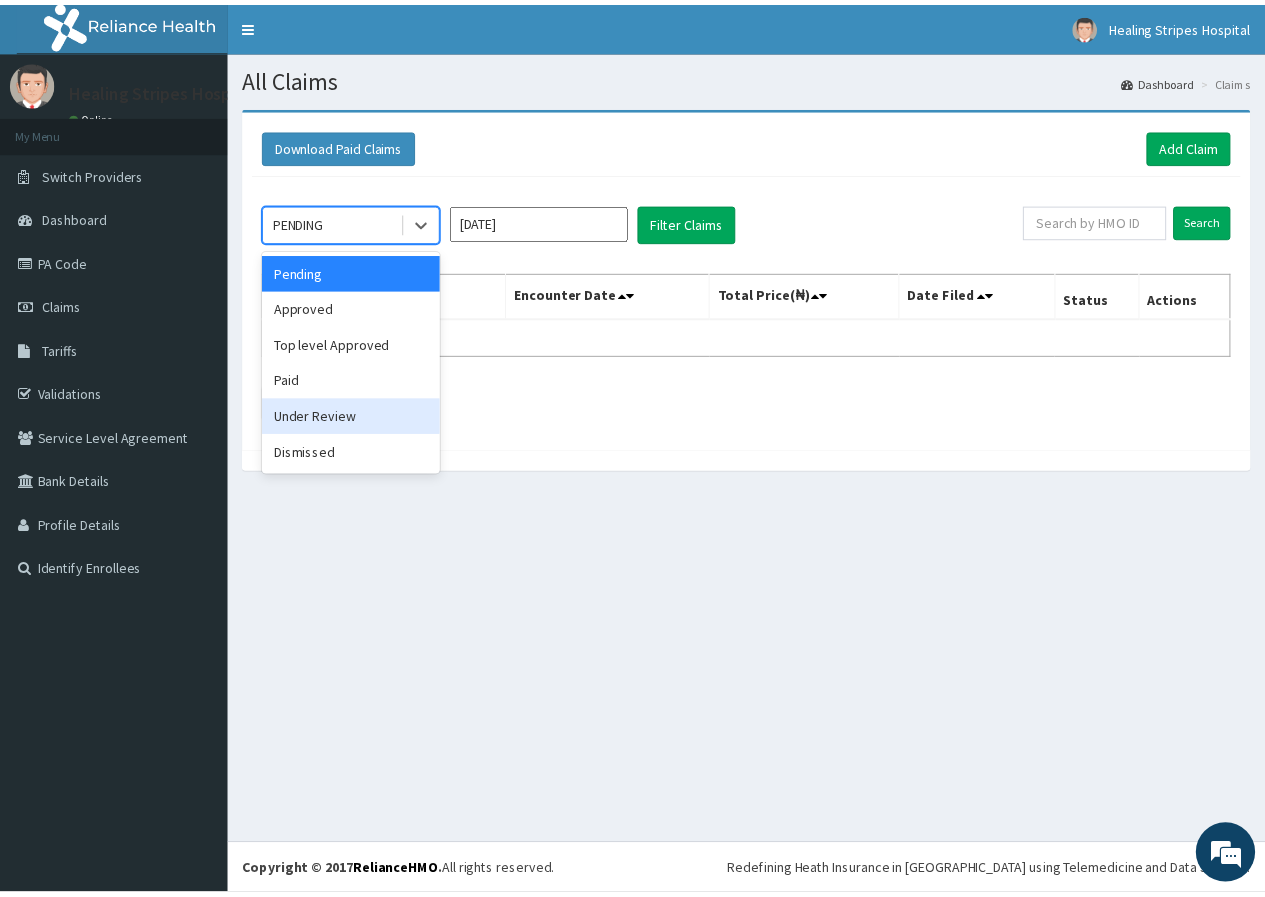 scroll, scrollTop: 0, scrollLeft: 0, axis: both 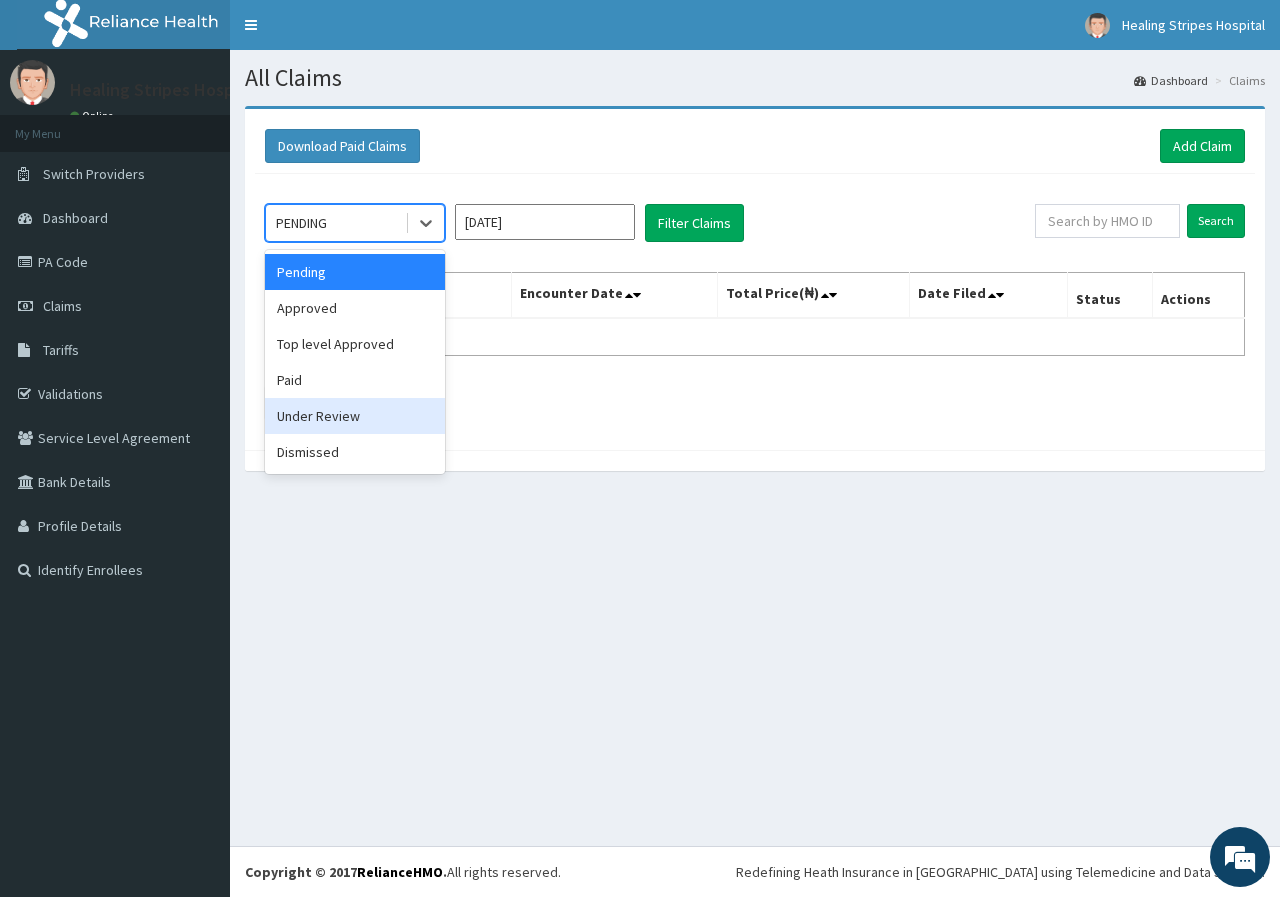 click on "Under Review" at bounding box center [355, 416] 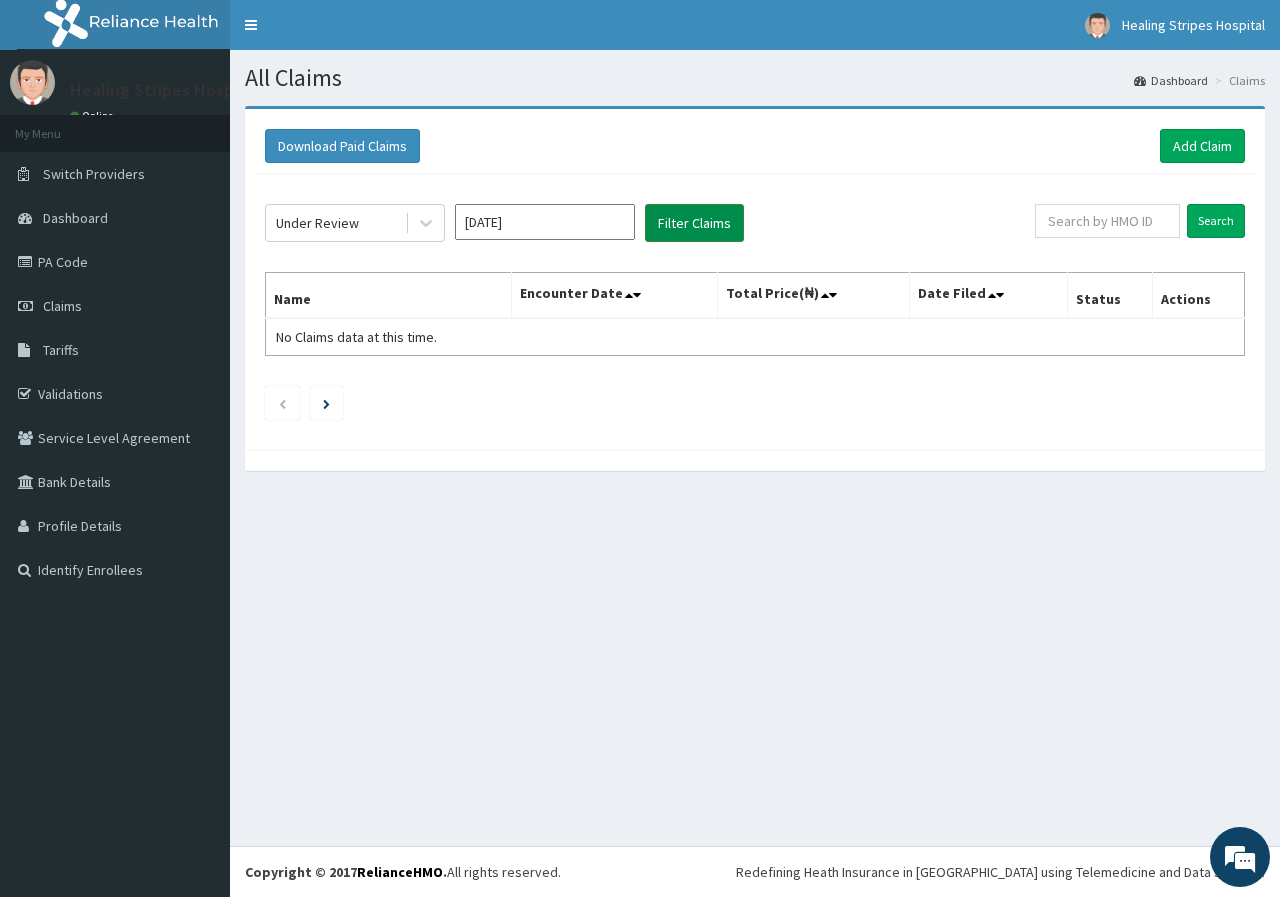 click on "Filter Claims" at bounding box center (694, 223) 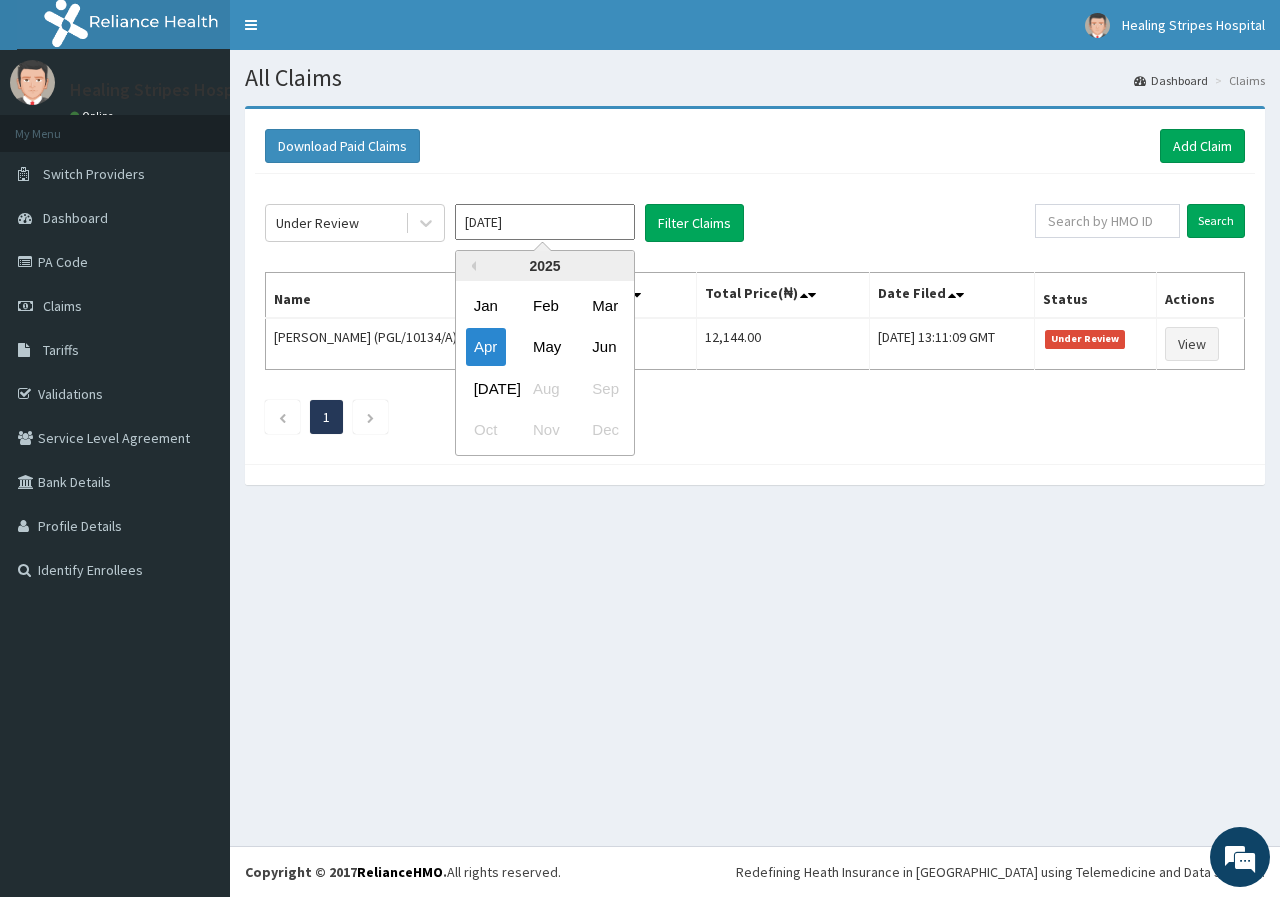 click on "Apr 2025" at bounding box center [545, 222] 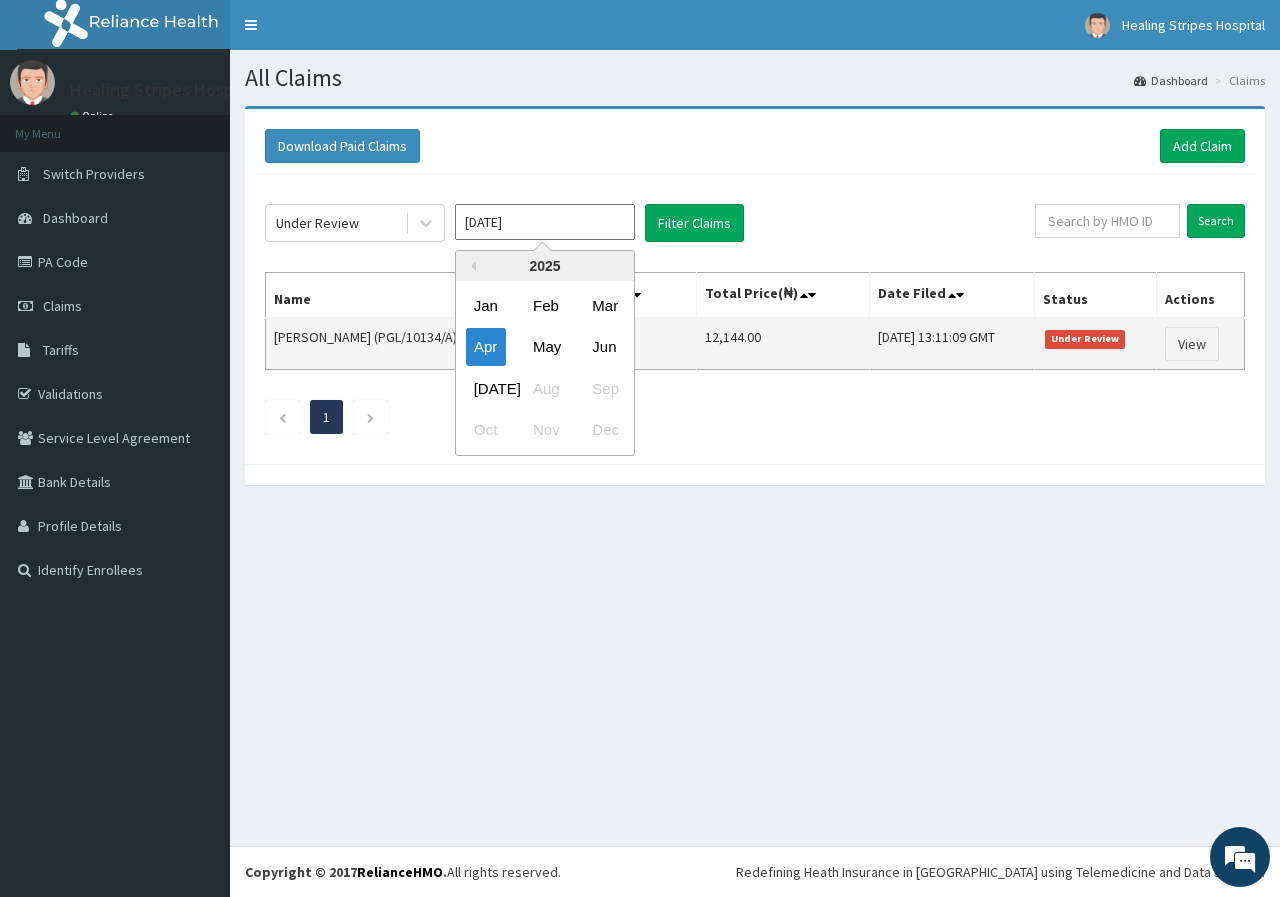 click on "May" at bounding box center (545, 347) 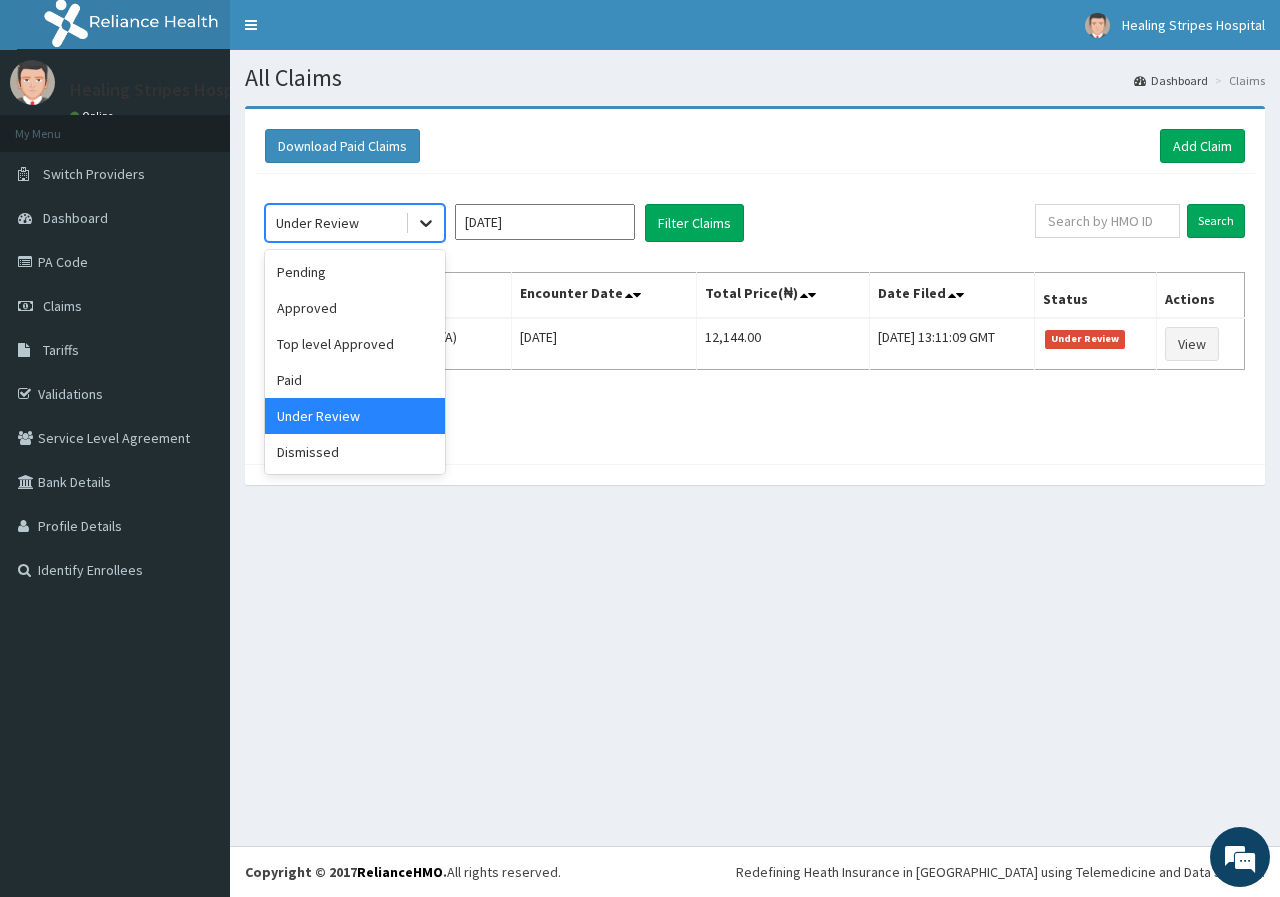 click 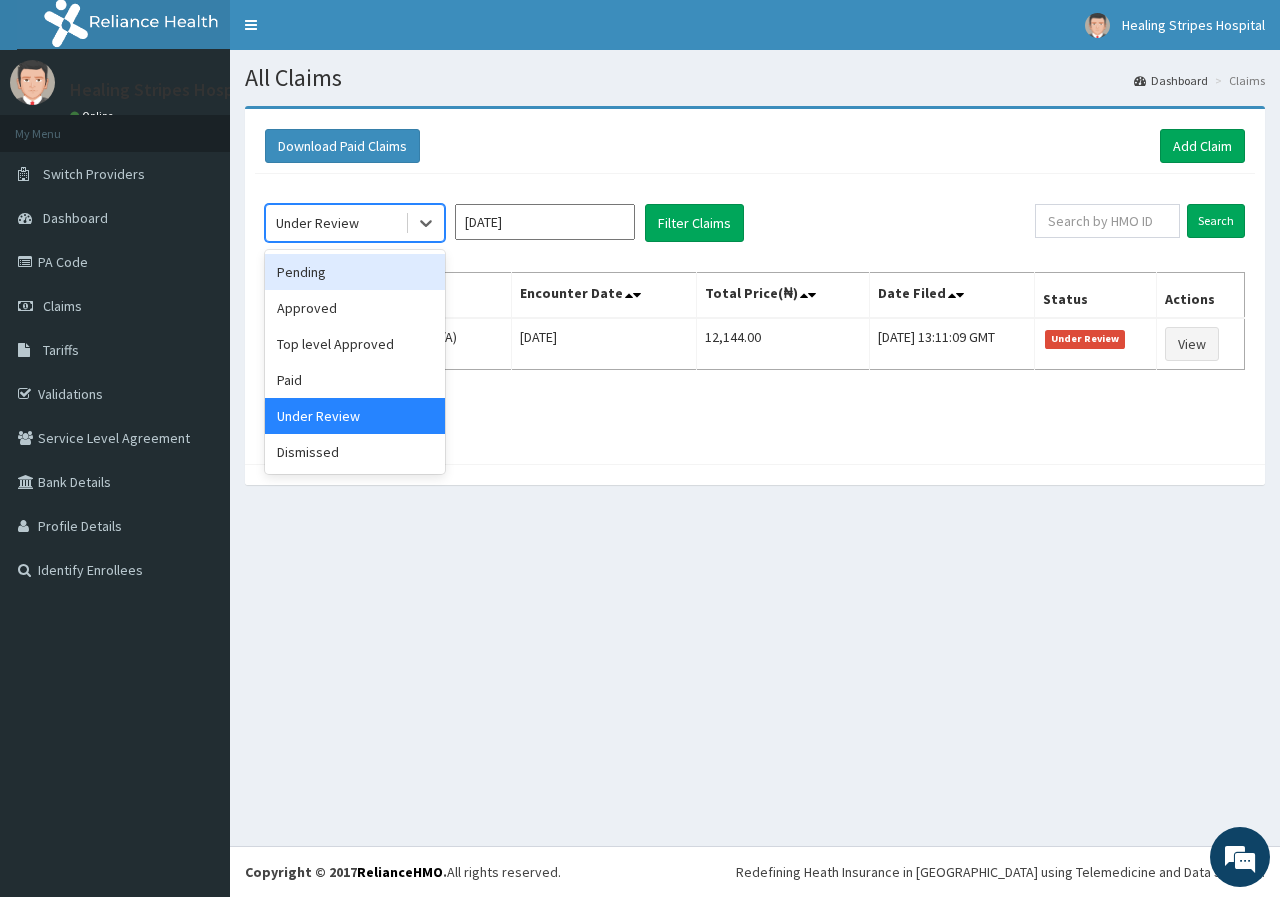 click on "Pending" at bounding box center [355, 272] 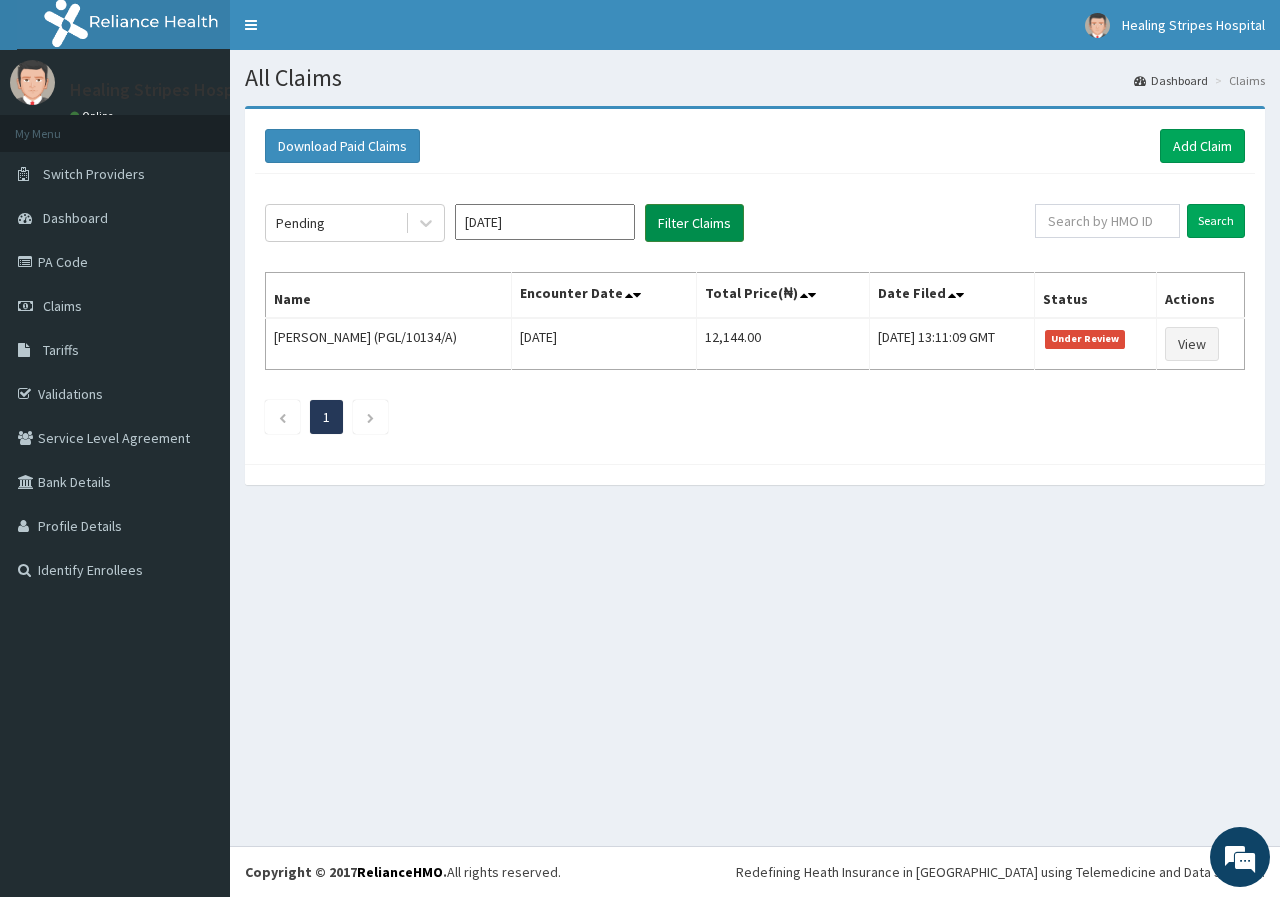 click on "Filter Claims" at bounding box center (694, 223) 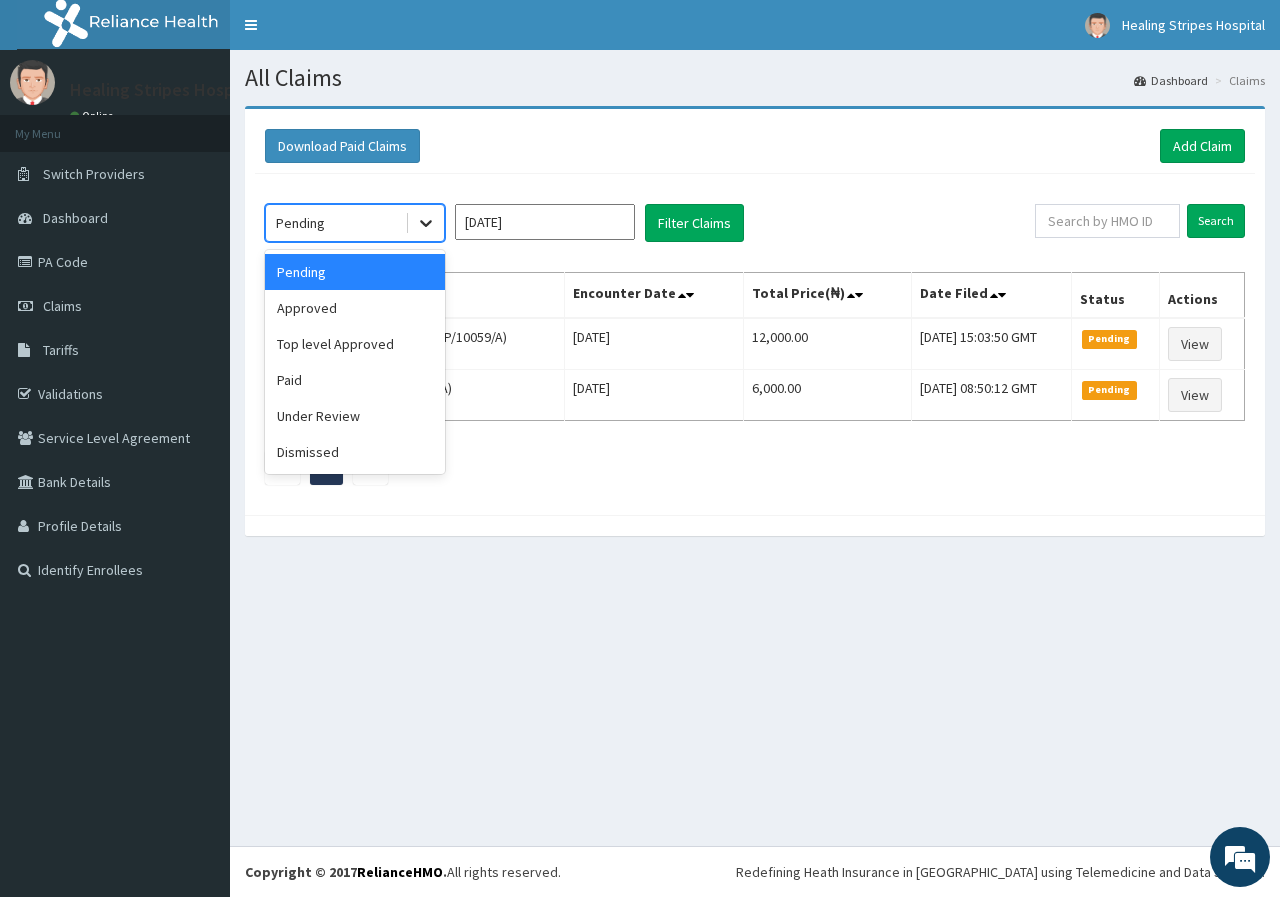 click 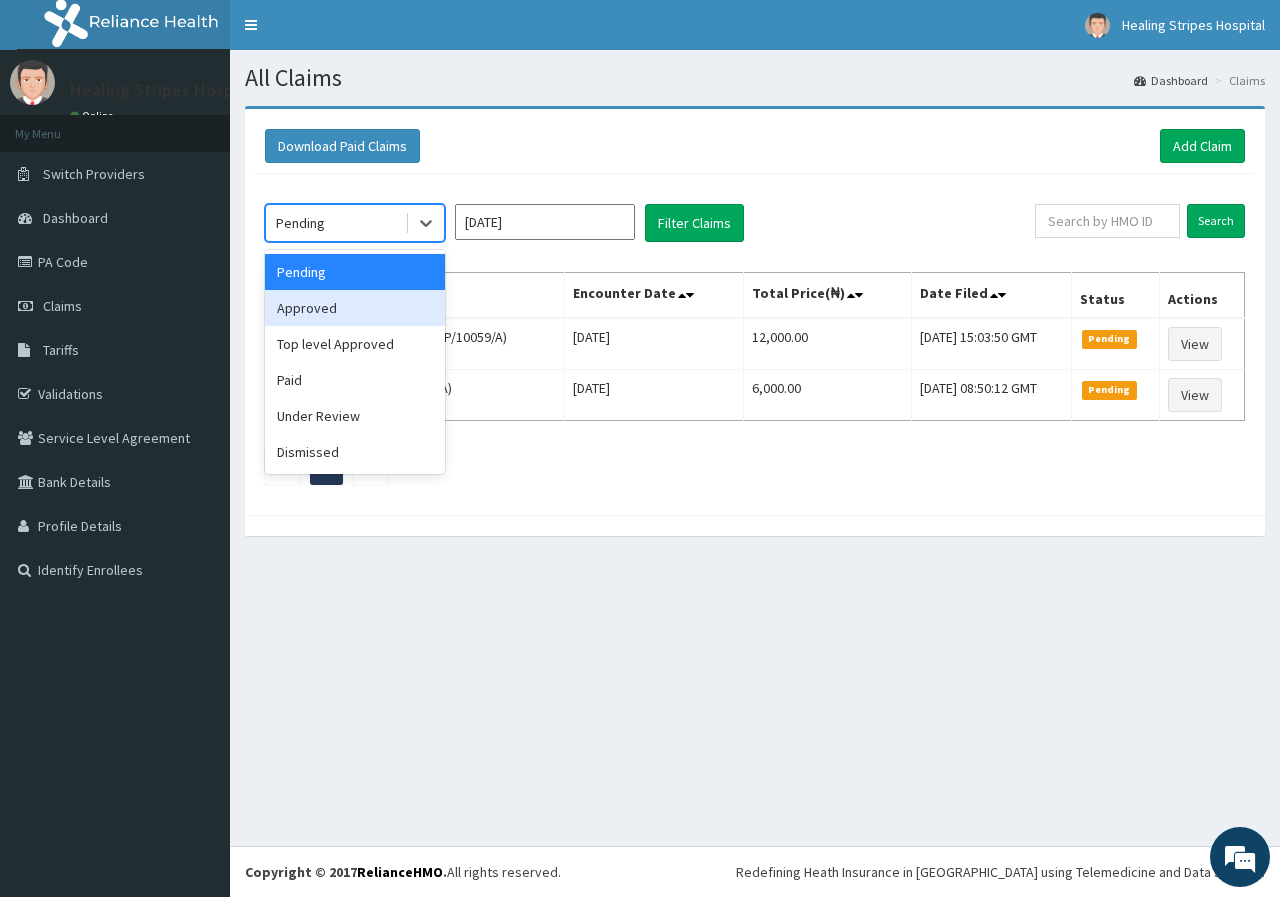 click on "Approved" at bounding box center (355, 308) 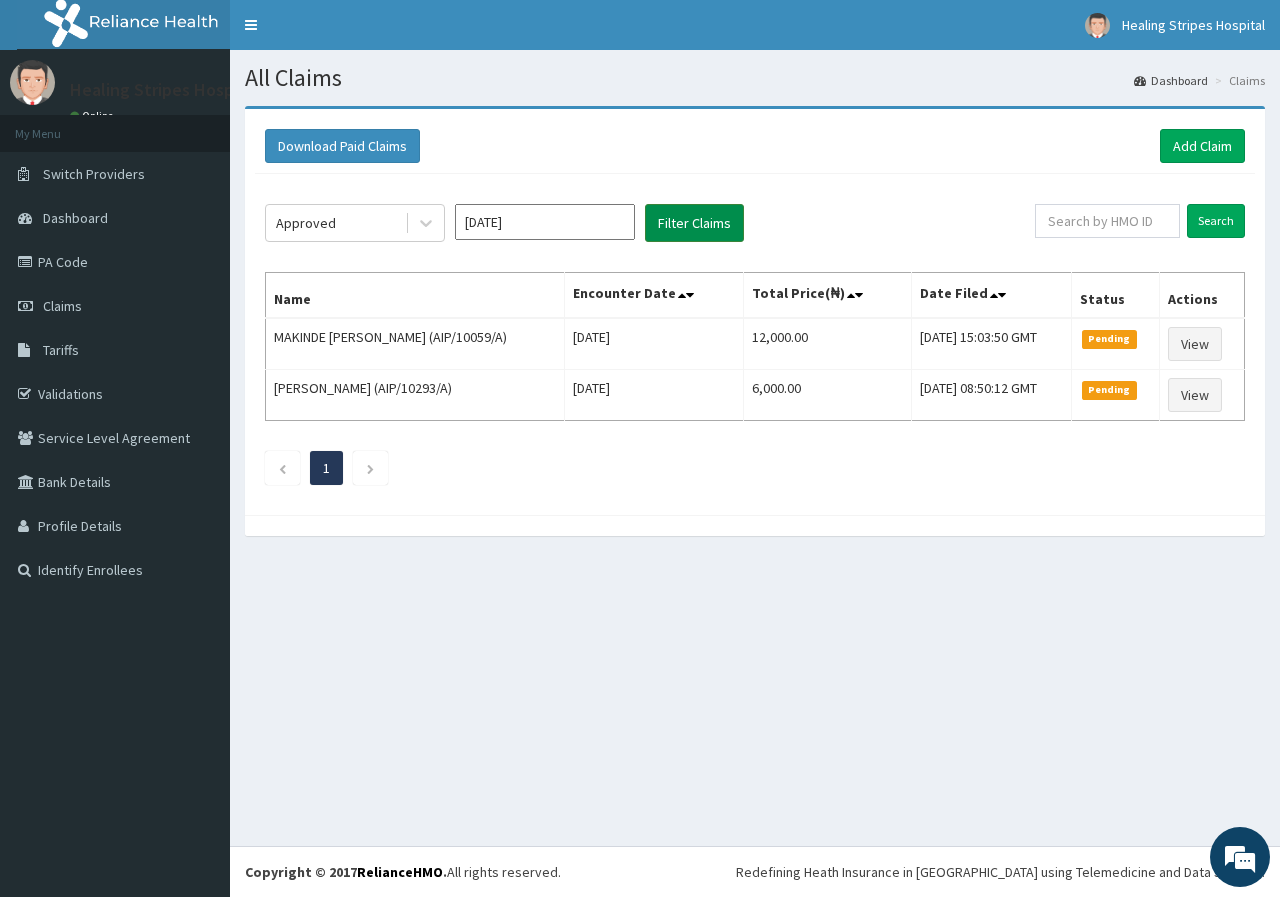 click on "Filter Claims" at bounding box center (694, 223) 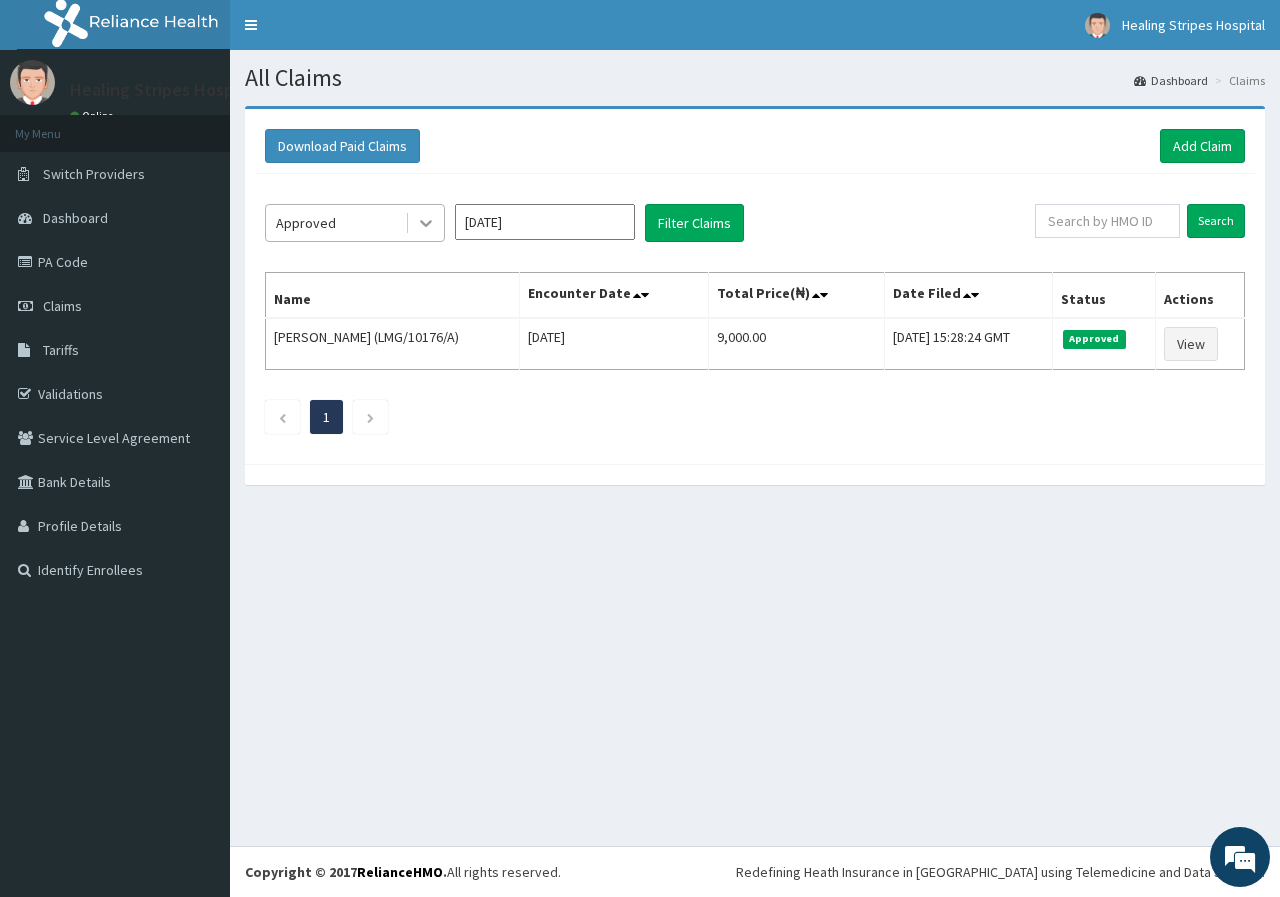 click 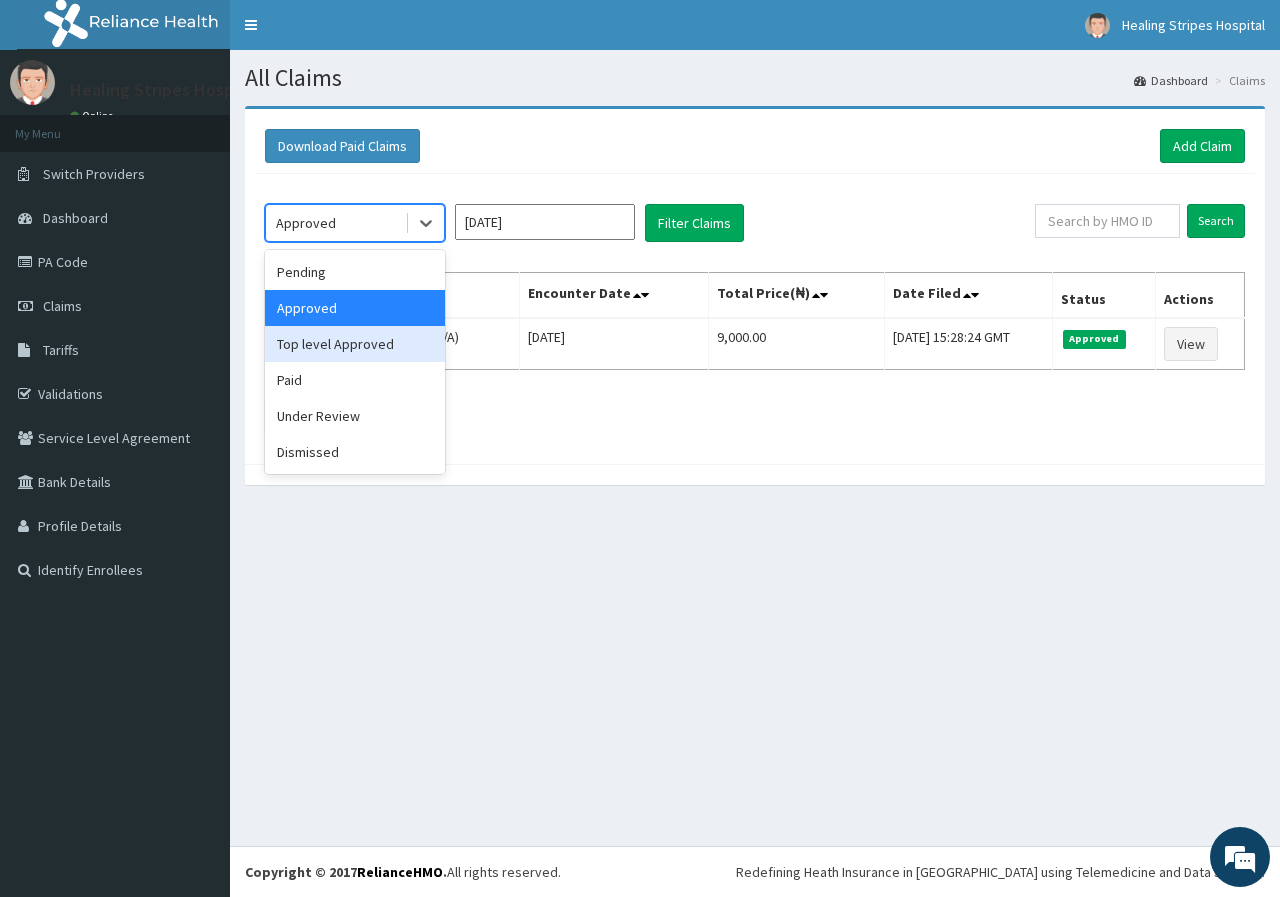 click on "Top level Approved" at bounding box center (355, 344) 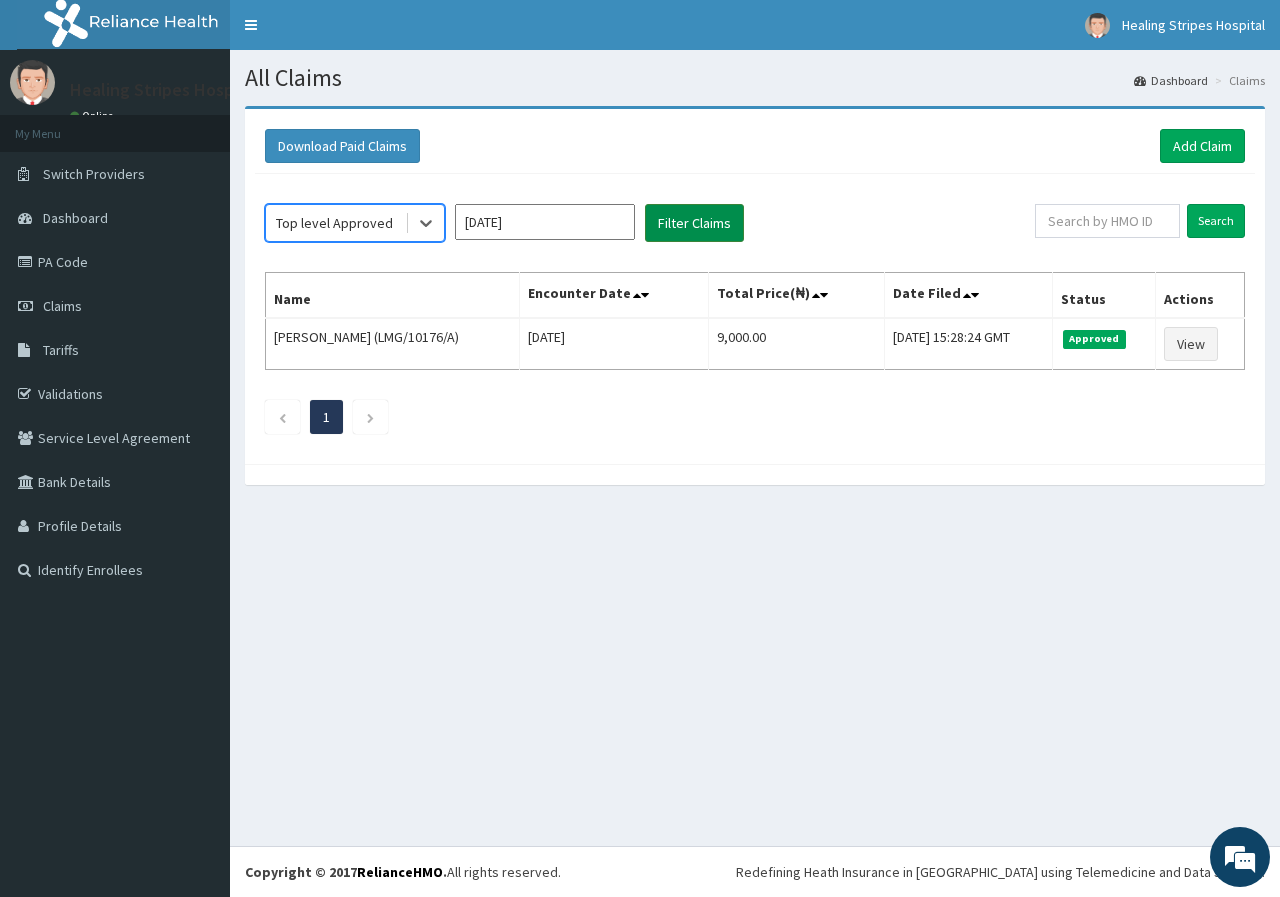 click on "Filter Claims" at bounding box center (694, 223) 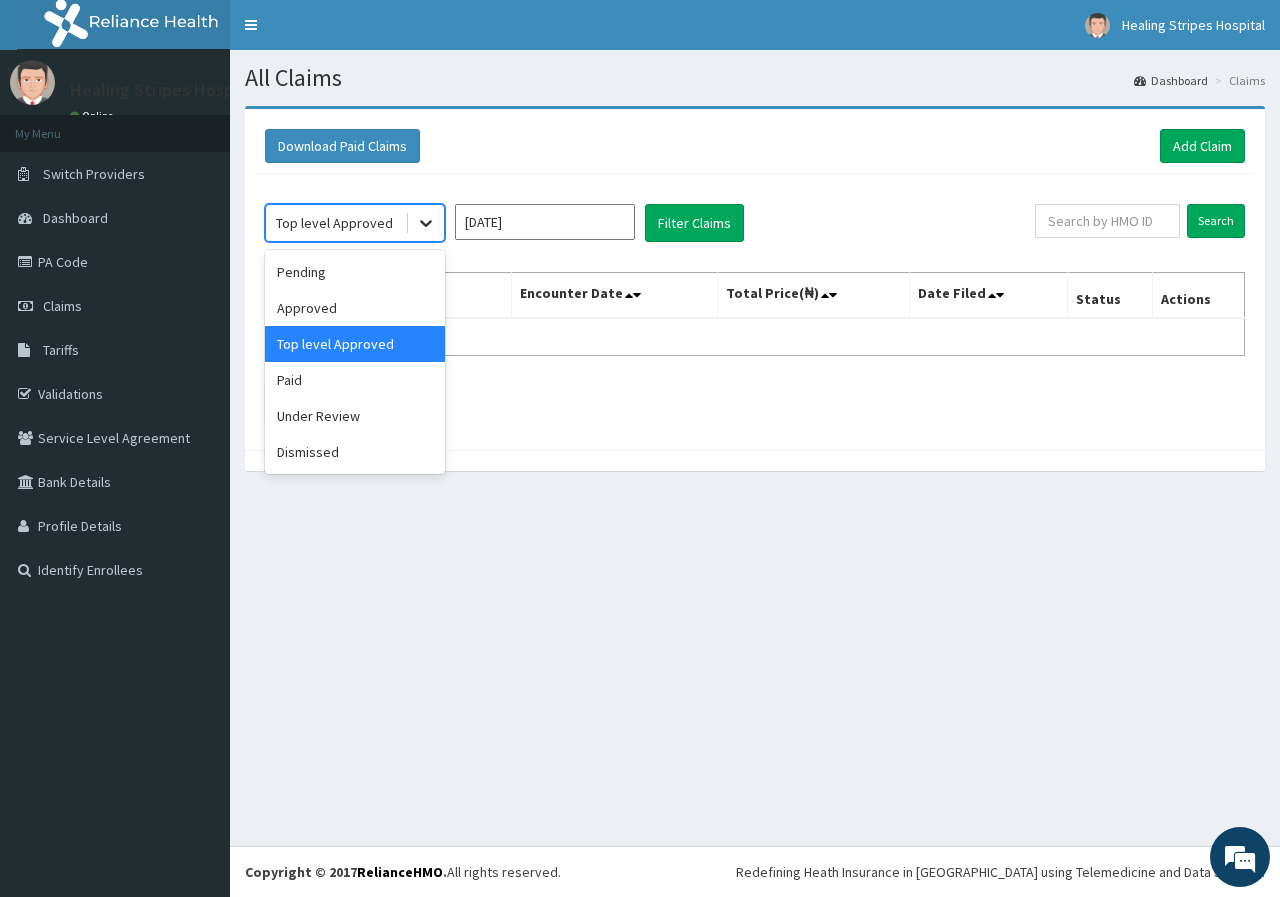click 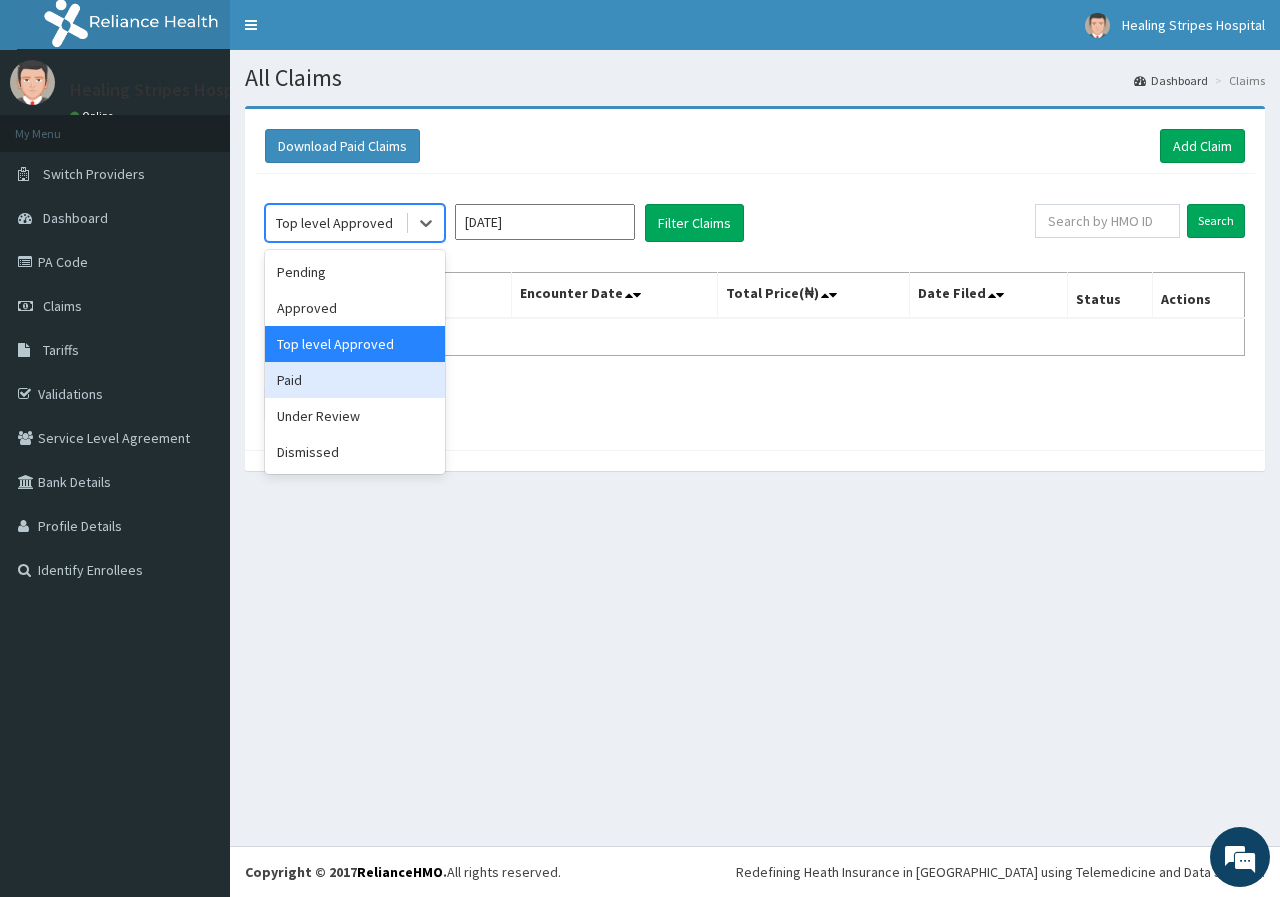 click on "Paid" at bounding box center (355, 380) 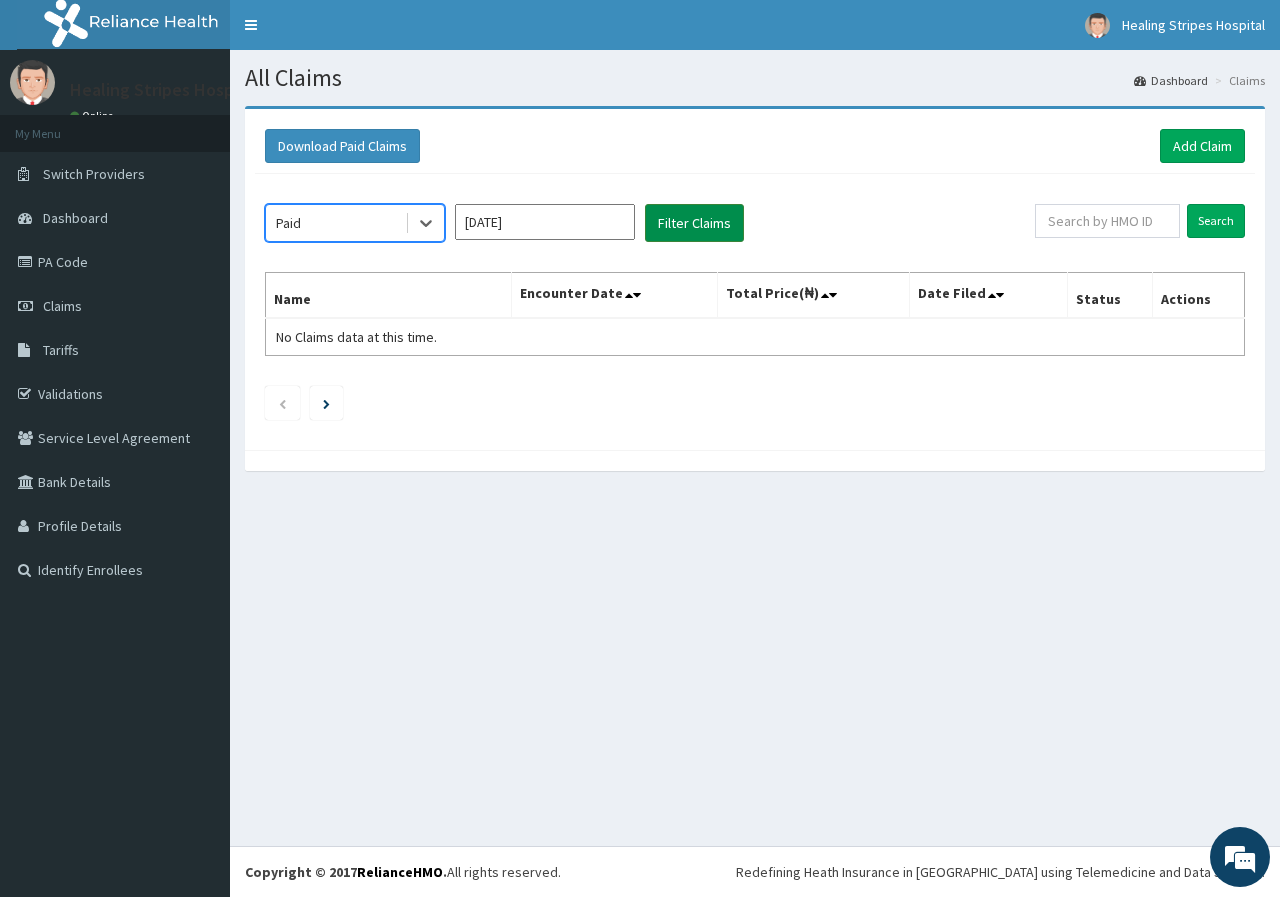 click on "Filter Claims" at bounding box center (694, 223) 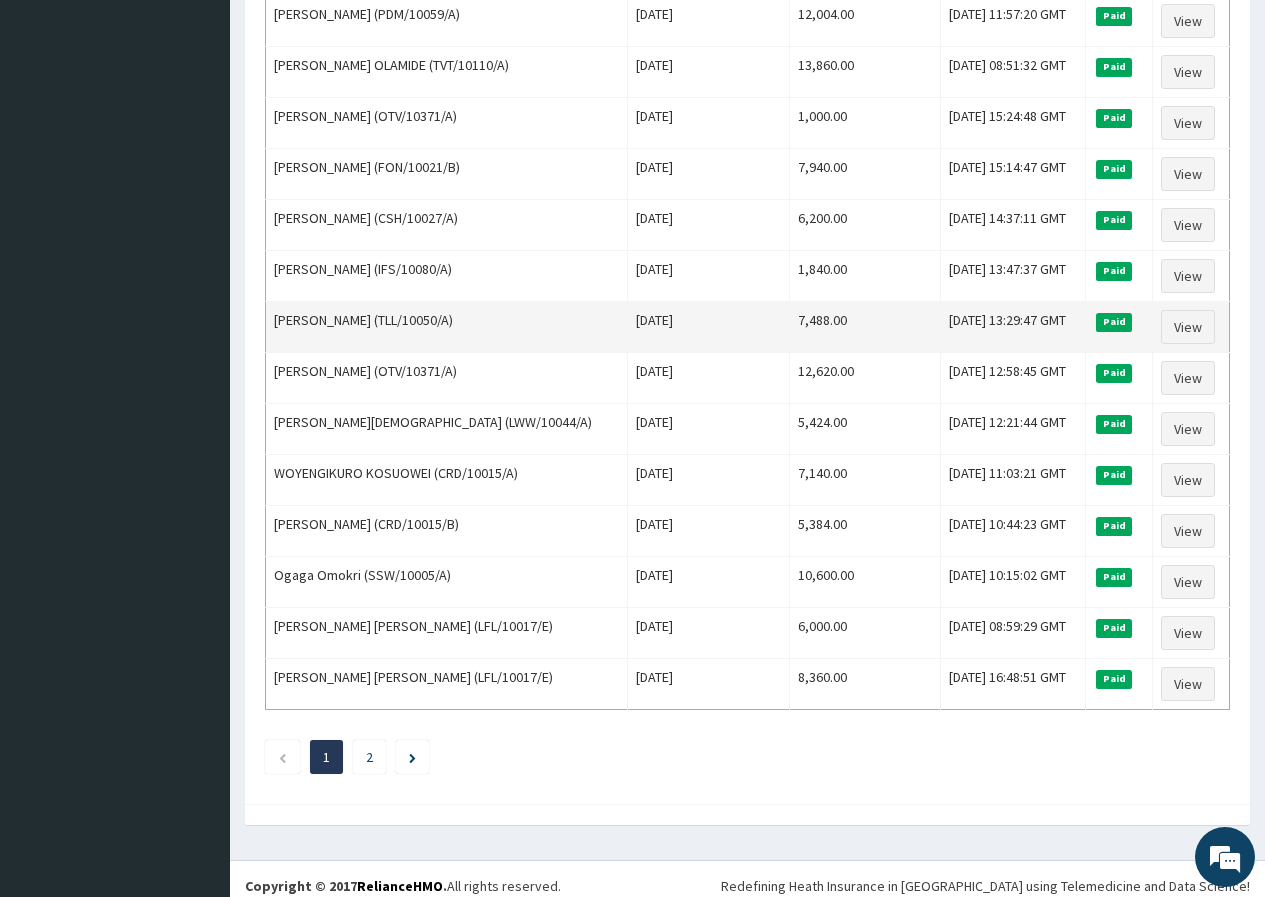 scroll, scrollTop: 2173, scrollLeft: 0, axis: vertical 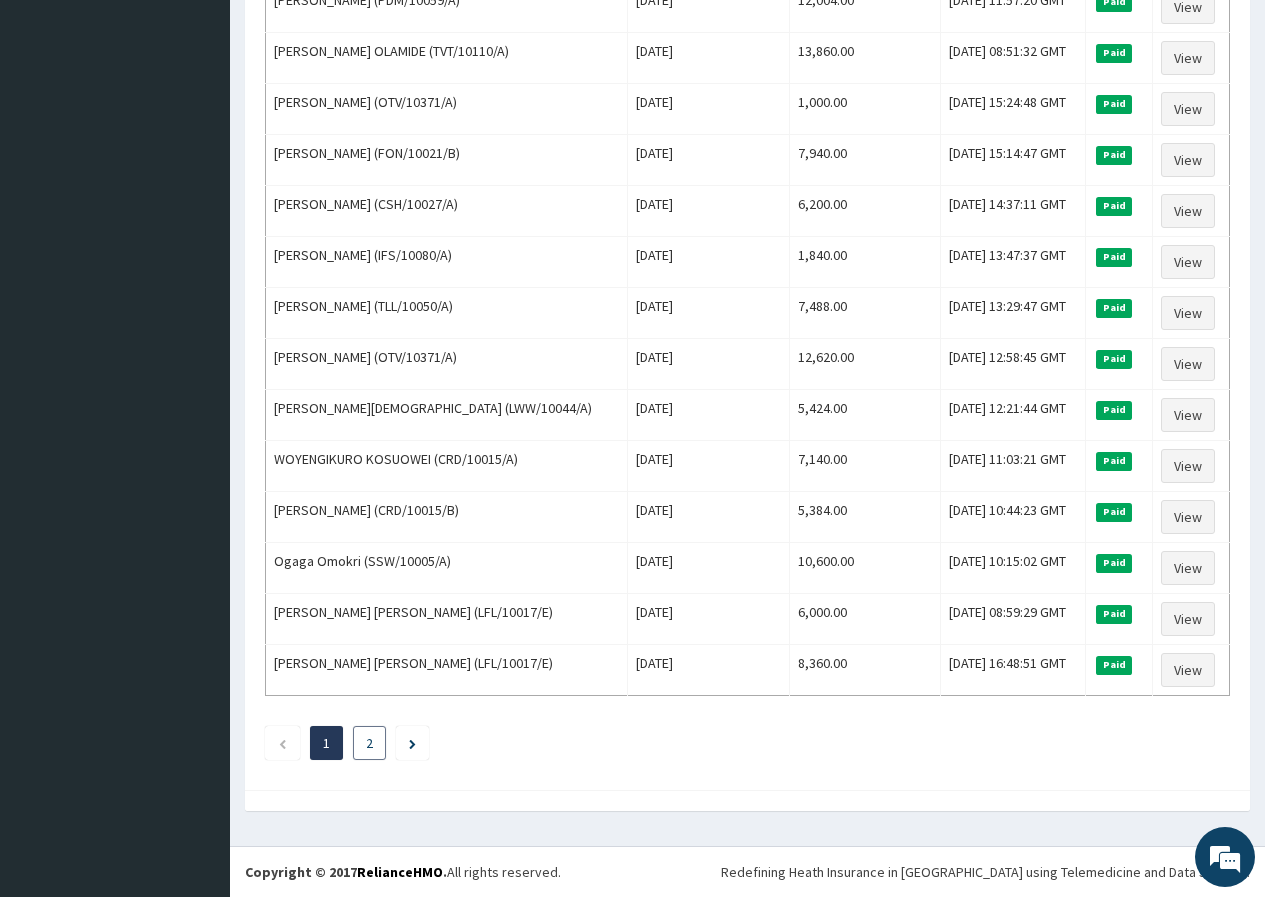 click on "2" at bounding box center (369, 743) 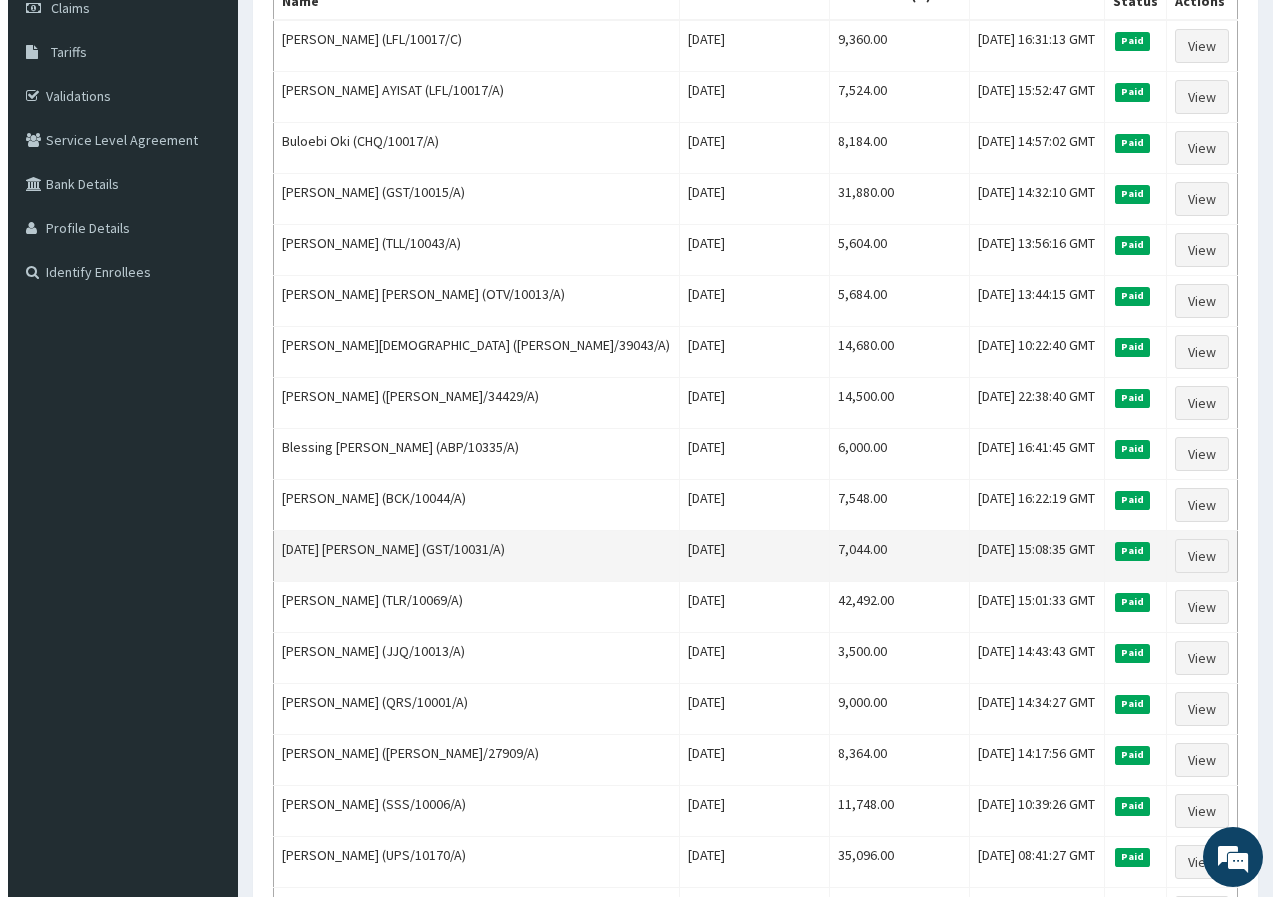 scroll, scrollTop: 0, scrollLeft: 0, axis: both 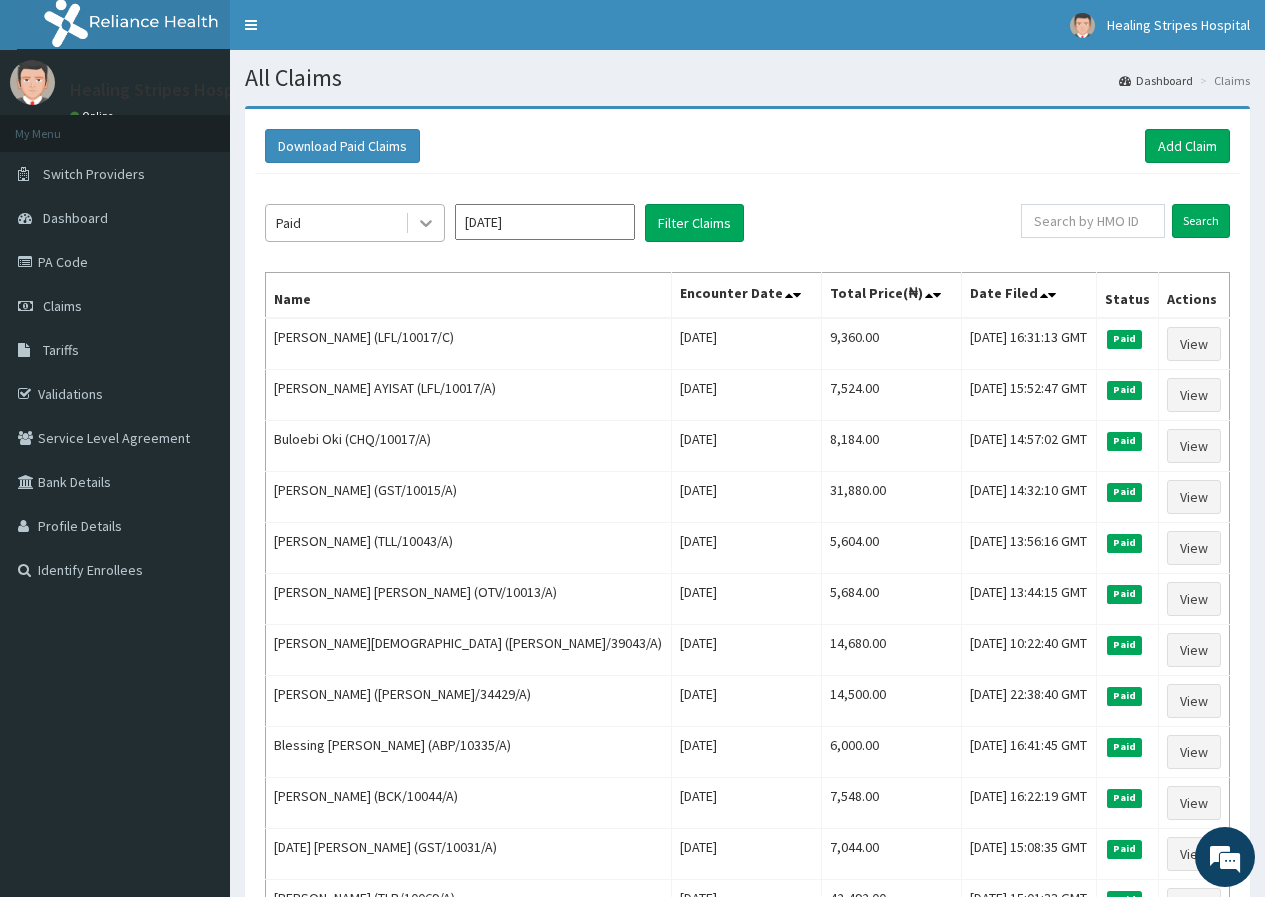 click 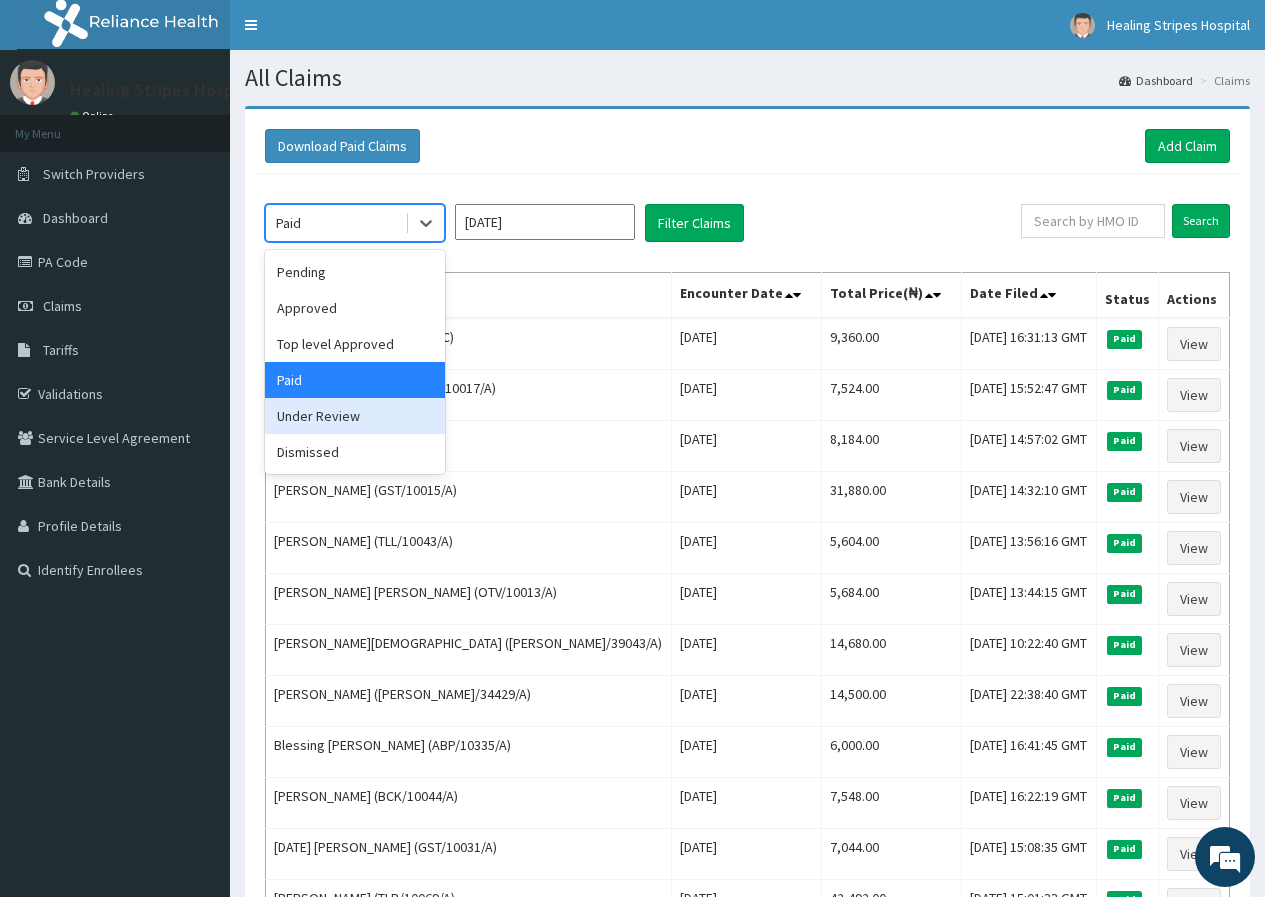 click on "Under Review" at bounding box center [355, 416] 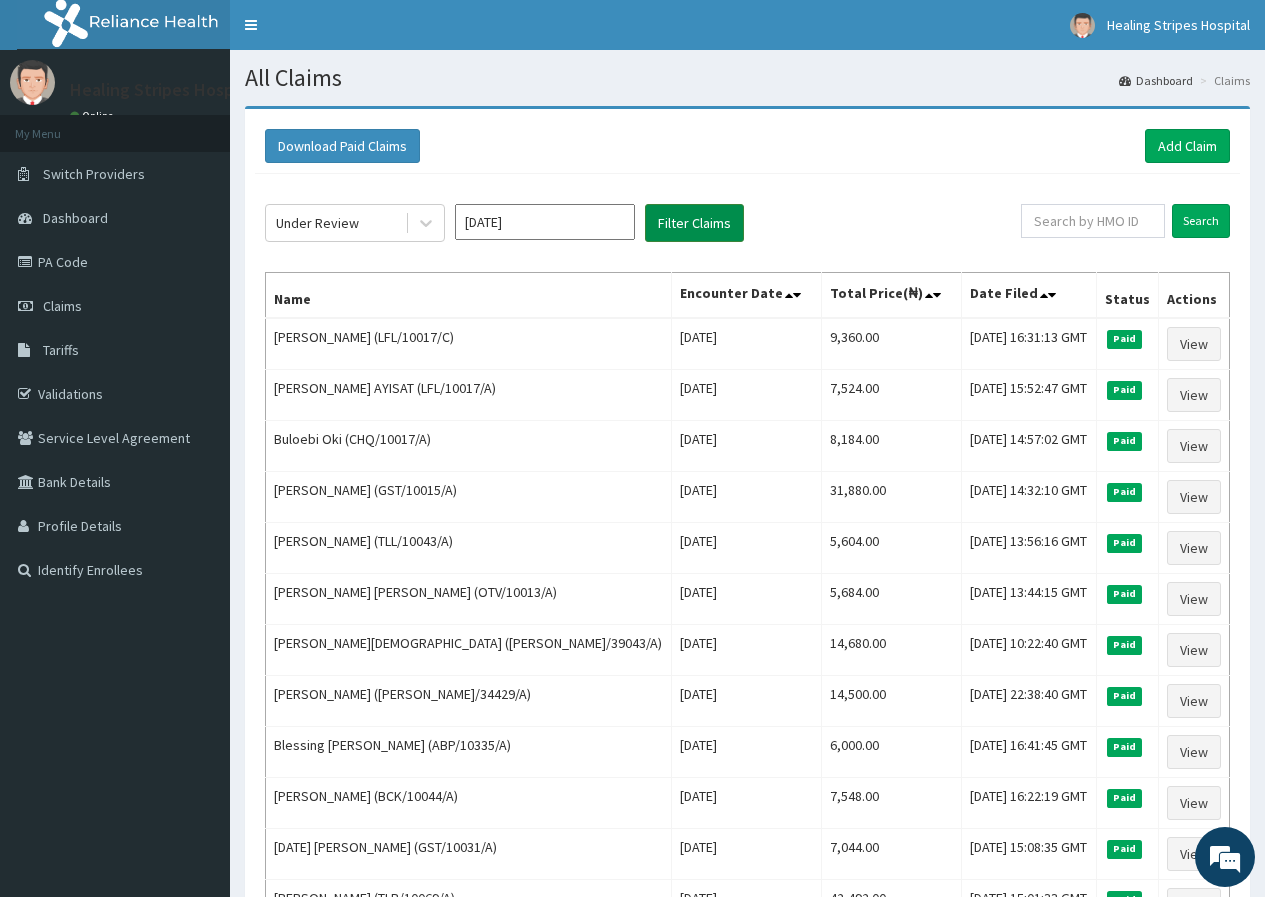 click on "Filter Claims" at bounding box center [694, 223] 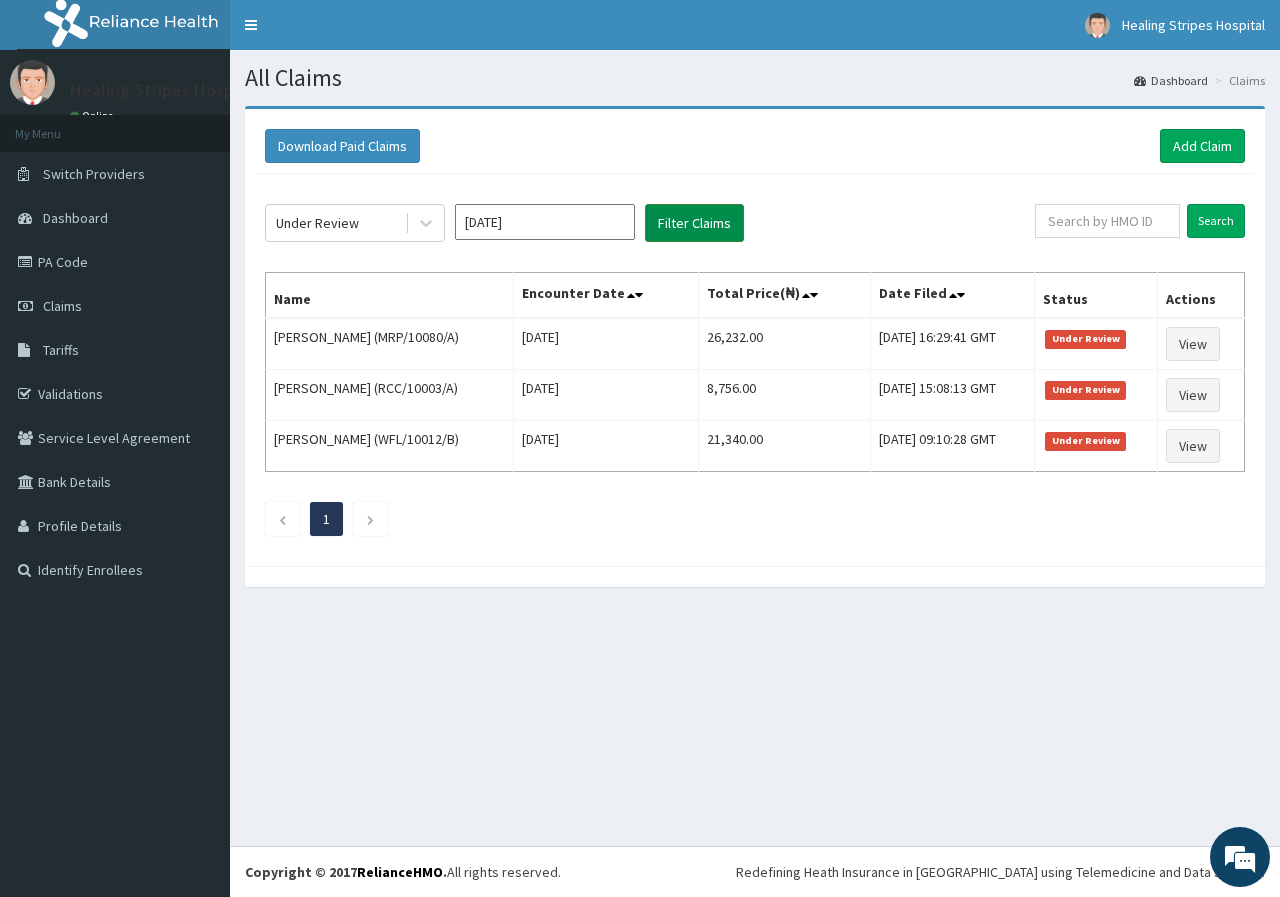 click on "Filter Claims" at bounding box center [694, 223] 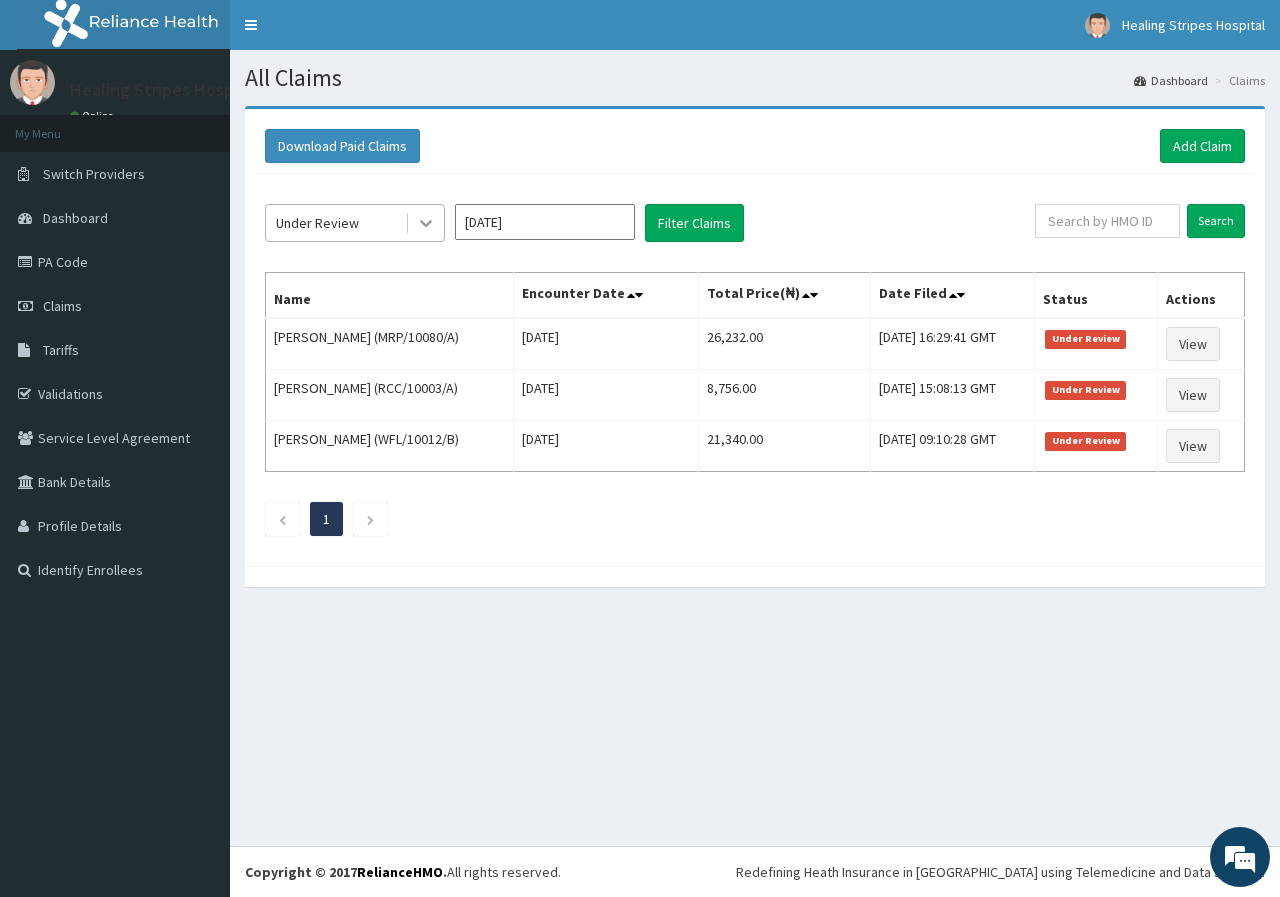 click 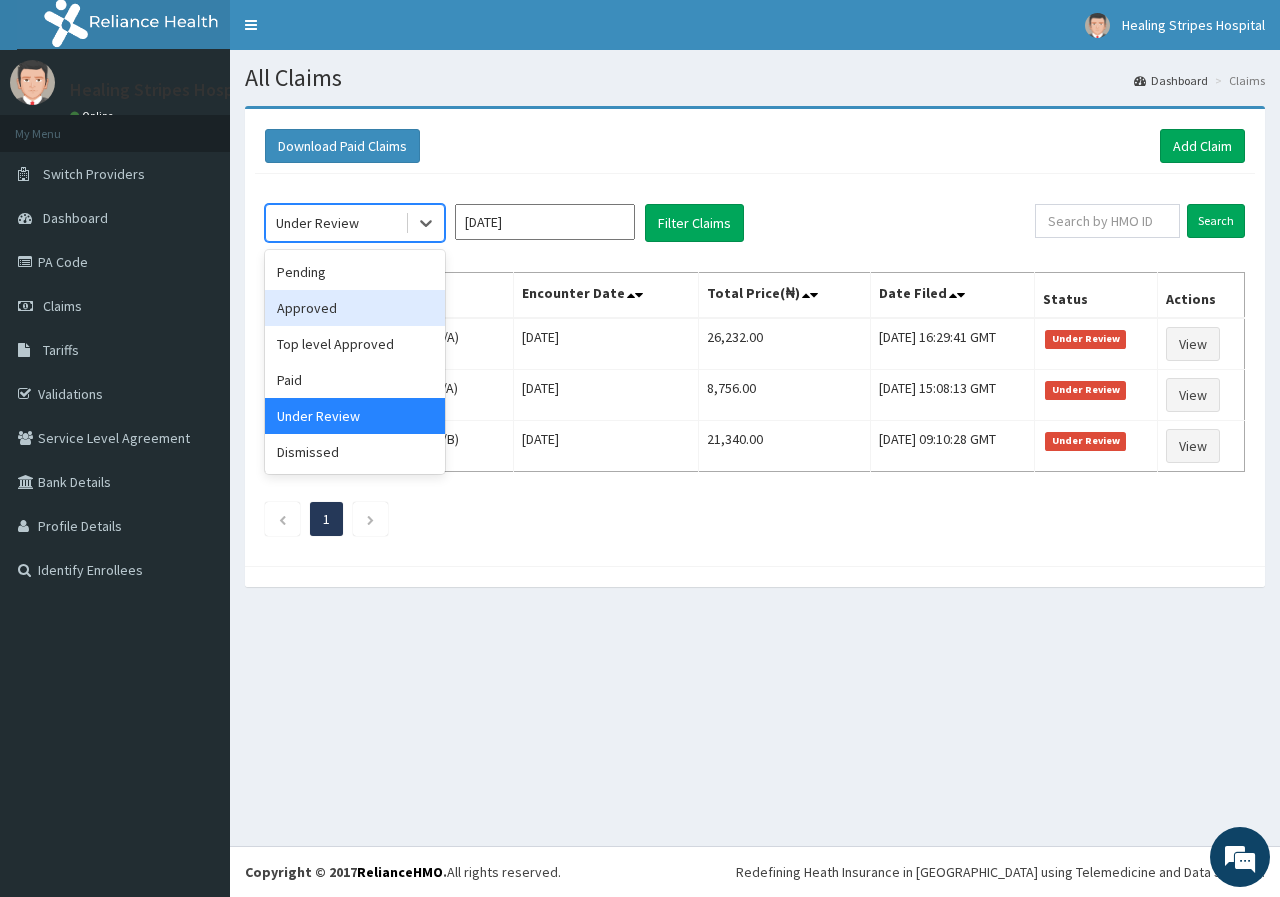 click on "option Under Review, selected. option Approved focused, 2 of 6. 6 results available. Use Up and Down to choose options, press Enter to select the currently focused option, press Escape to exit the menu, press Tab to select the option and exit the menu. Under Review Pending Approved Top level Approved Paid Under Review Dismissed May 2025 Filter Claims Search Name Encounter Date Total Price(₦) Date Filed Status Actions Deji Lepe (MRP/10080/A) Thu May 15 2025 26,232.00 Thu, 10 Jul 2025 16:29:41 GMT Under Review View Grace Osiota (RCC/10003/A) Sat May 10 2025 8,756.00 Tue, 08 Jul 2025 15:08:13 GMT Under Review View Safiya Lasisi (WFL/10012/B) Fri May 09 2025 21,340.00 Tue, 08 Jul 2025 09:10:28 GMT Under Review View 1" 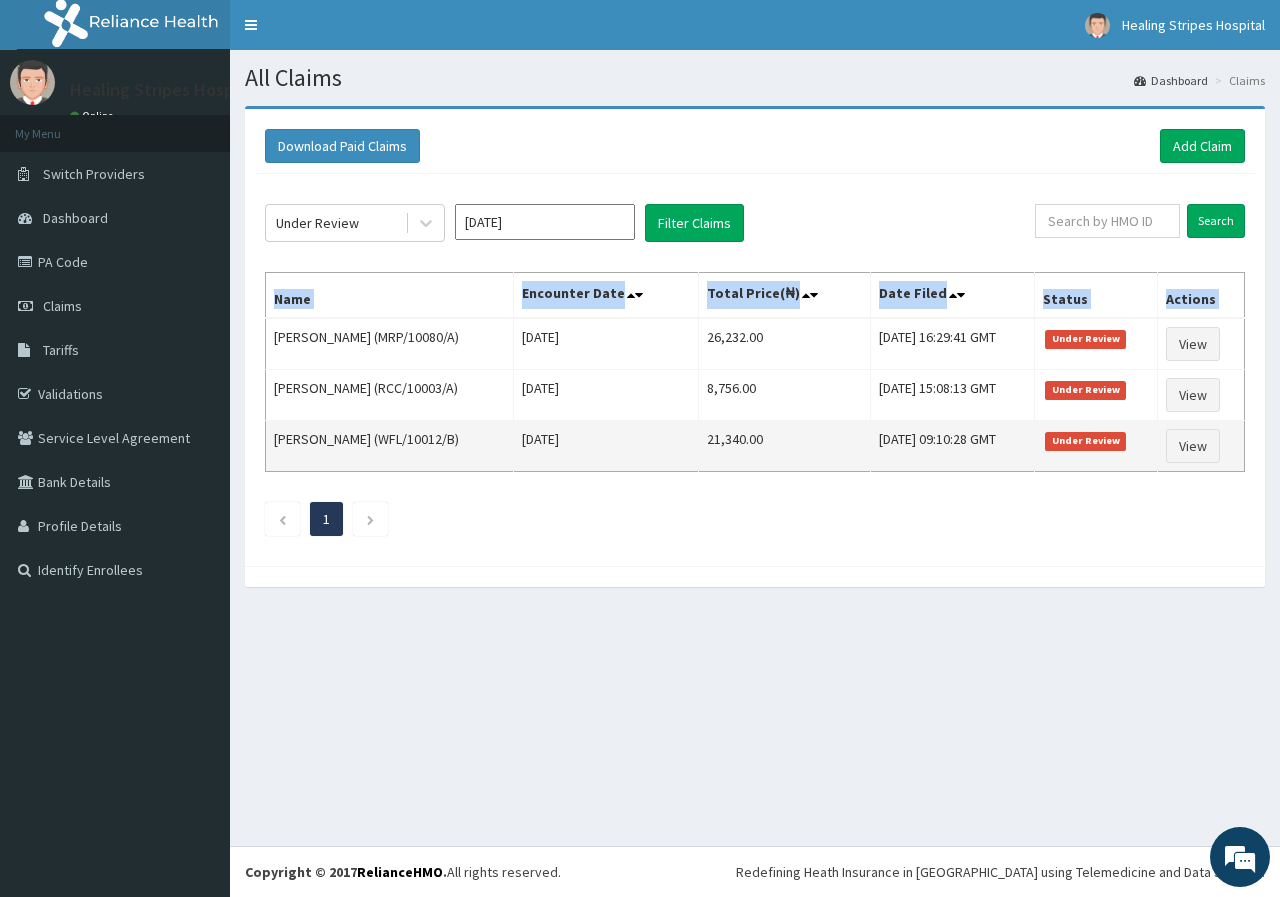 drag, startPoint x: 274, startPoint y: 332, endPoint x: 1179, endPoint y: 428, distance: 910.07745 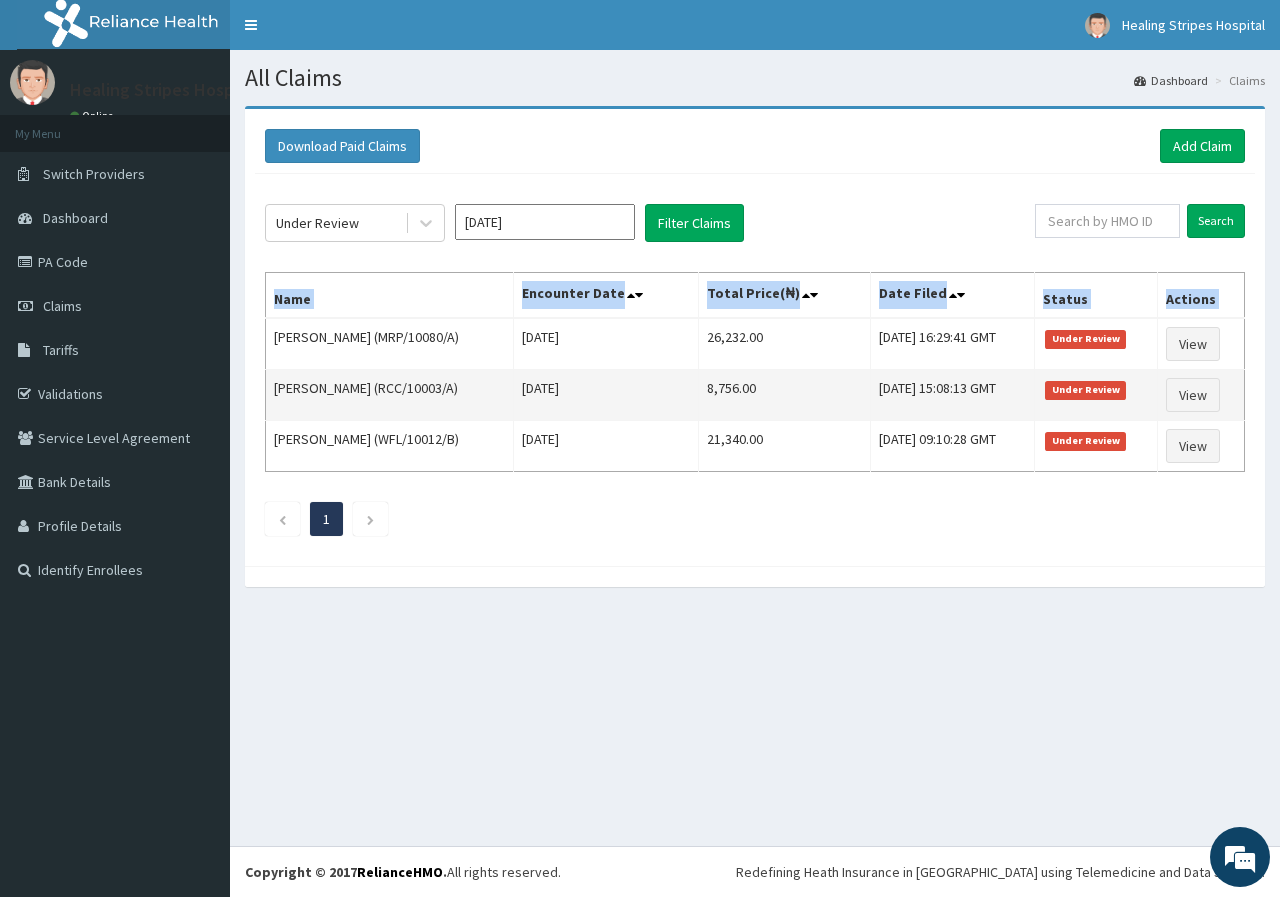 copy on "Name Encounter Date Total Price(₦) Date Filed Status Actions" 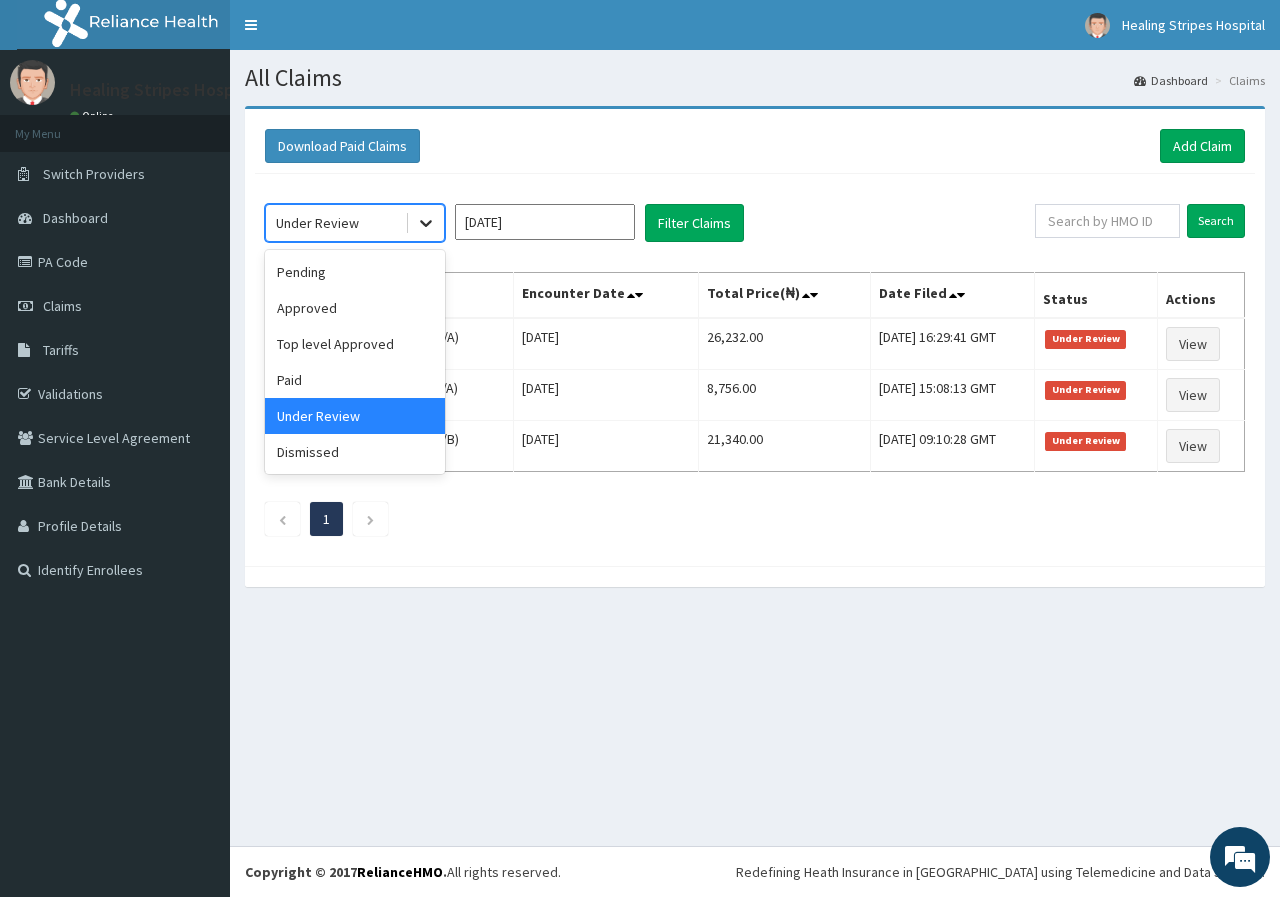 click 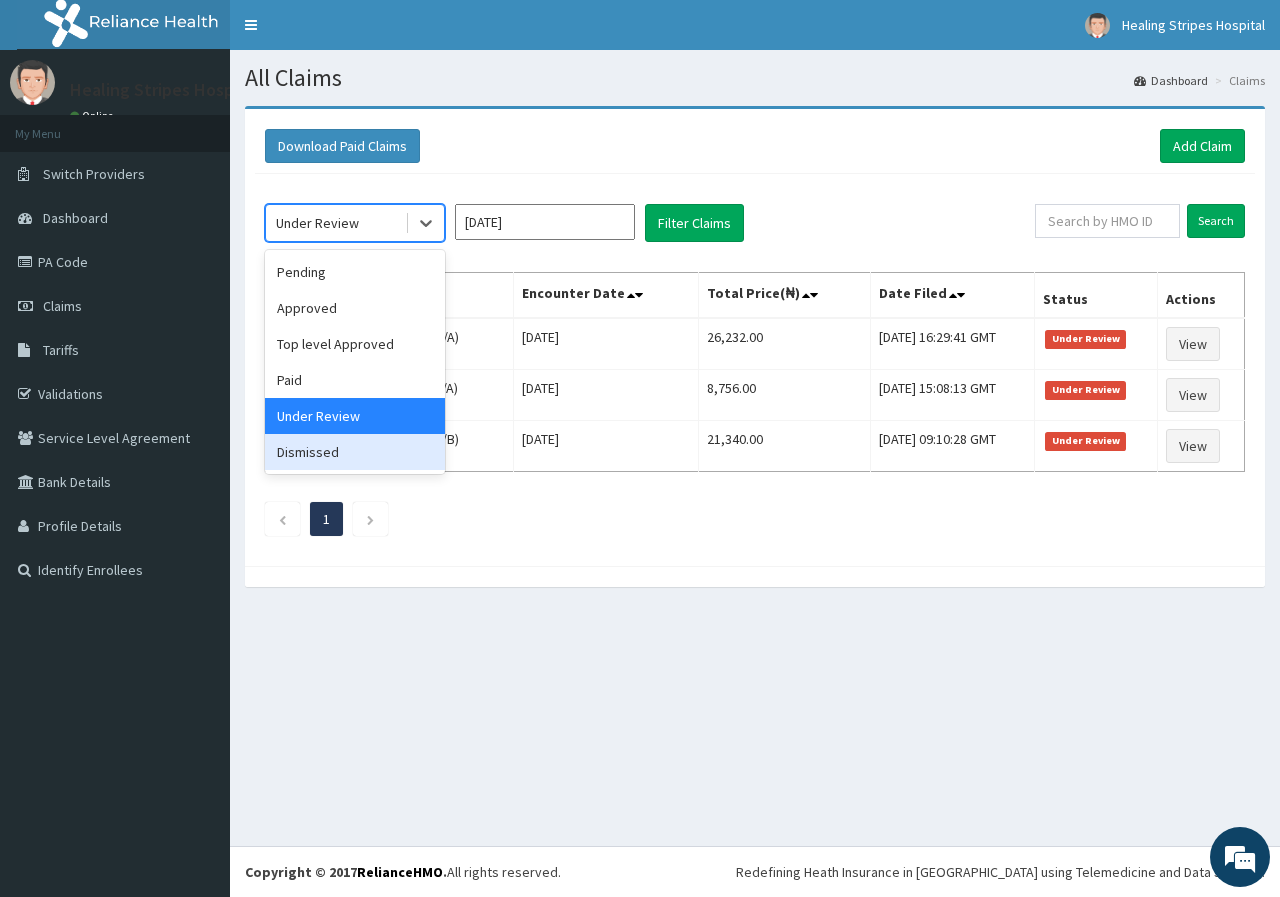 click on "Dismissed" at bounding box center [355, 452] 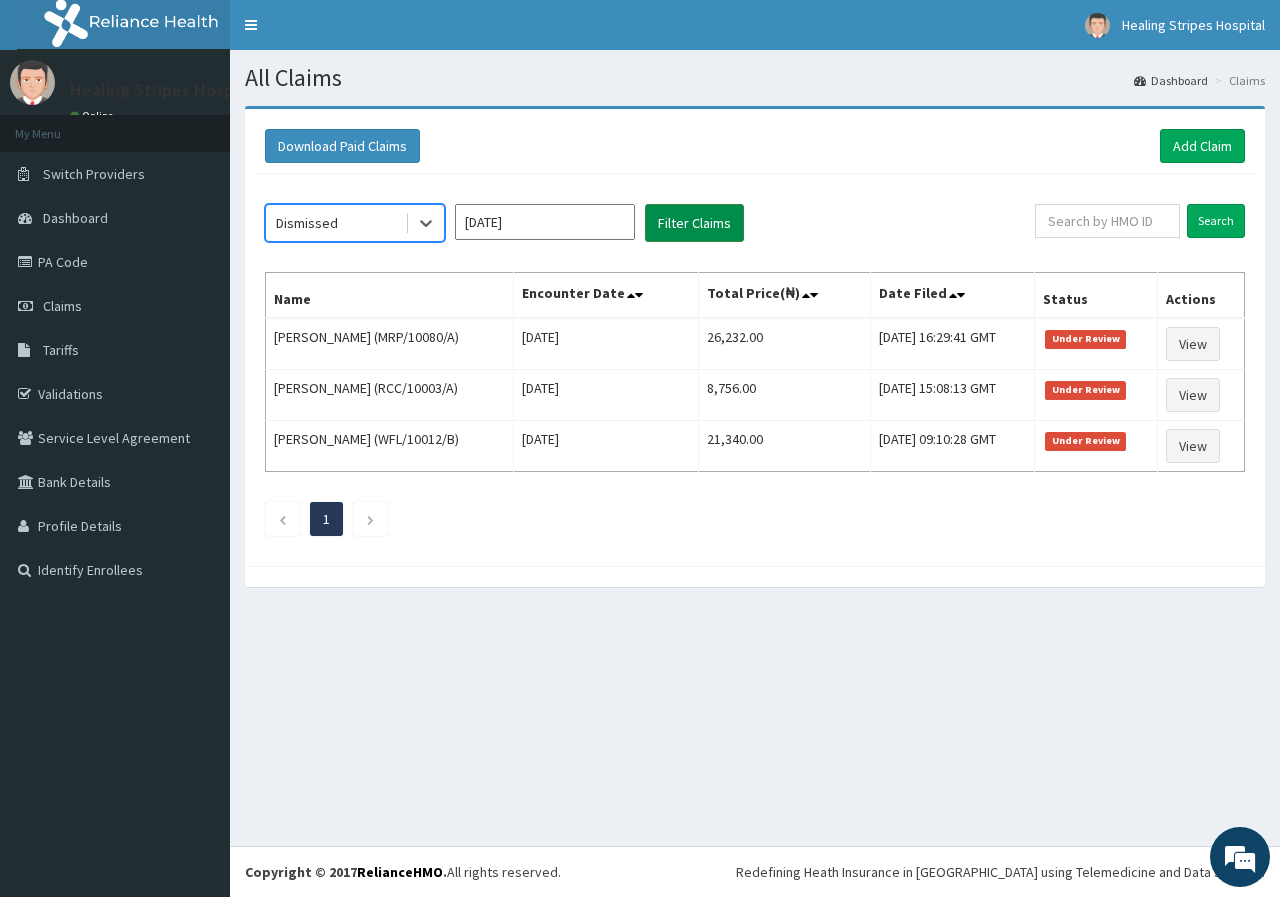 click on "Filter Claims" at bounding box center (694, 223) 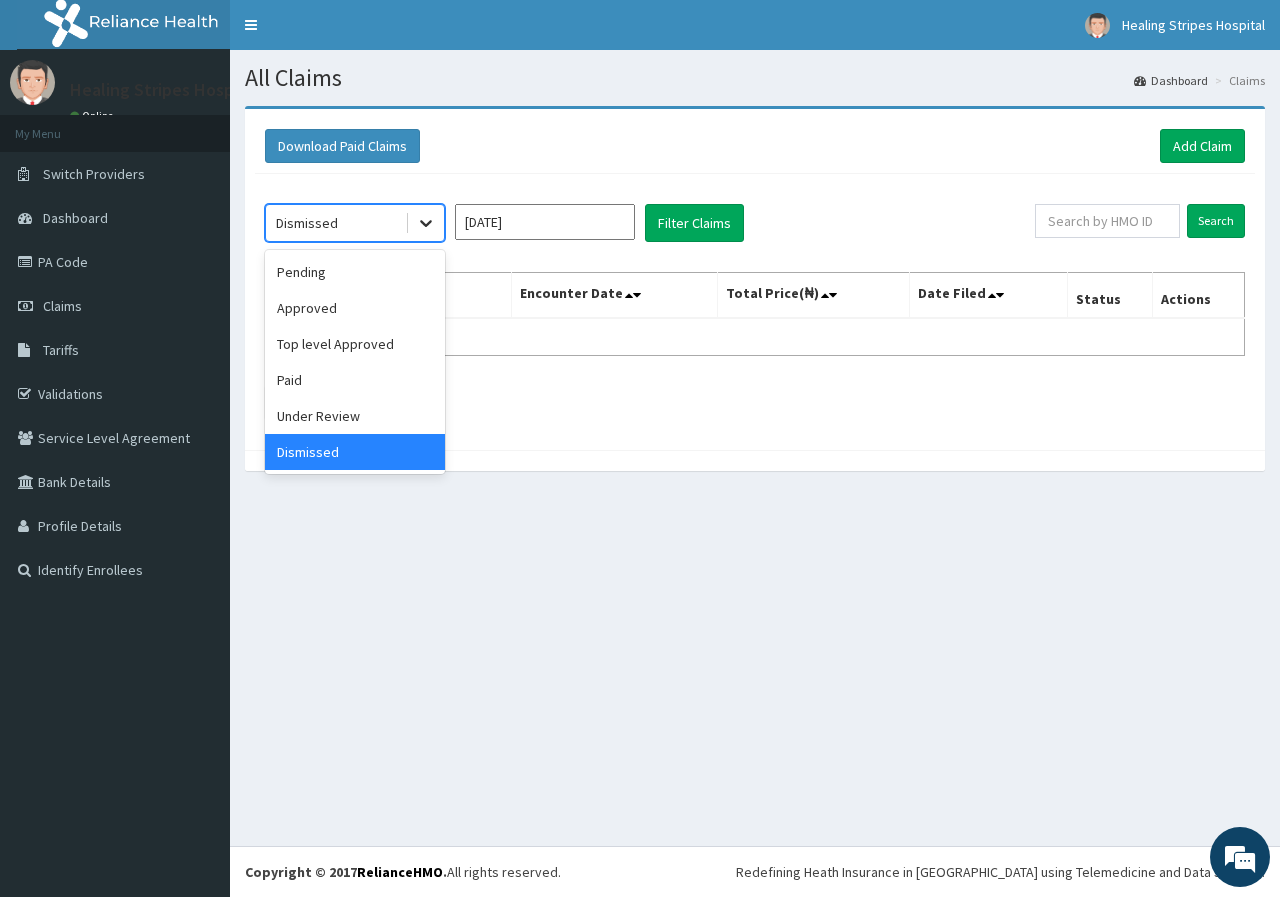 click 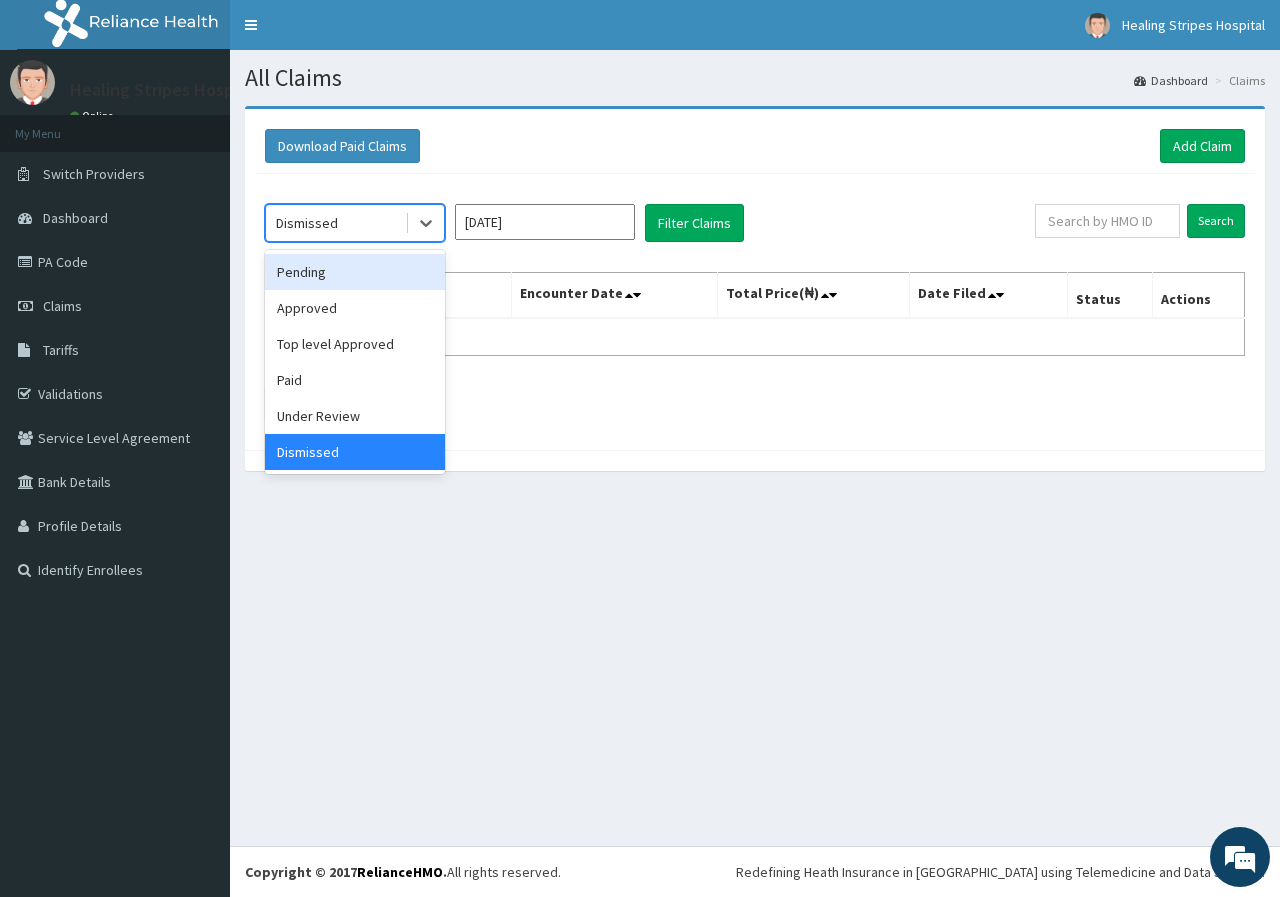 click on "Pending" at bounding box center (355, 272) 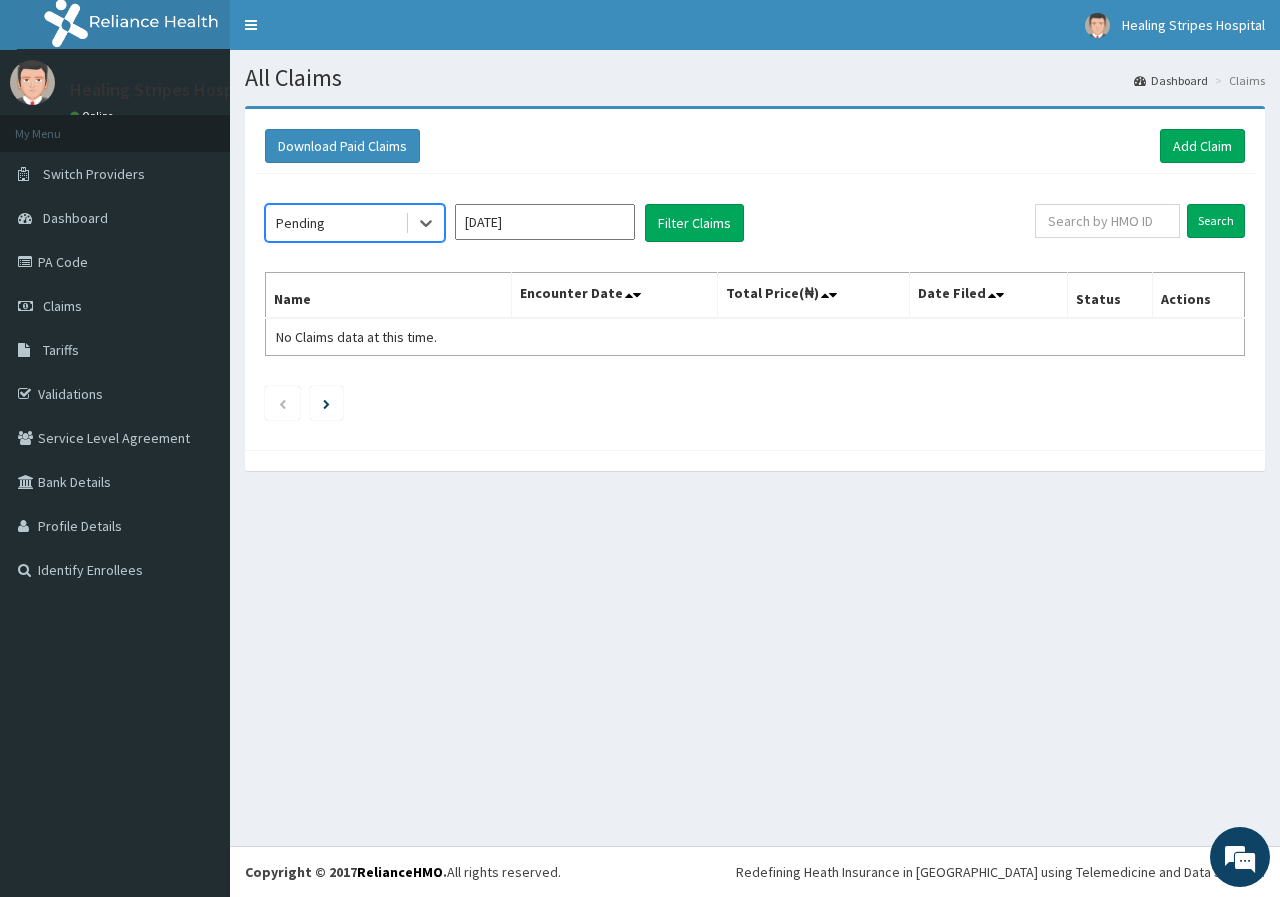 click on "May 2025" at bounding box center [545, 222] 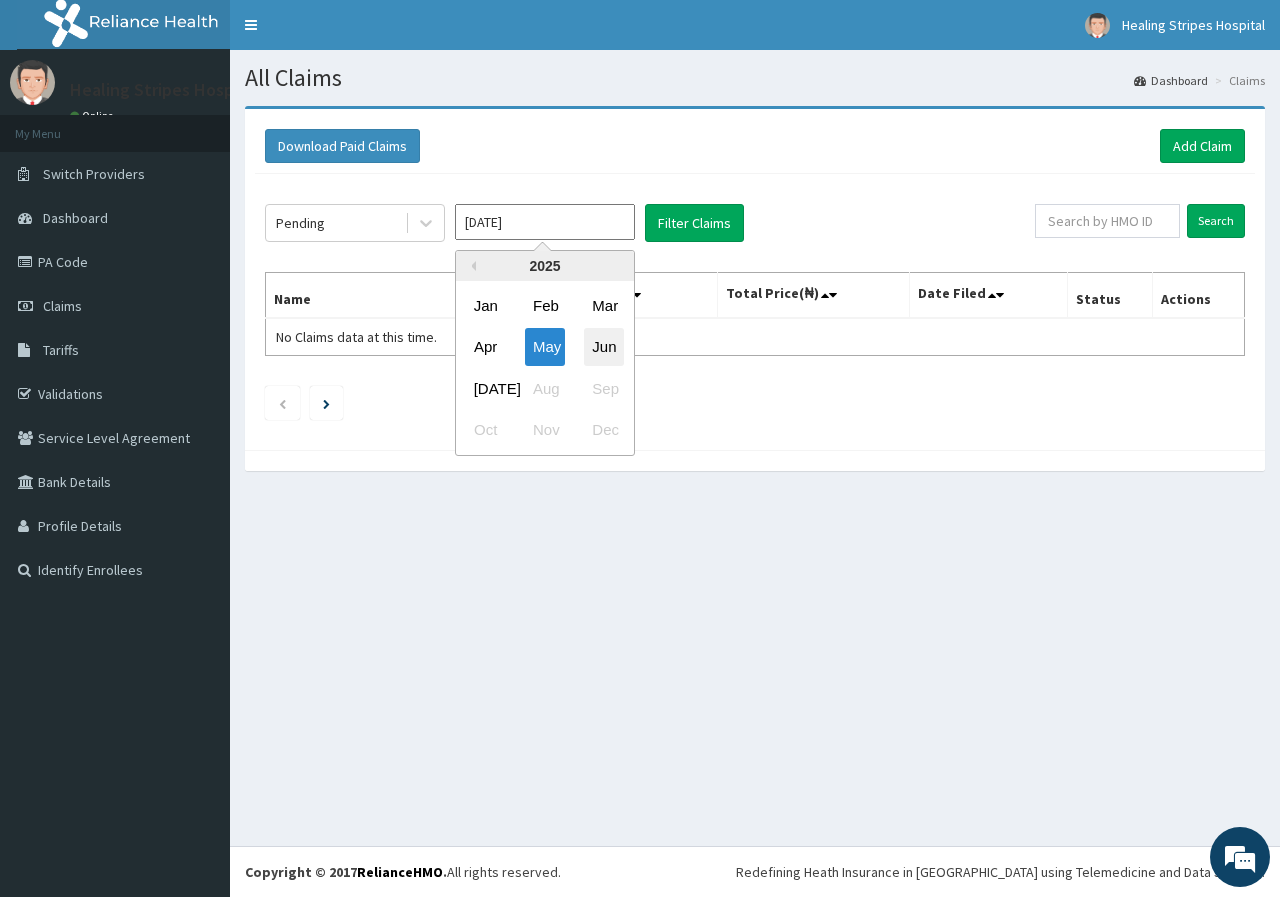click on "Jun" at bounding box center [604, 347] 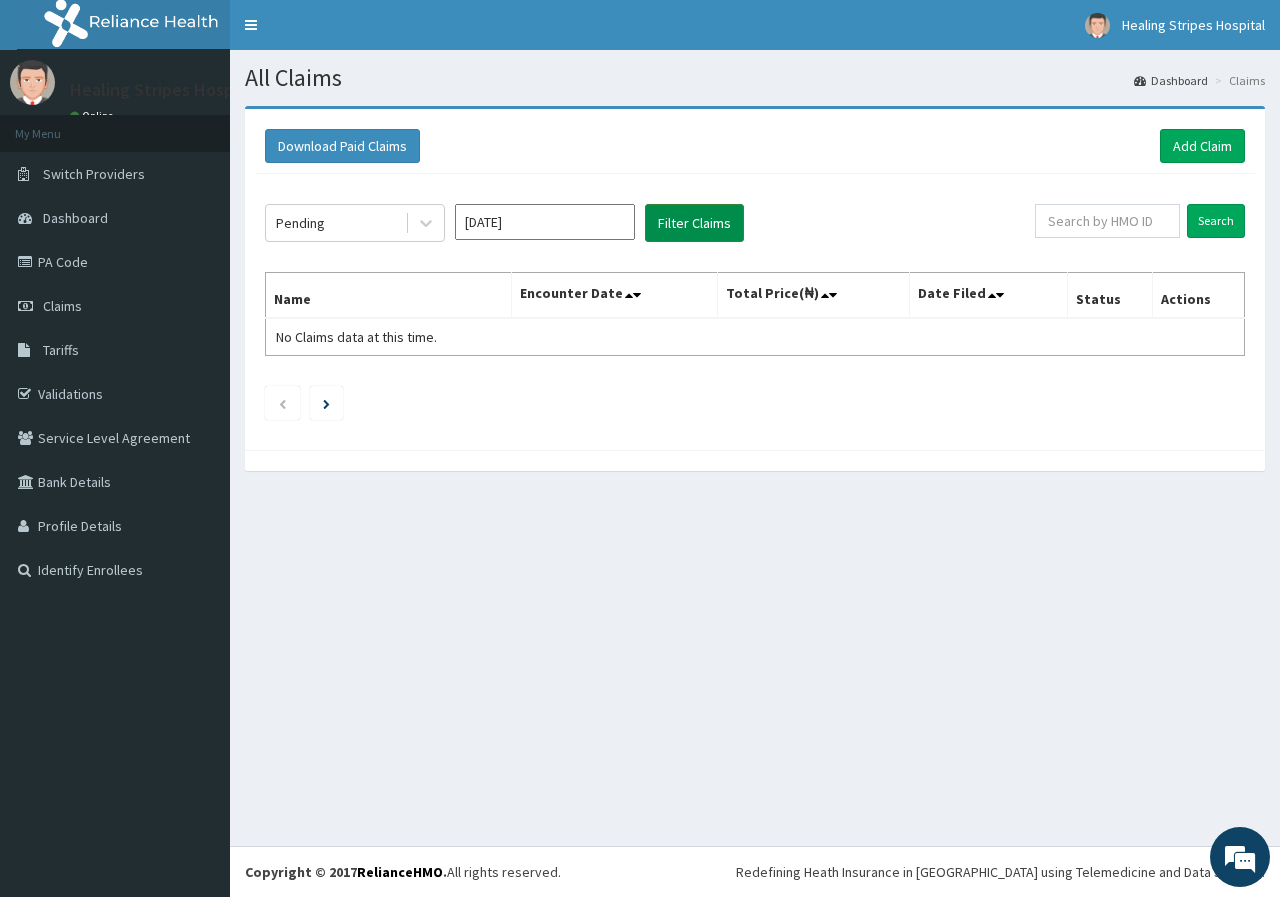 click on "Filter Claims" at bounding box center (694, 223) 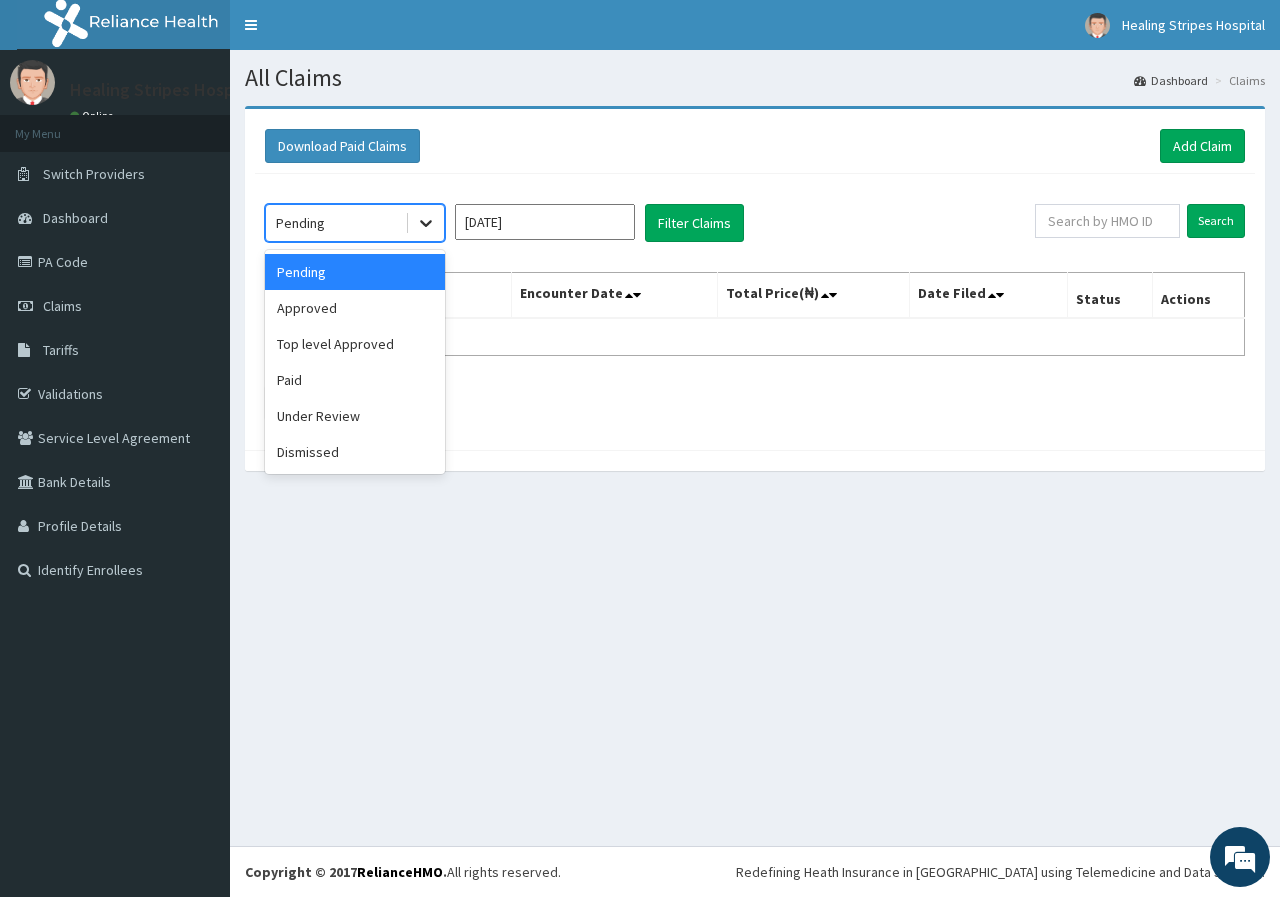click 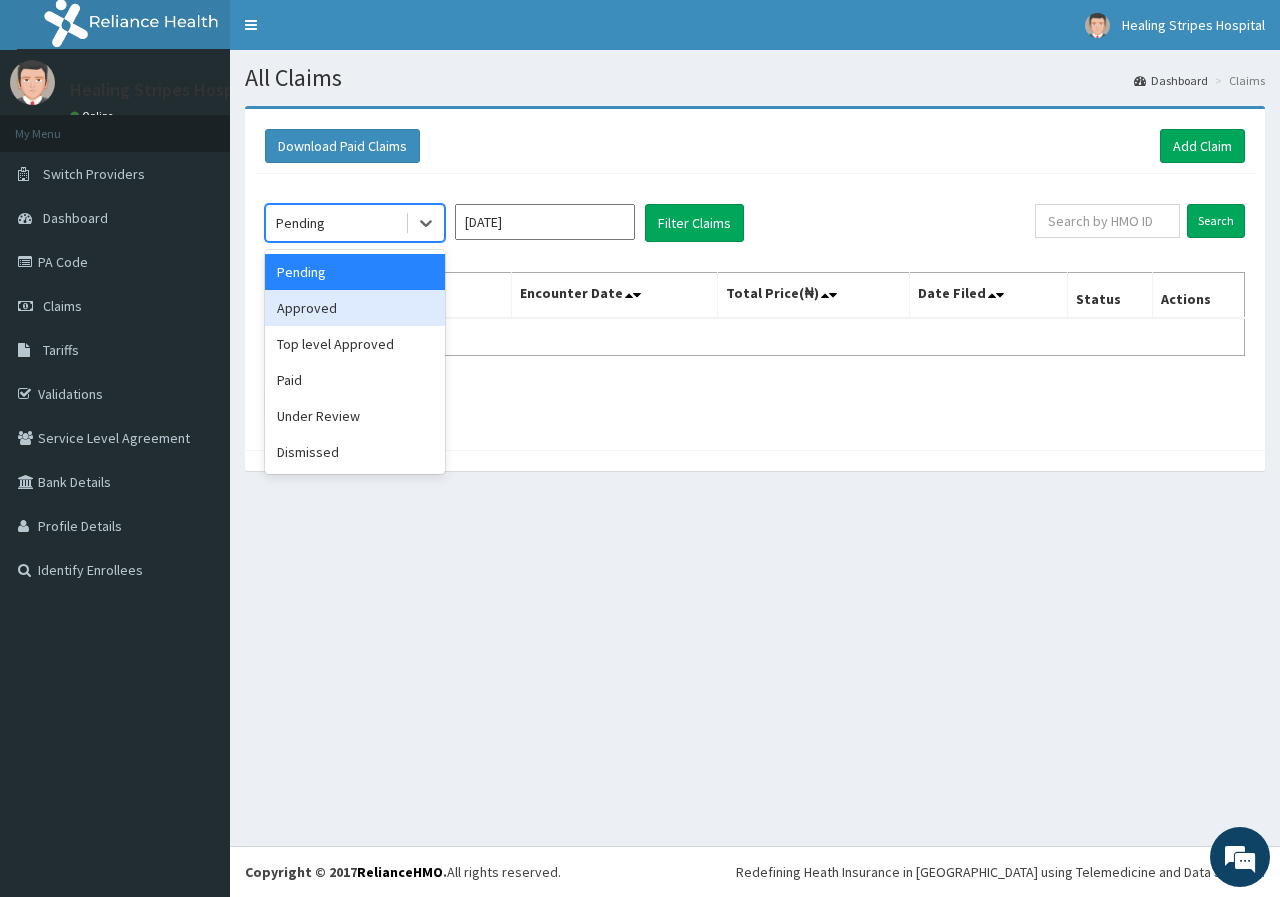 click on "Approved" at bounding box center [355, 308] 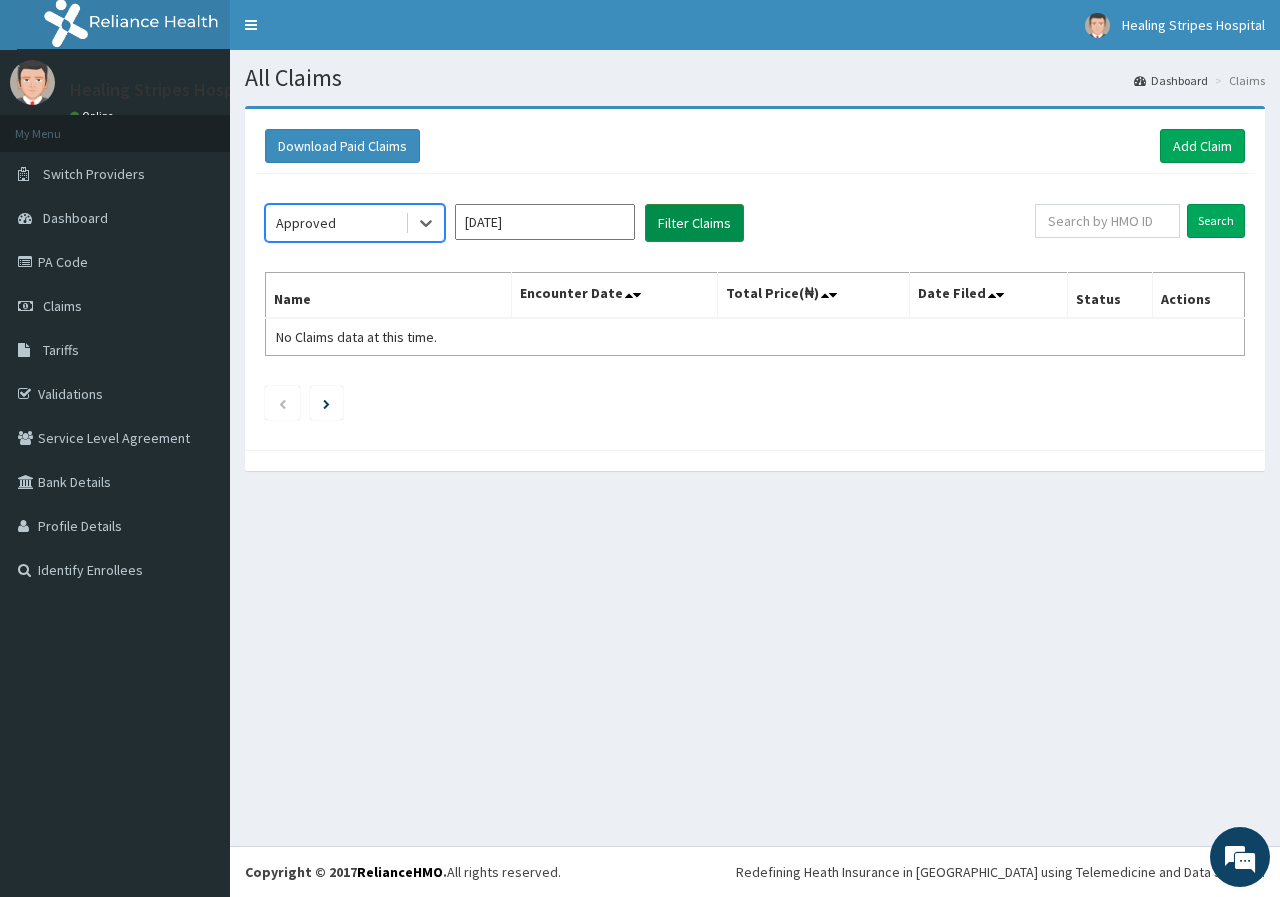 click on "Filter Claims" at bounding box center [694, 223] 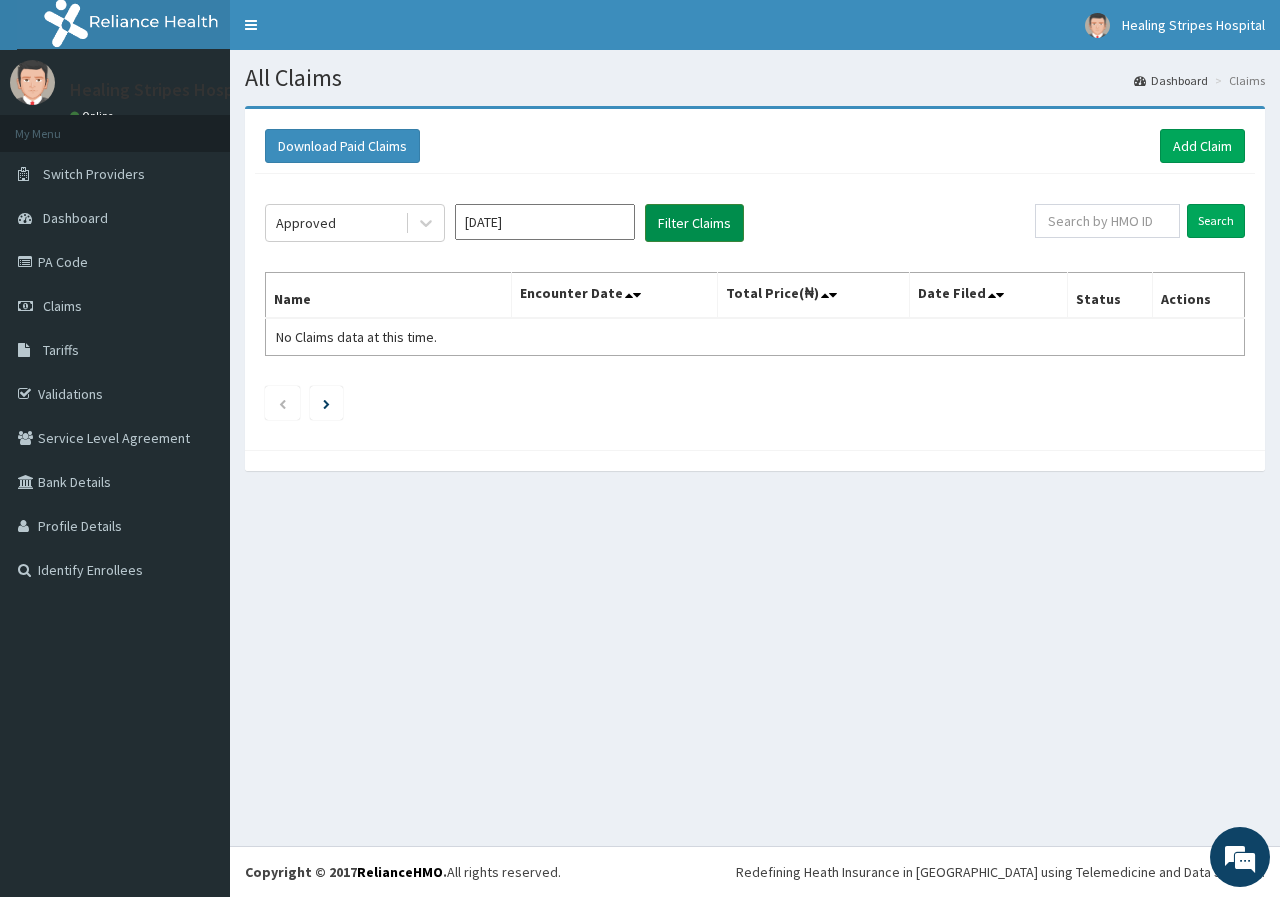 click on "Filter Claims" at bounding box center [694, 223] 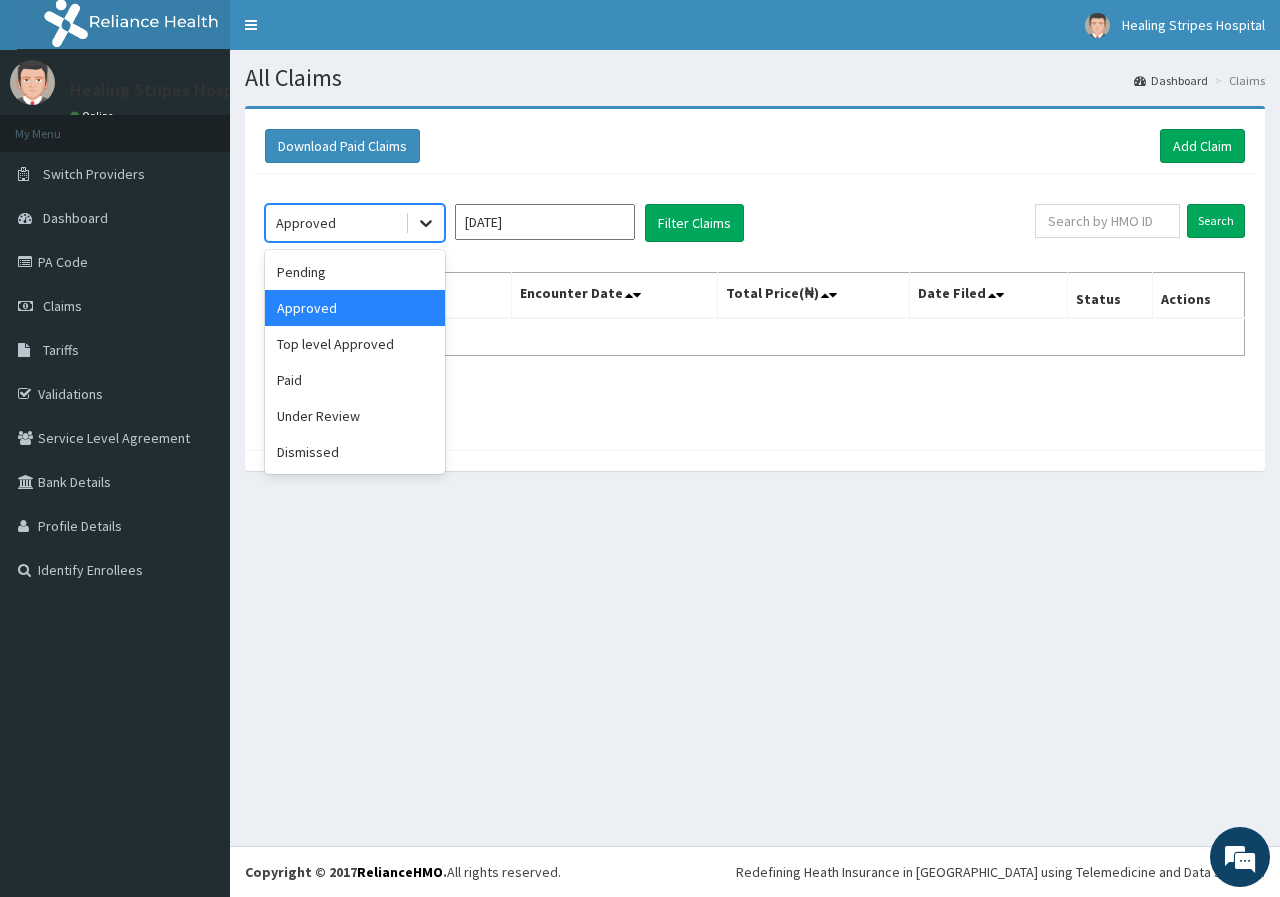 click 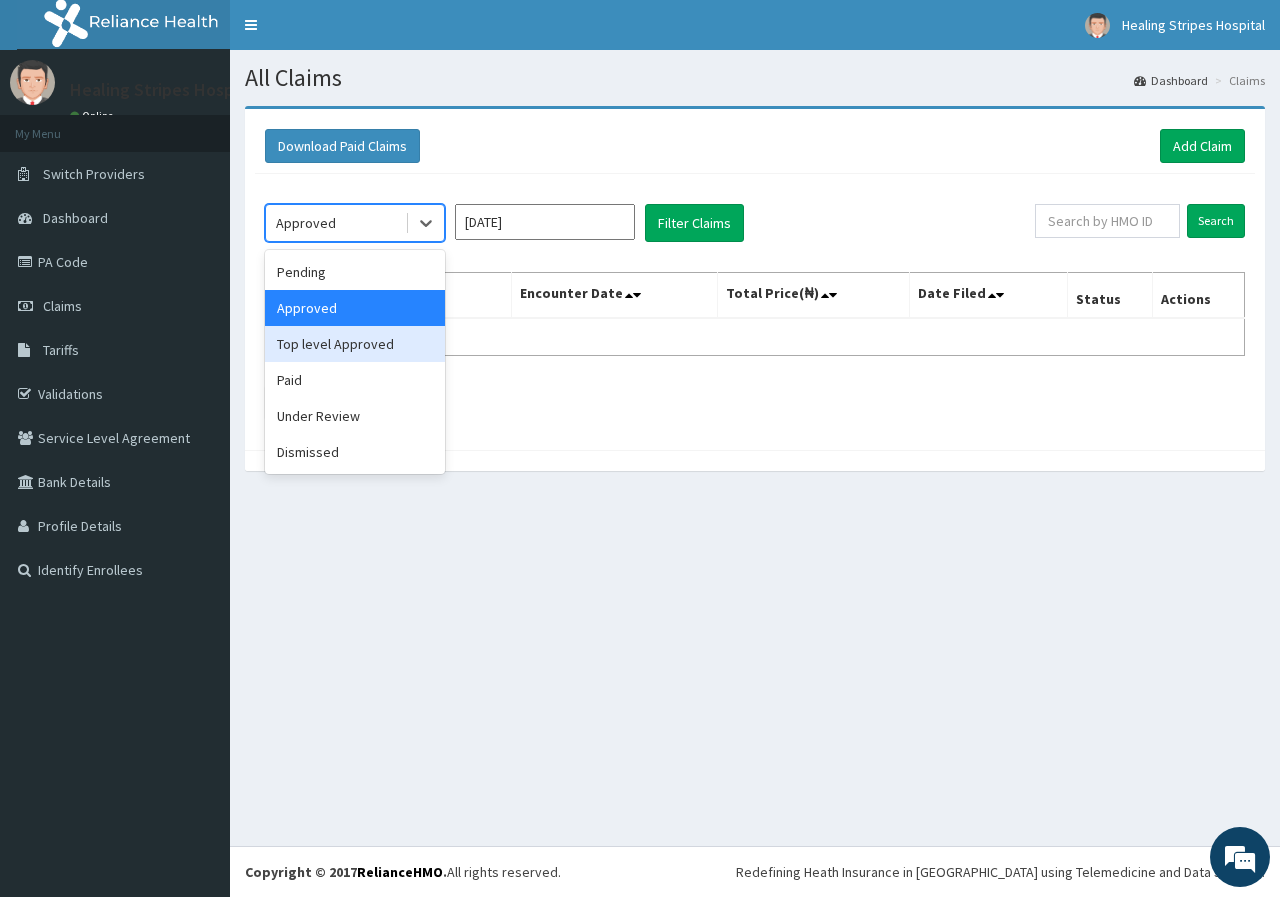 drag, startPoint x: 361, startPoint y: 346, endPoint x: 748, endPoint y: 346, distance: 387 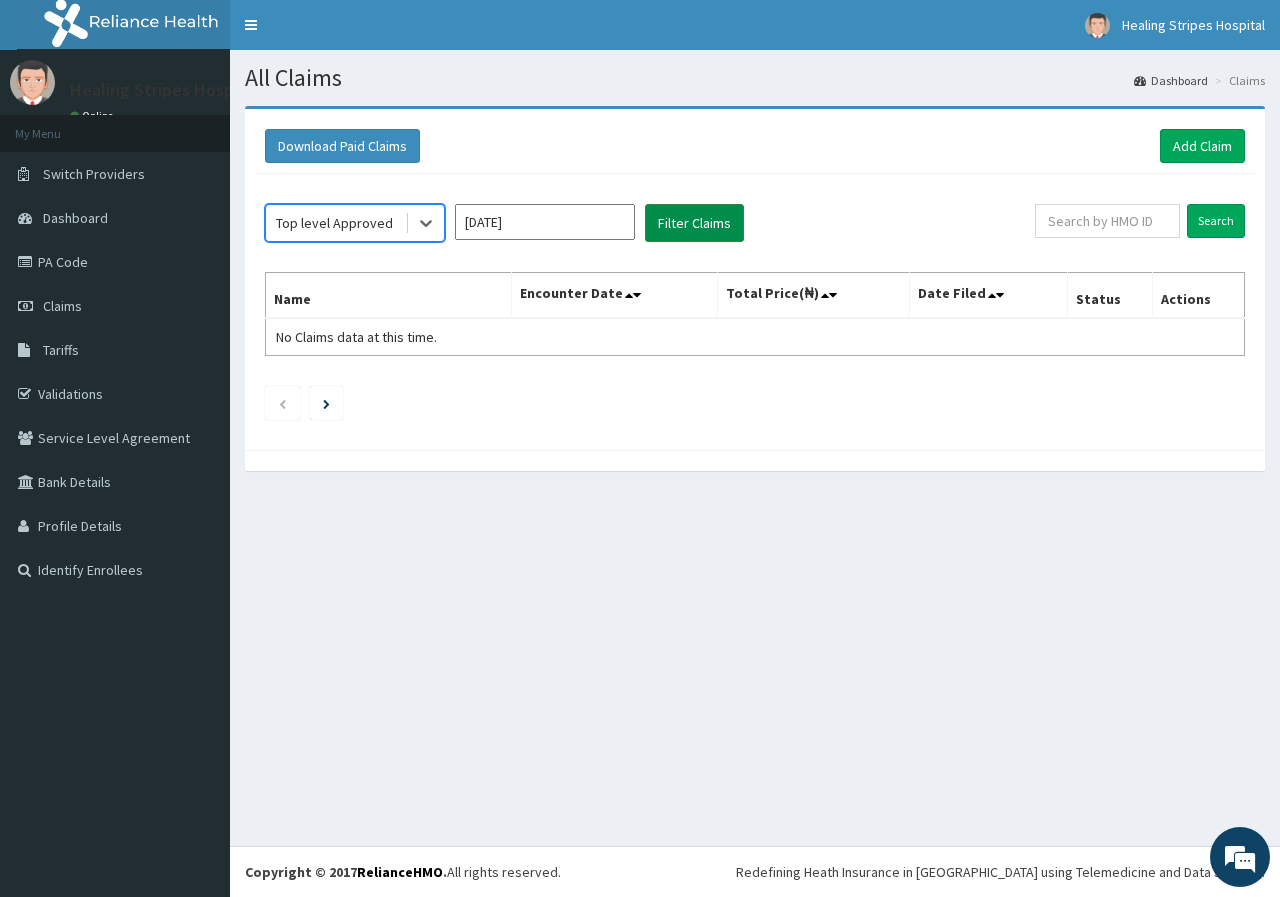 click on "Filter Claims" at bounding box center [694, 223] 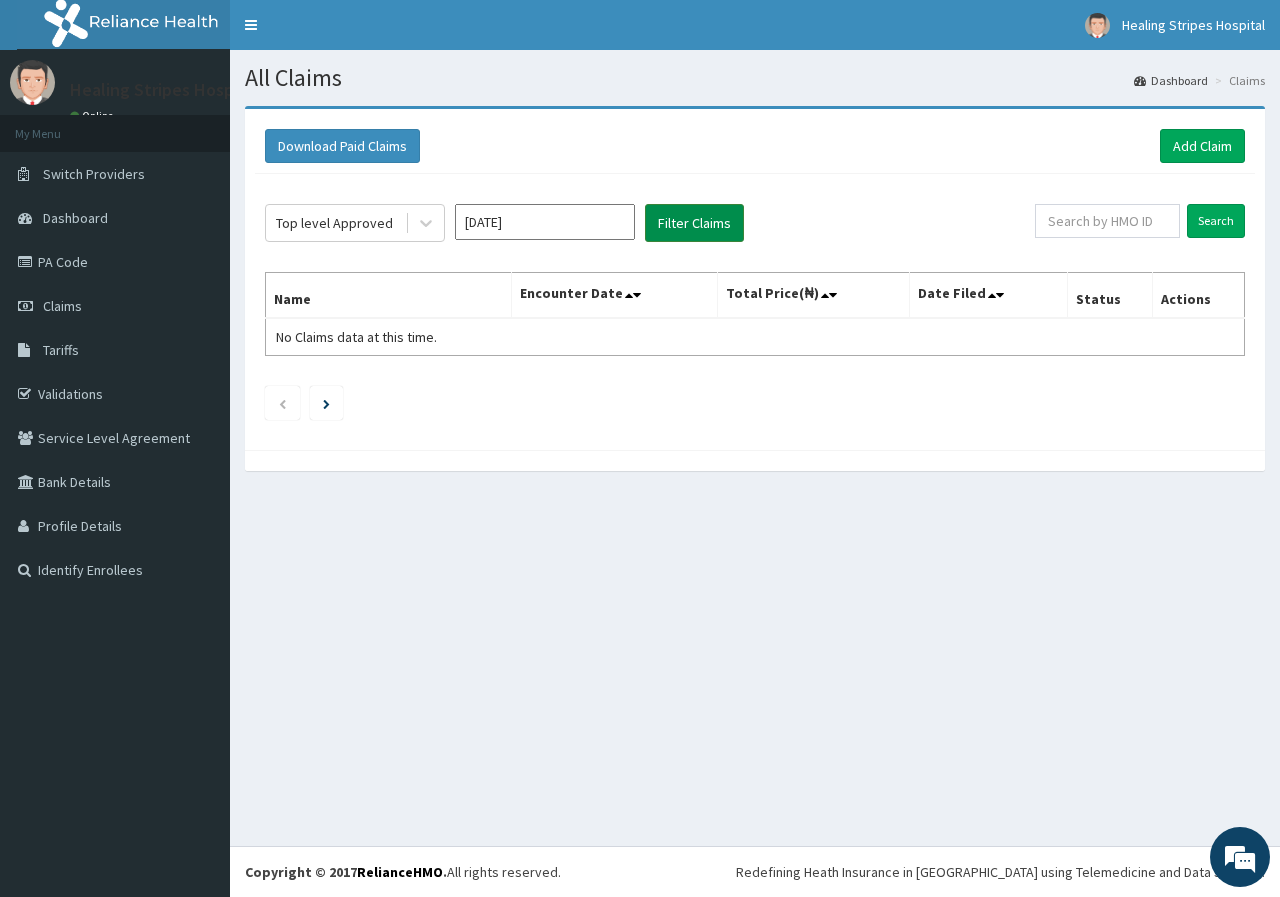 click on "Filter Claims" at bounding box center [694, 223] 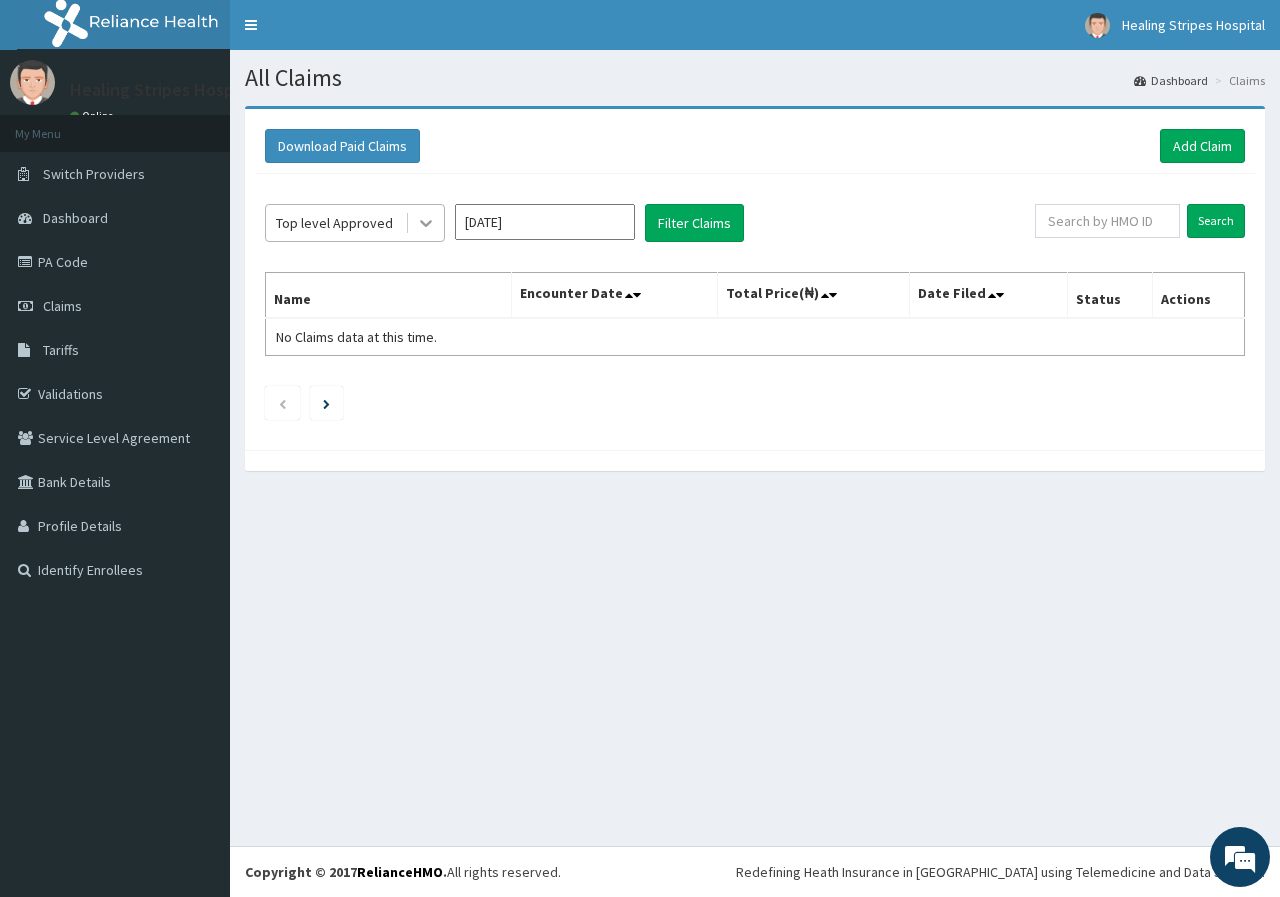 click at bounding box center [426, 223] 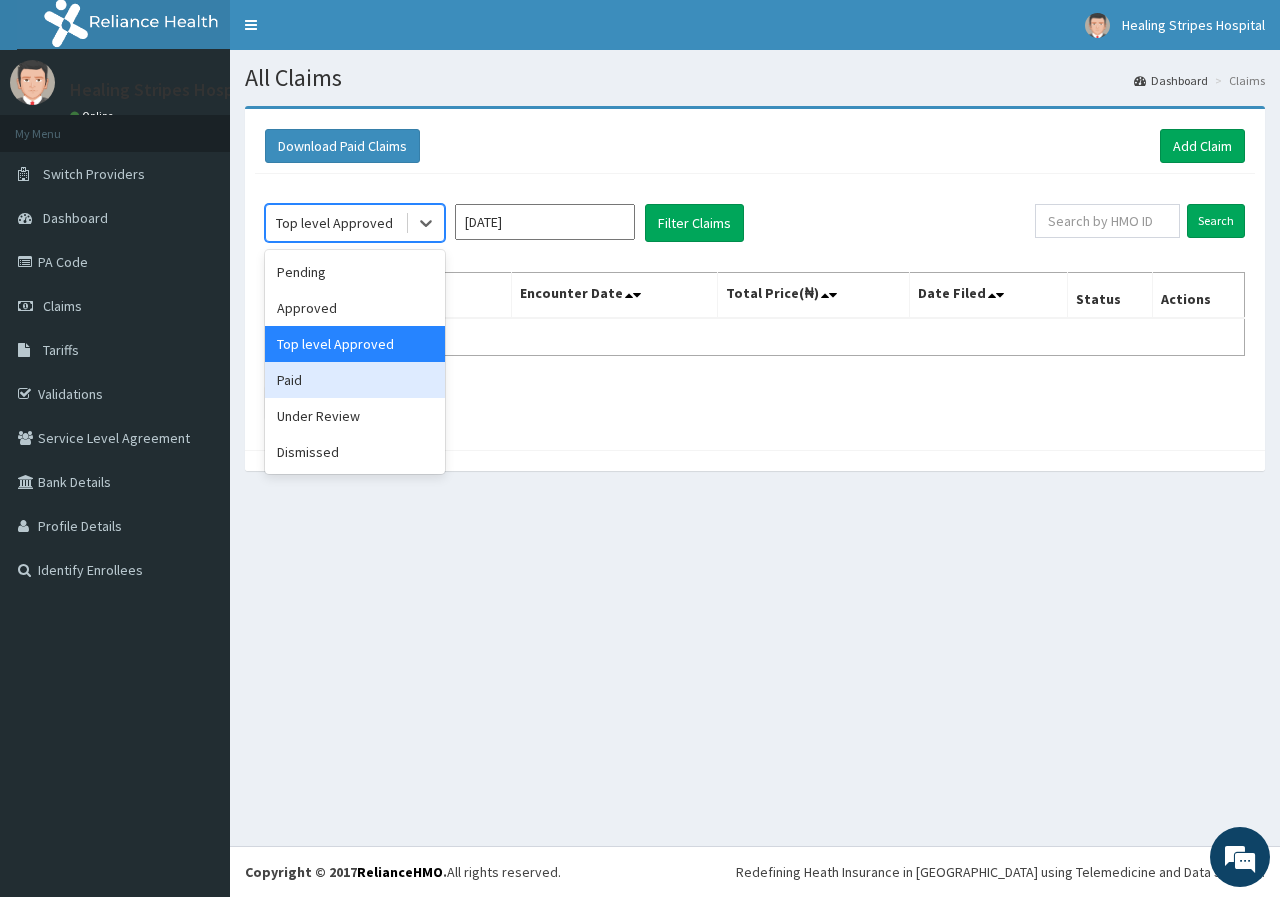 click on "Paid" at bounding box center (355, 380) 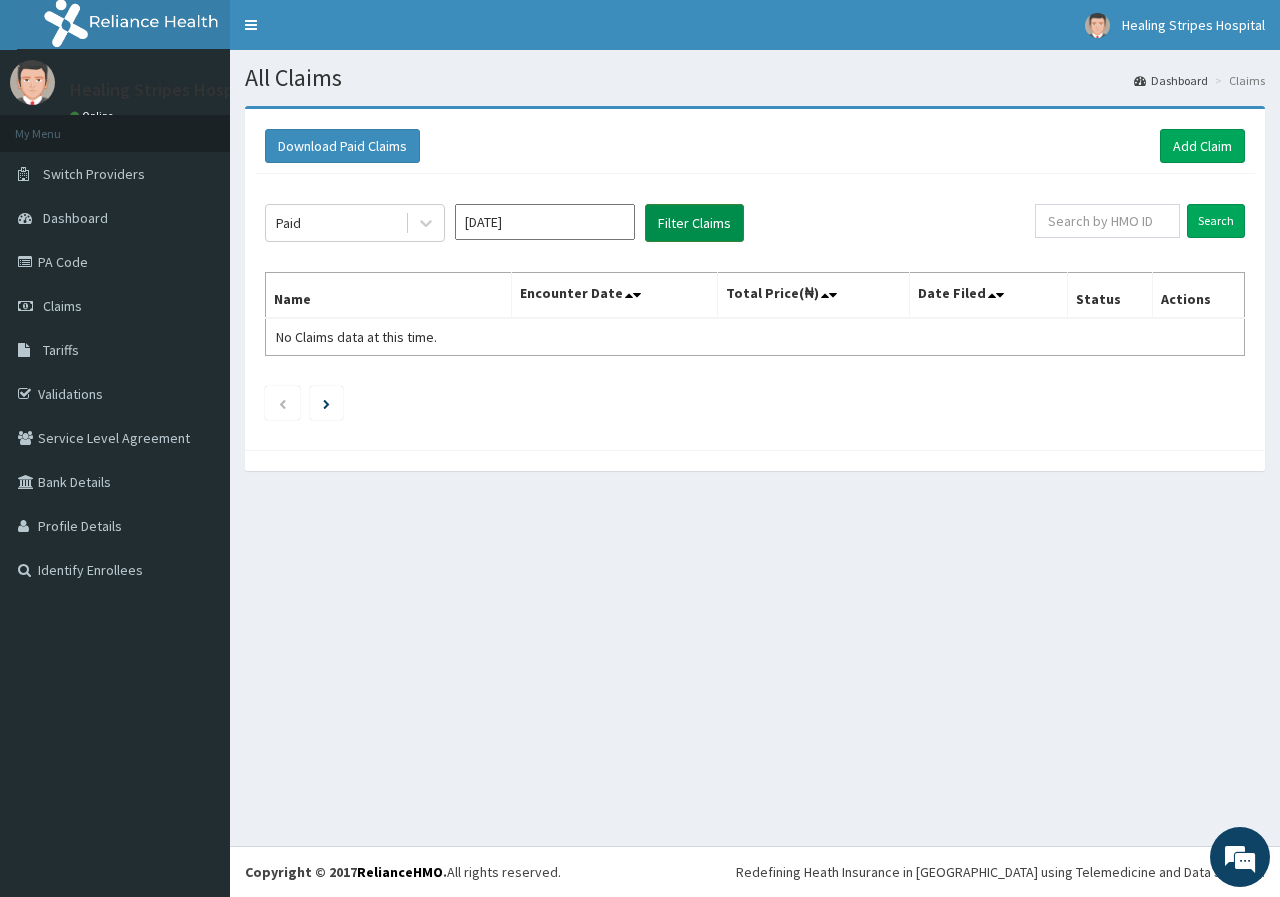 click on "Filter Claims" at bounding box center [694, 223] 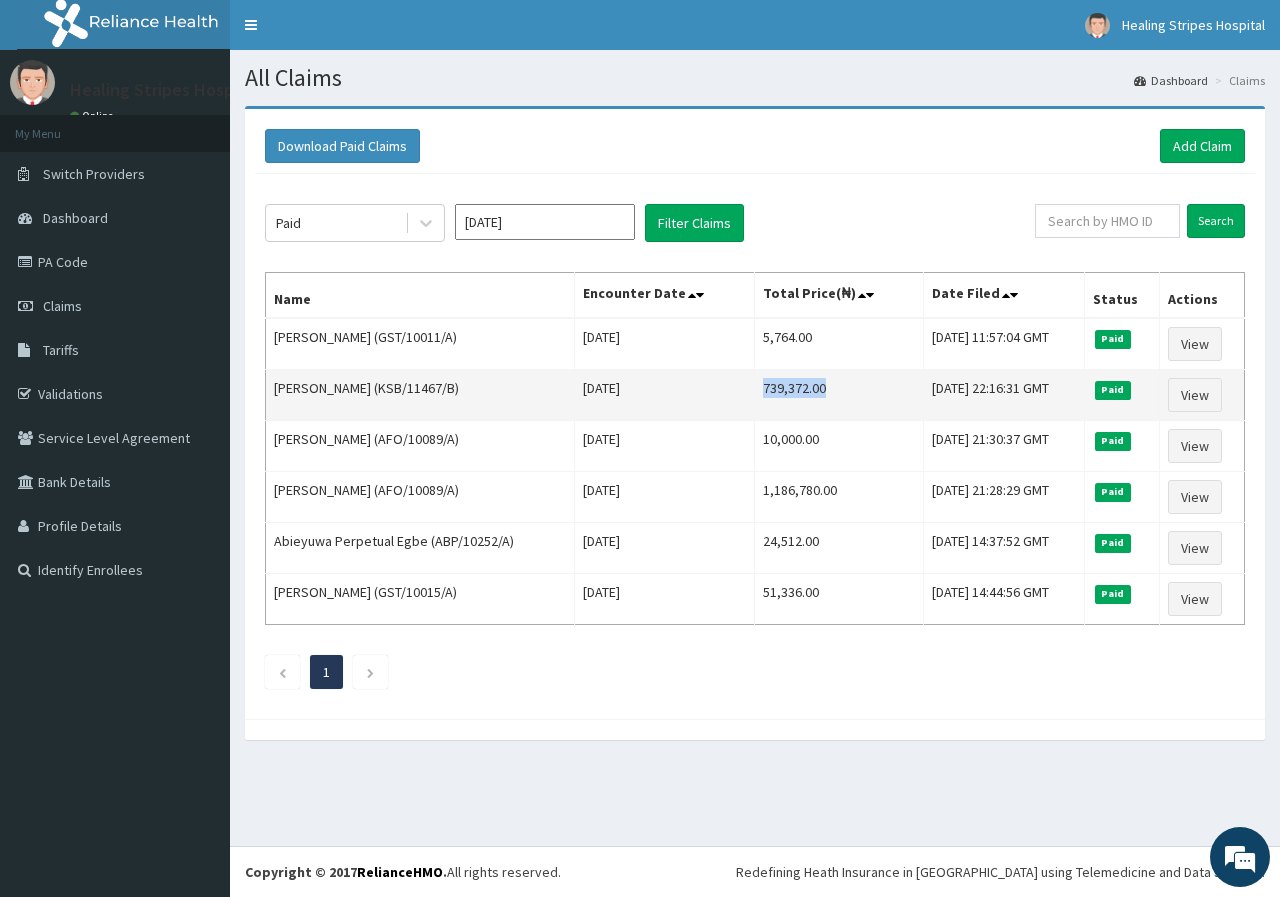 drag, startPoint x: 729, startPoint y: 383, endPoint x: 790, endPoint y: 384, distance: 61.008198 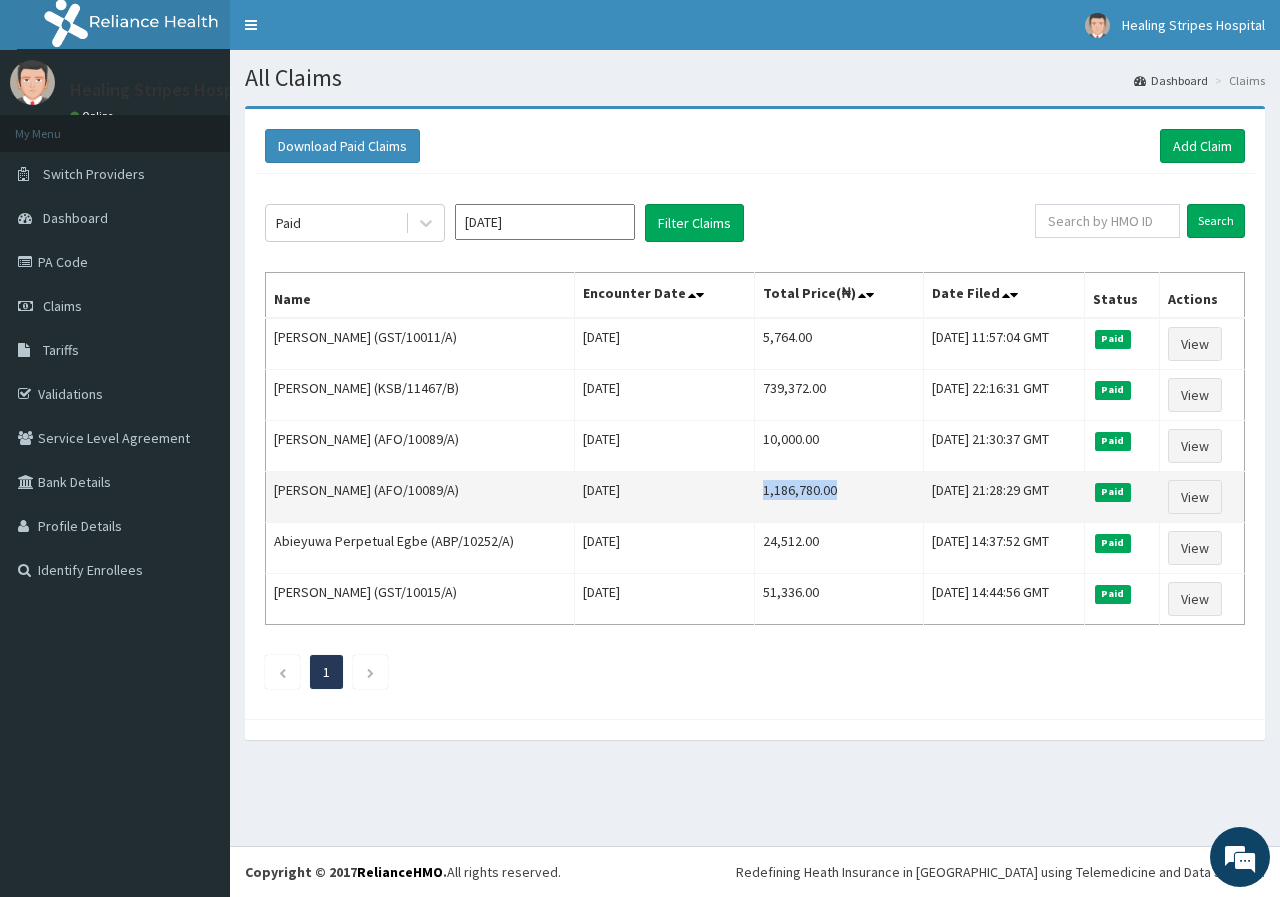drag, startPoint x: 728, startPoint y: 488, endPoint x: 820, endPoint y: 488, distance: 92 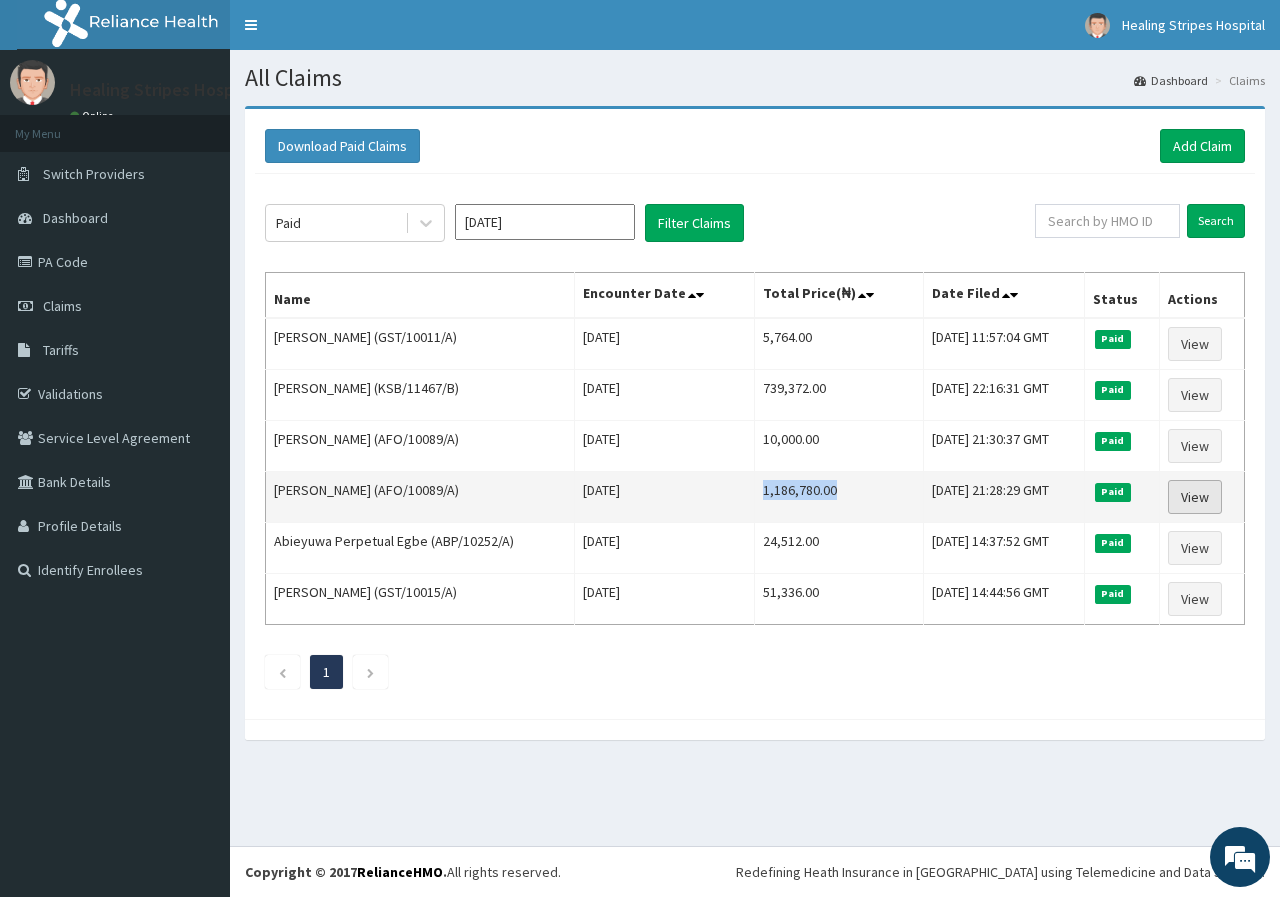 click on "View" at bounding box center [1195, 497] 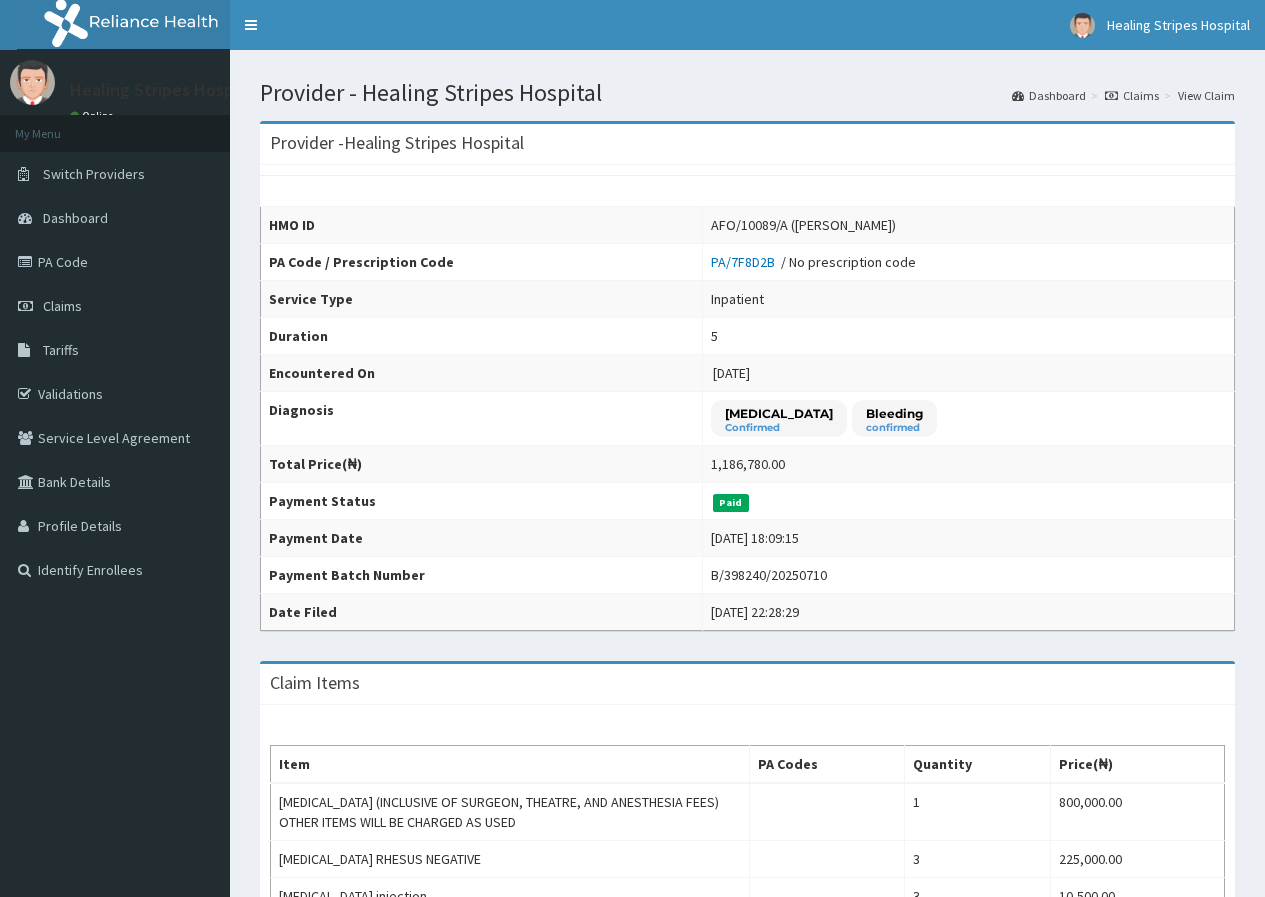 scroll, scrollTop: 0, scrollLeft: 0, axis: both 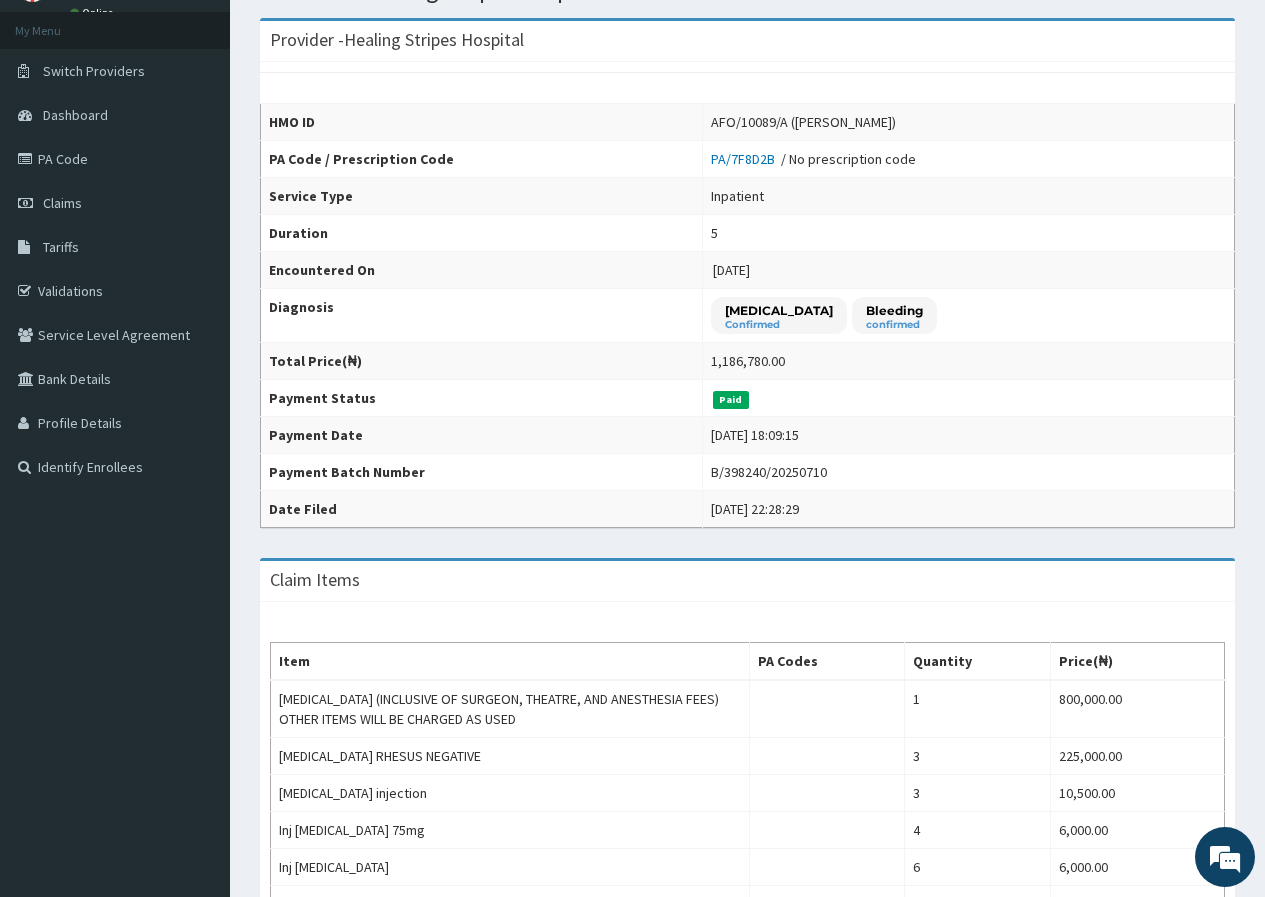 drag, startPoint x: 655, startPoint y: 242, endPoint x: 657, endPoint y: 218, distance: 24.083189 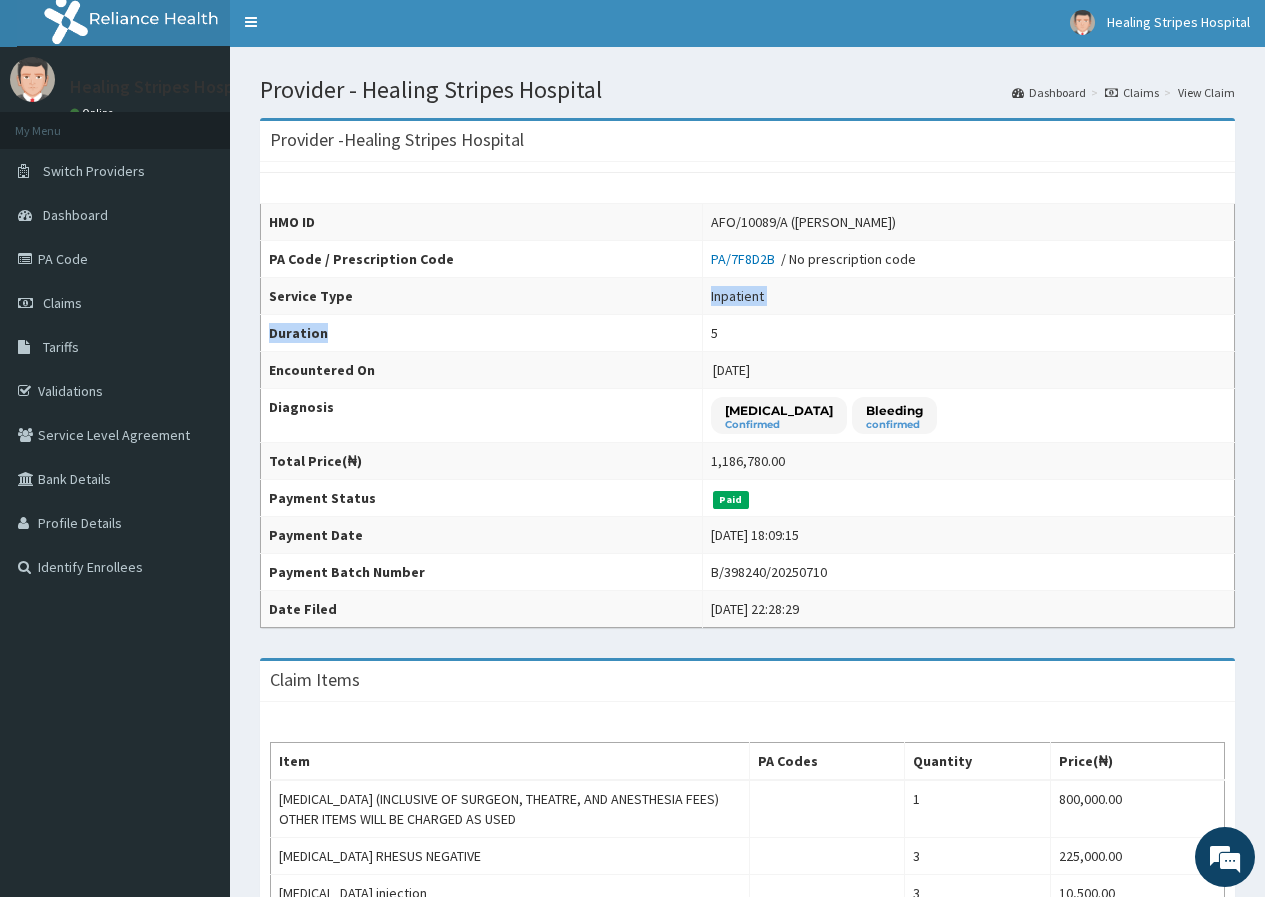 scroll, scrollTop: 0, scrollLeft: 0, axis: both 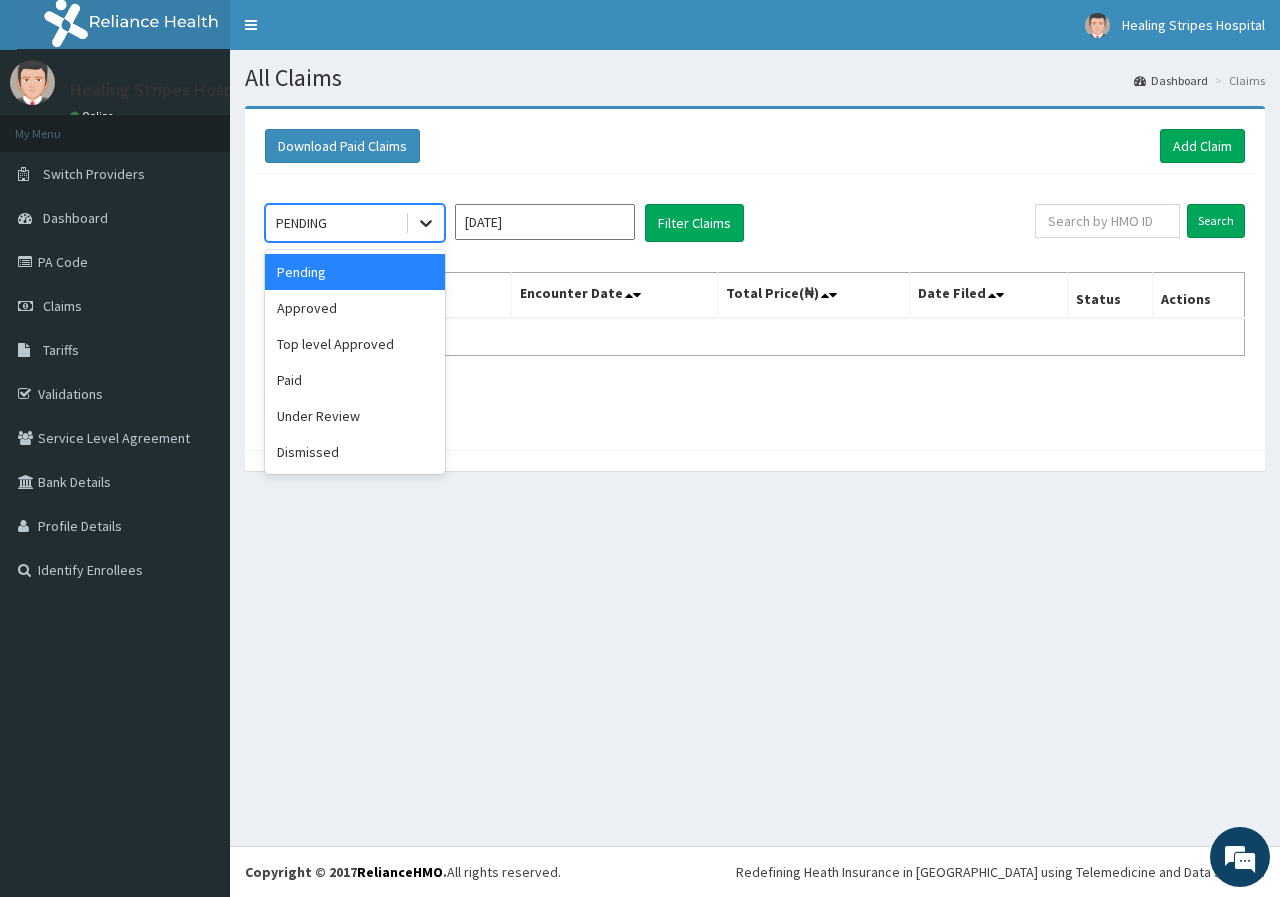 click 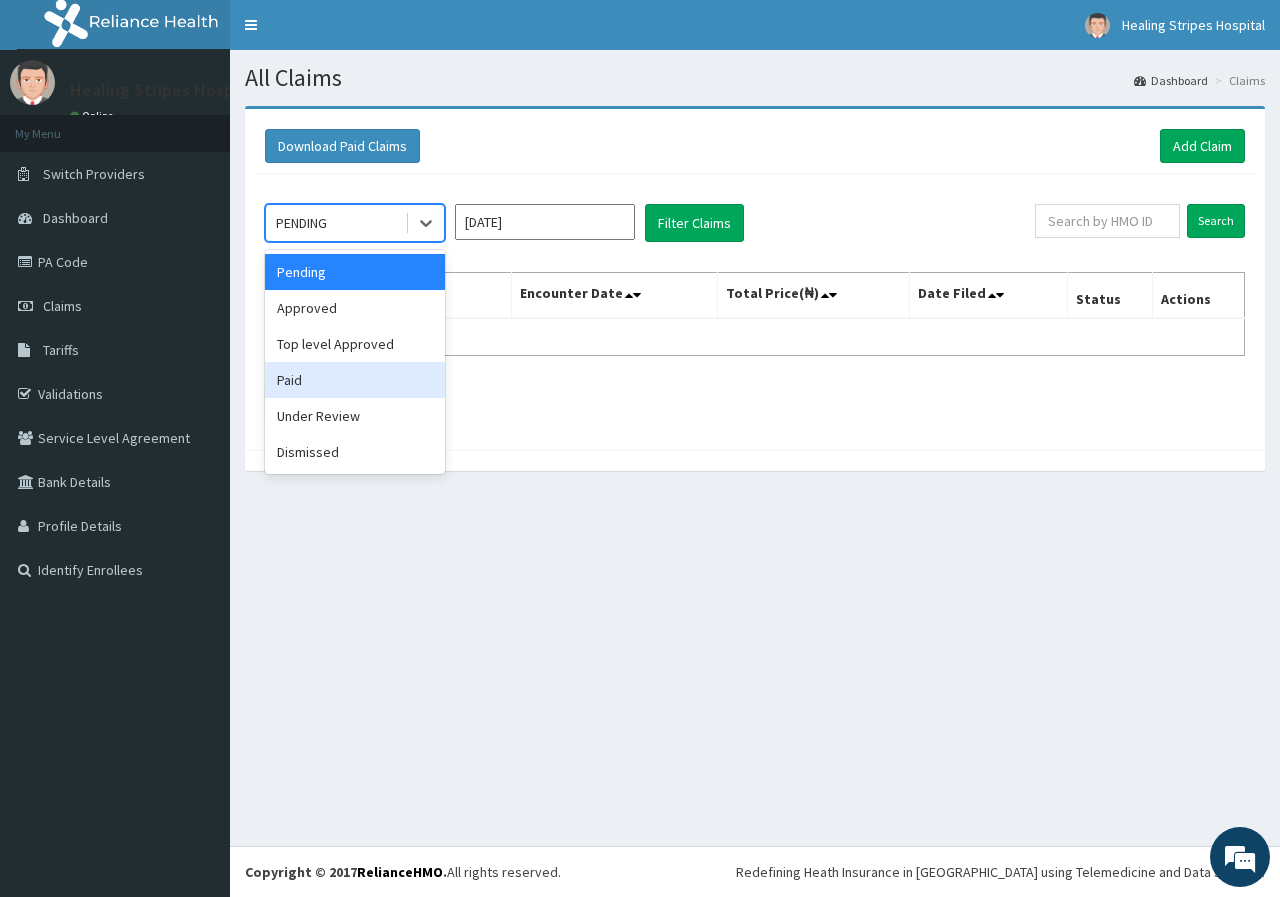 drag, startPoint x: 365, startPoint y: 381, endPoint x: 375, endPoint y: 372, distance: 13.453624 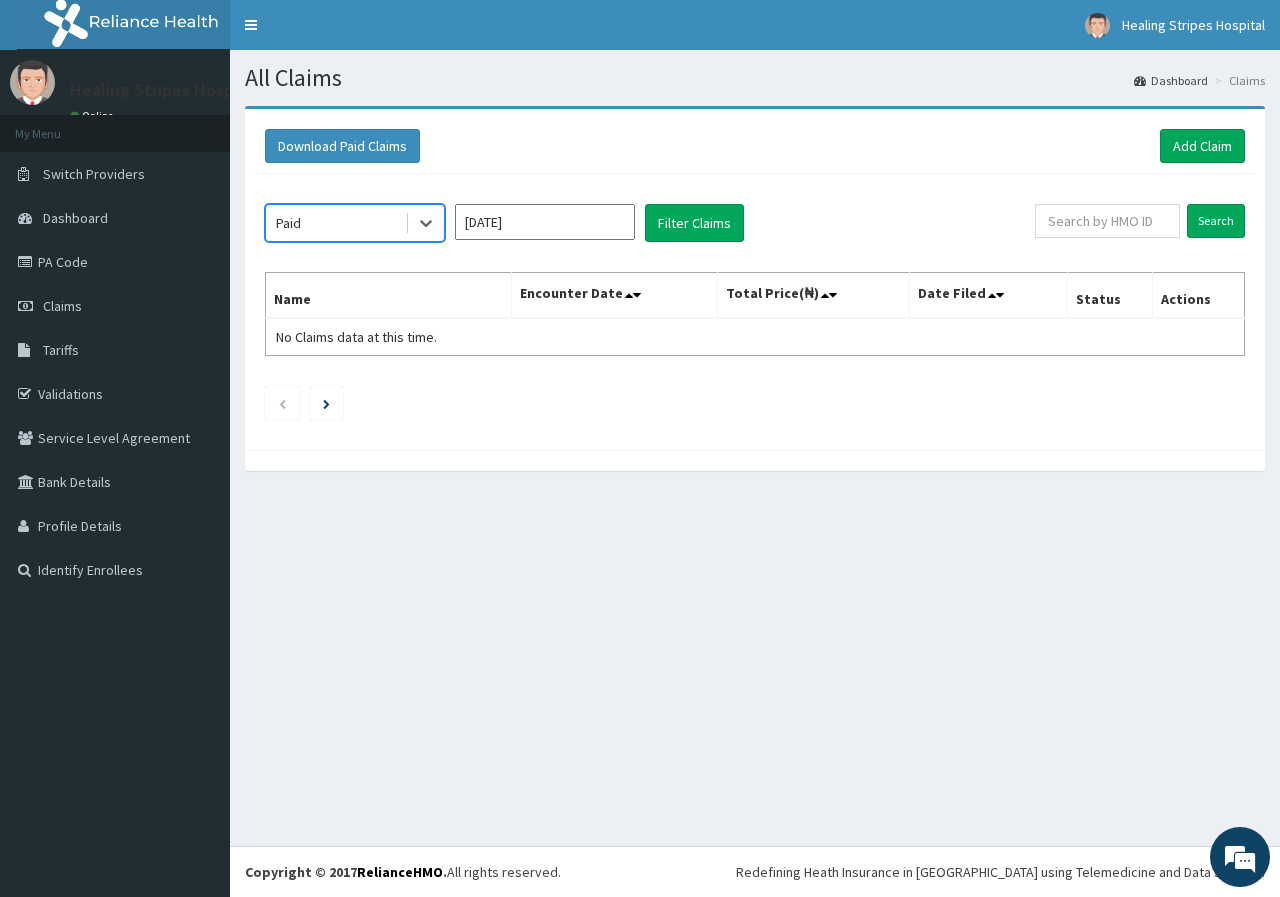 click on "[DATE]" at bounding box center (545, 222) 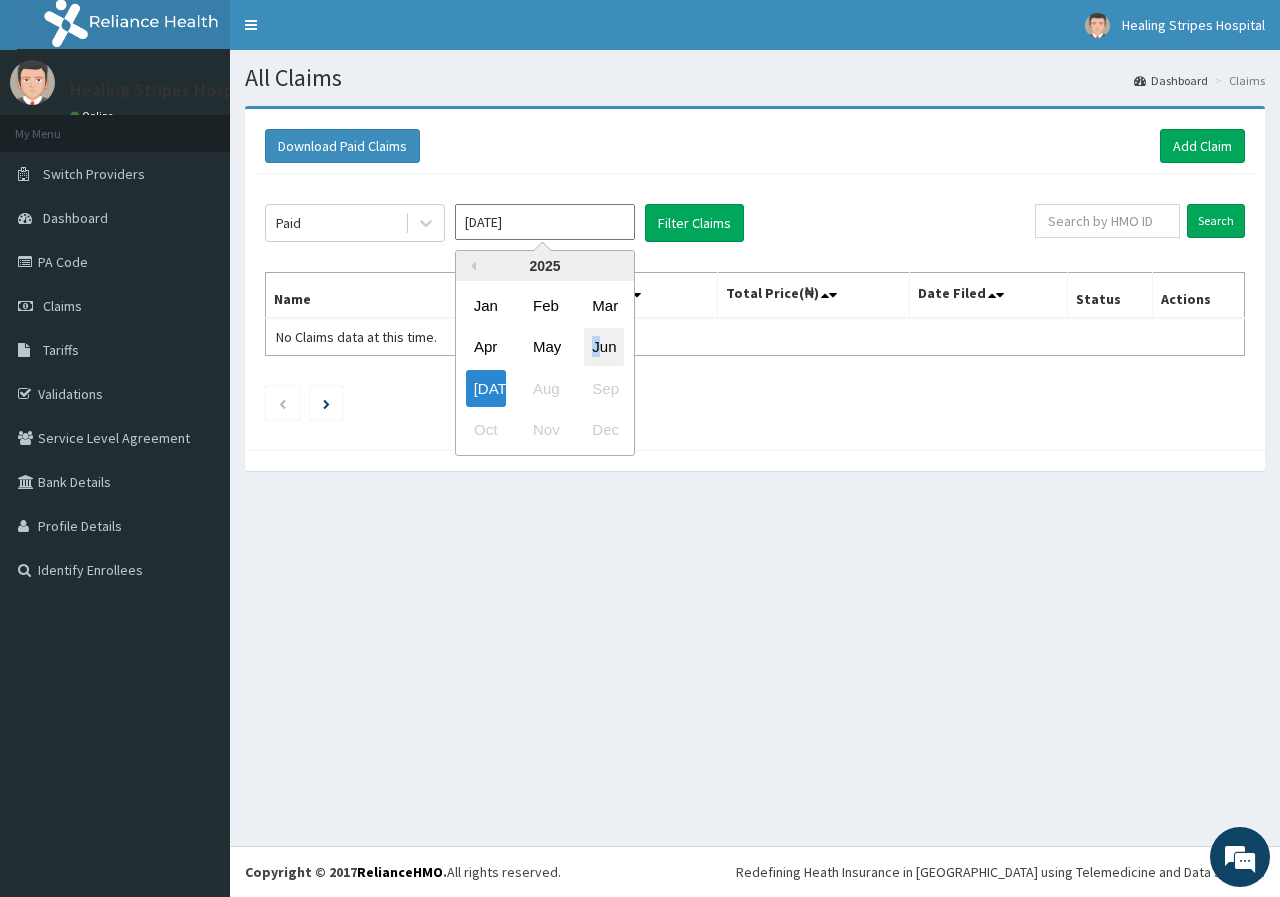 click on "Jun" at bounding box center (604, 347) 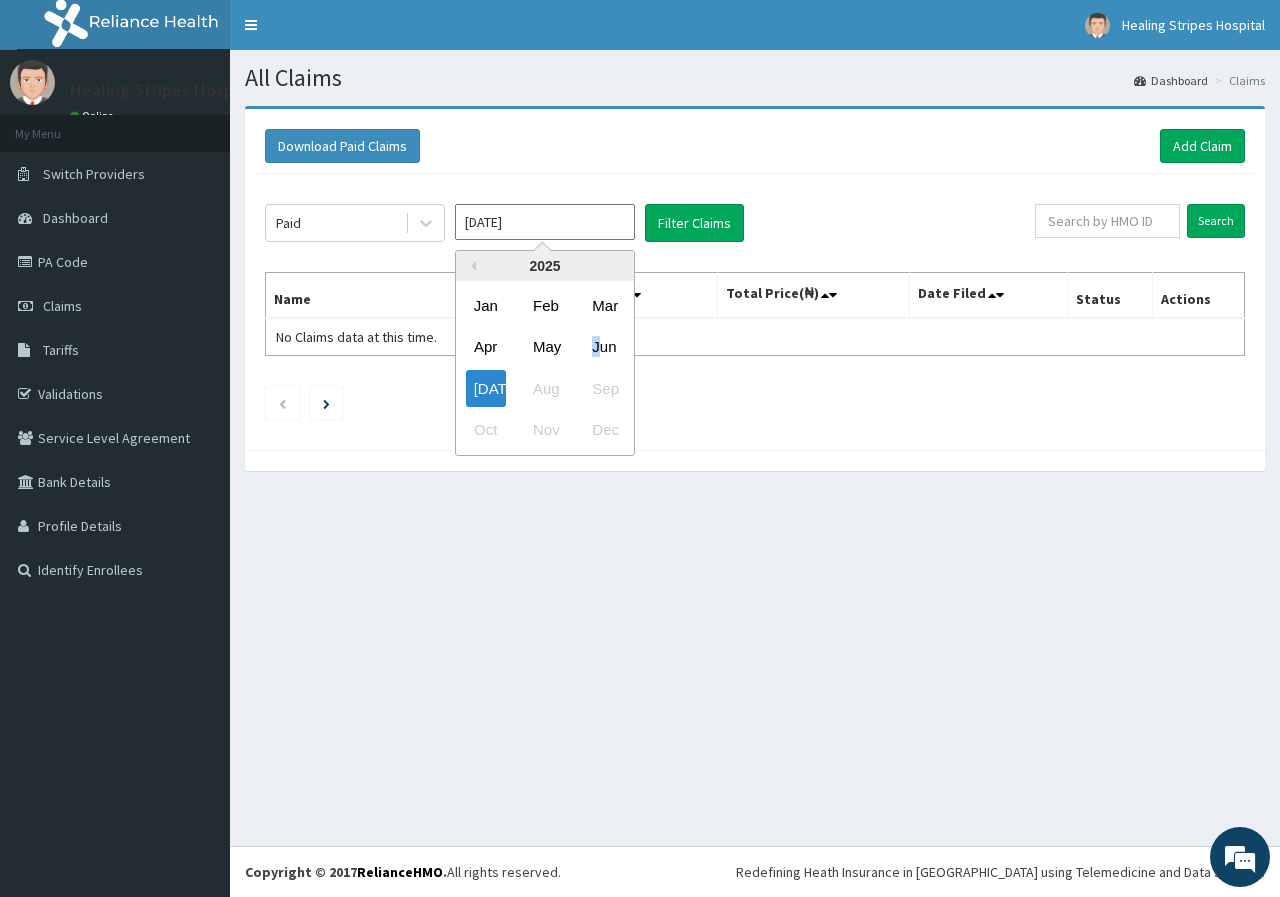 type on "[DATE]" 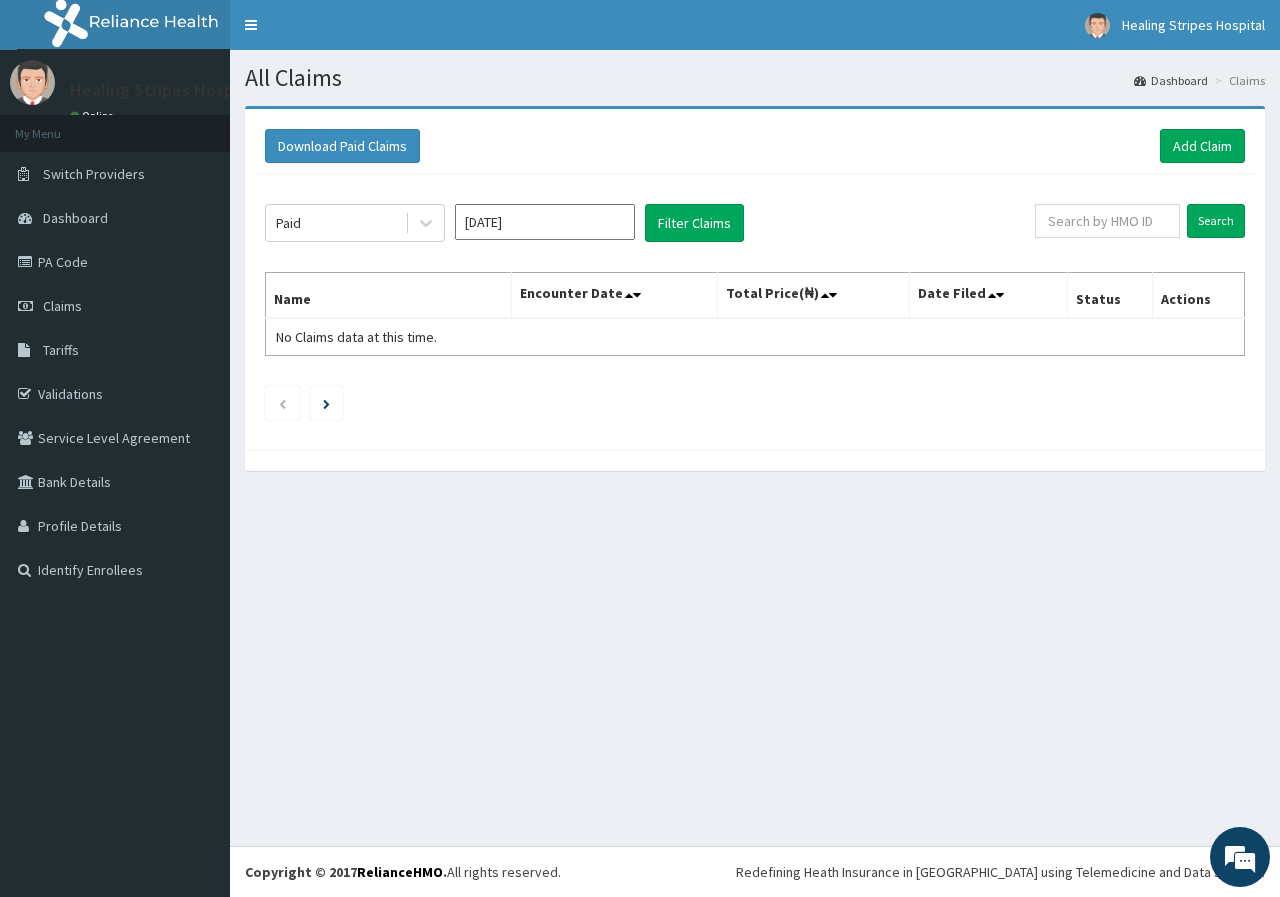 scroll, scrollTop: 0, scrollLeft: 0, axis: both 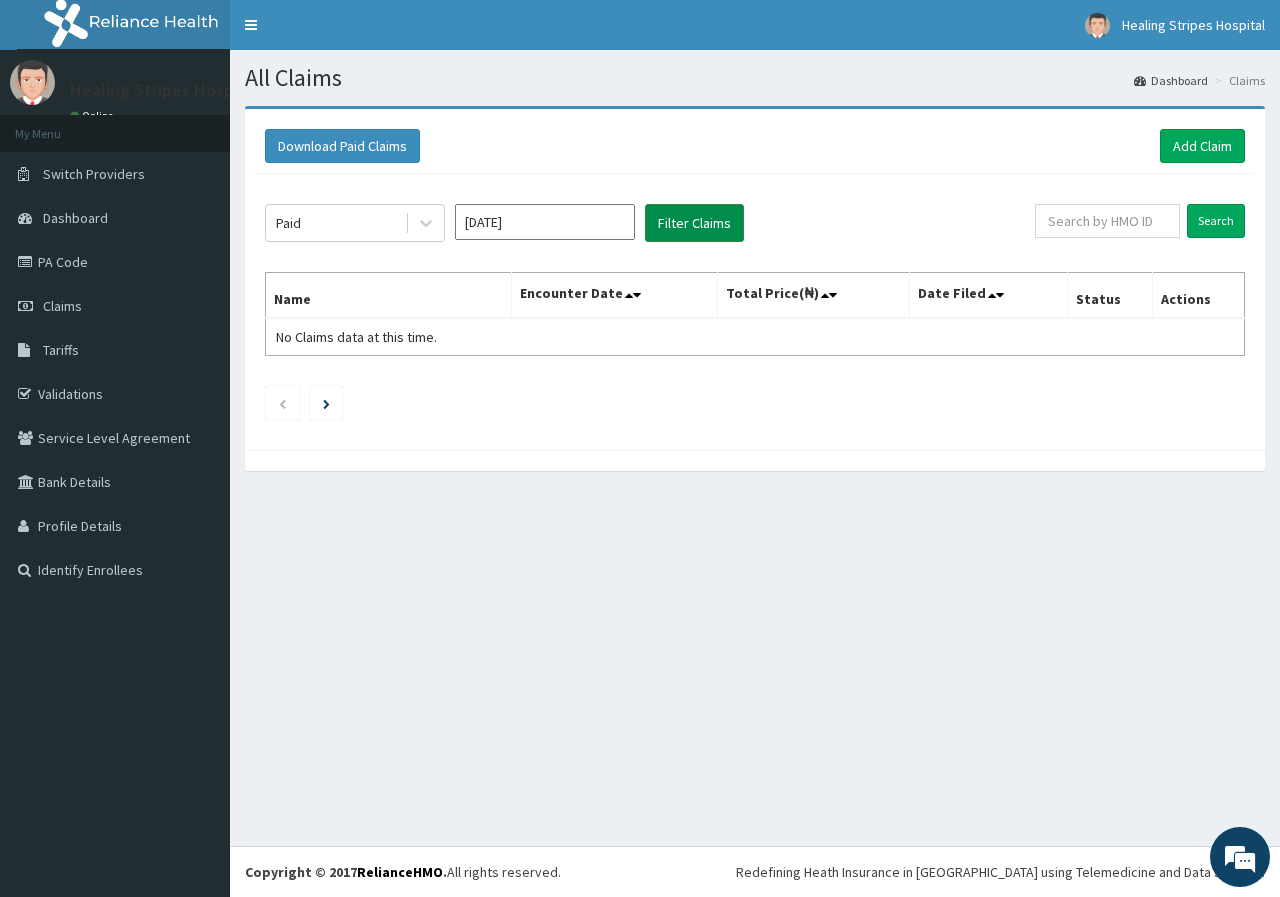 click on "Filter Claims" at bounding box center [694, 223] 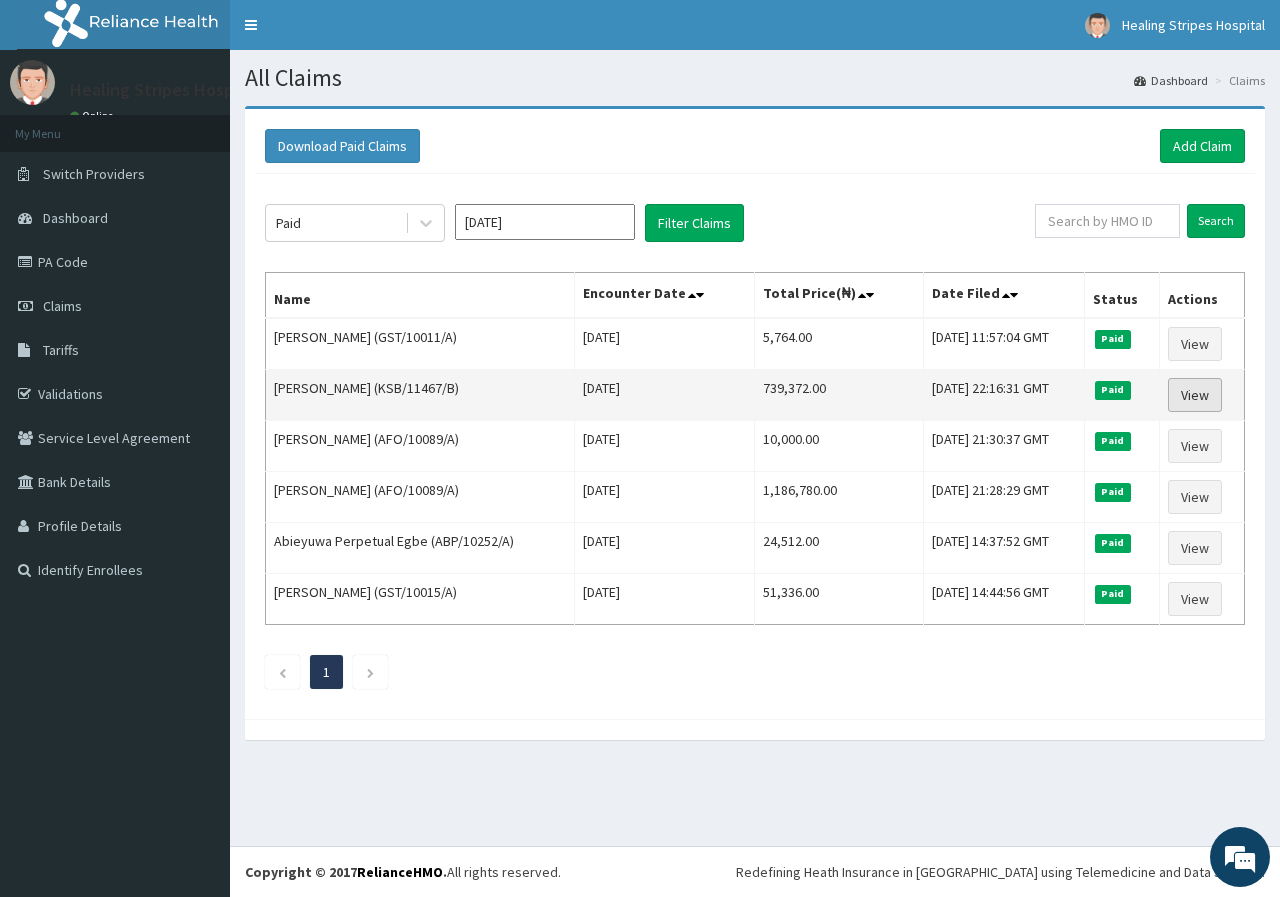 click on "View" at bounding box center (1195, 395) 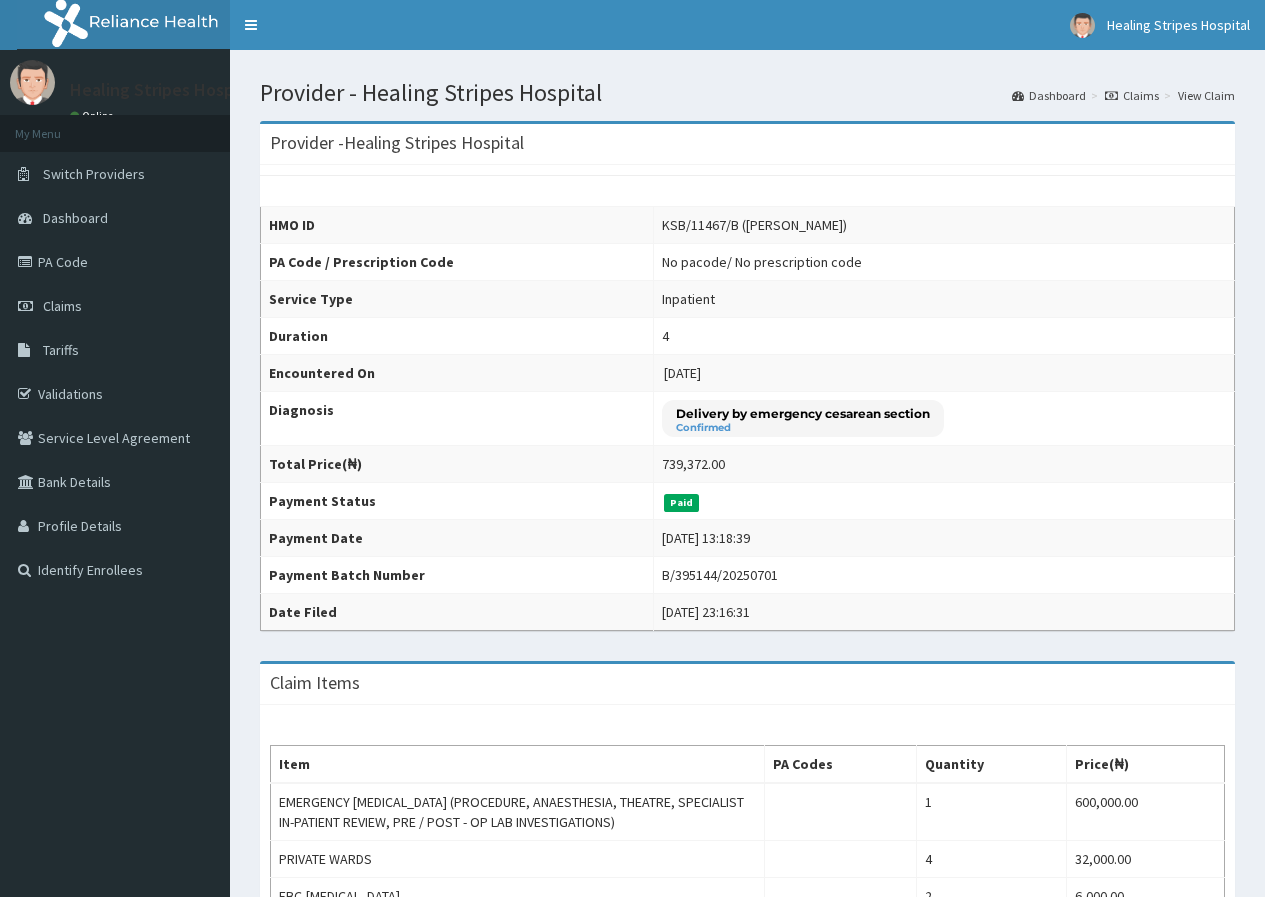 scroll, scrollTop: 0, scrollLeft: 0, axis: both 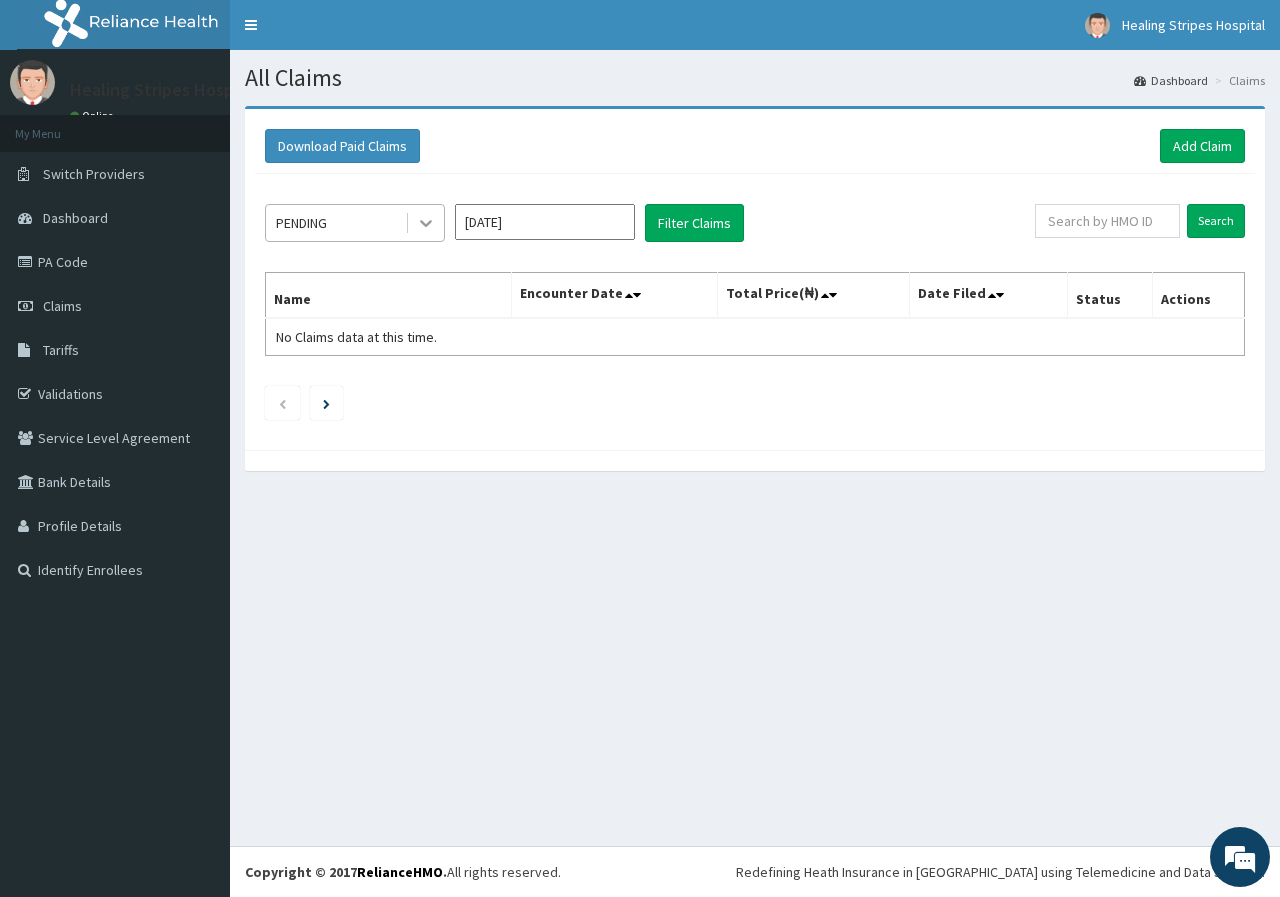 click 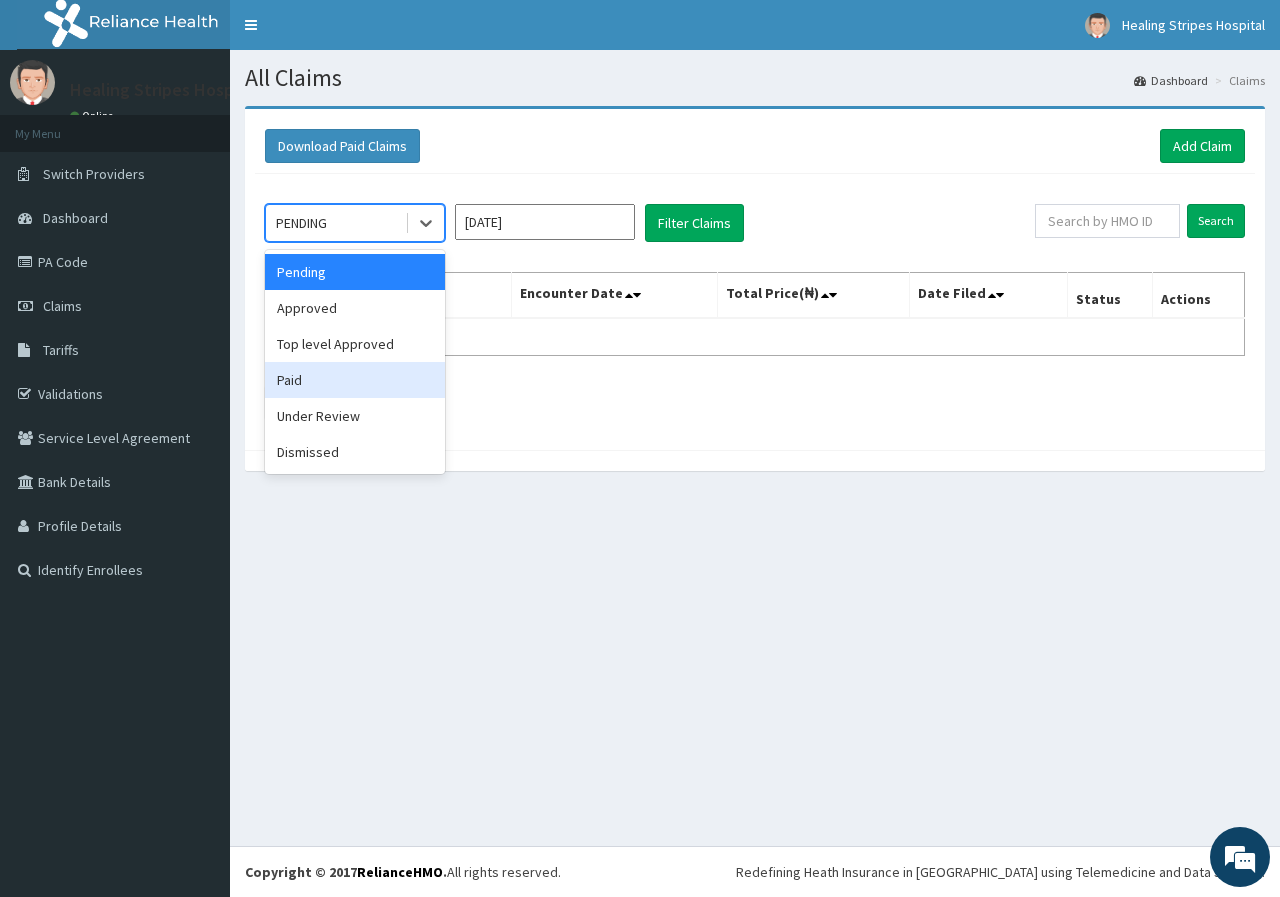 drag, startPoint x: 312, startPoint y: 377, endPoint x: 336, endPoint y: 369, distance: 25.298222 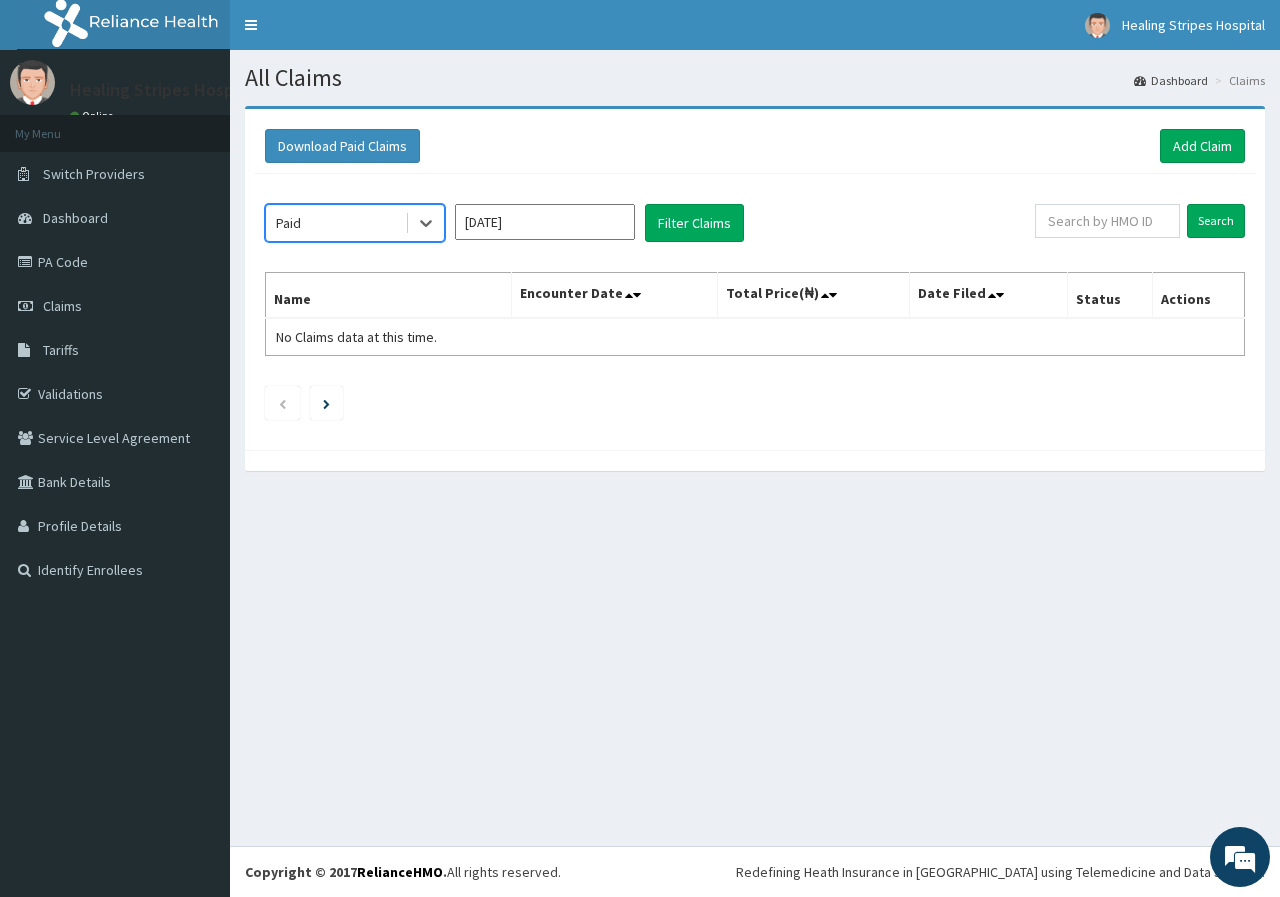 click on "[DATE]" at bounding box center [545, 222] 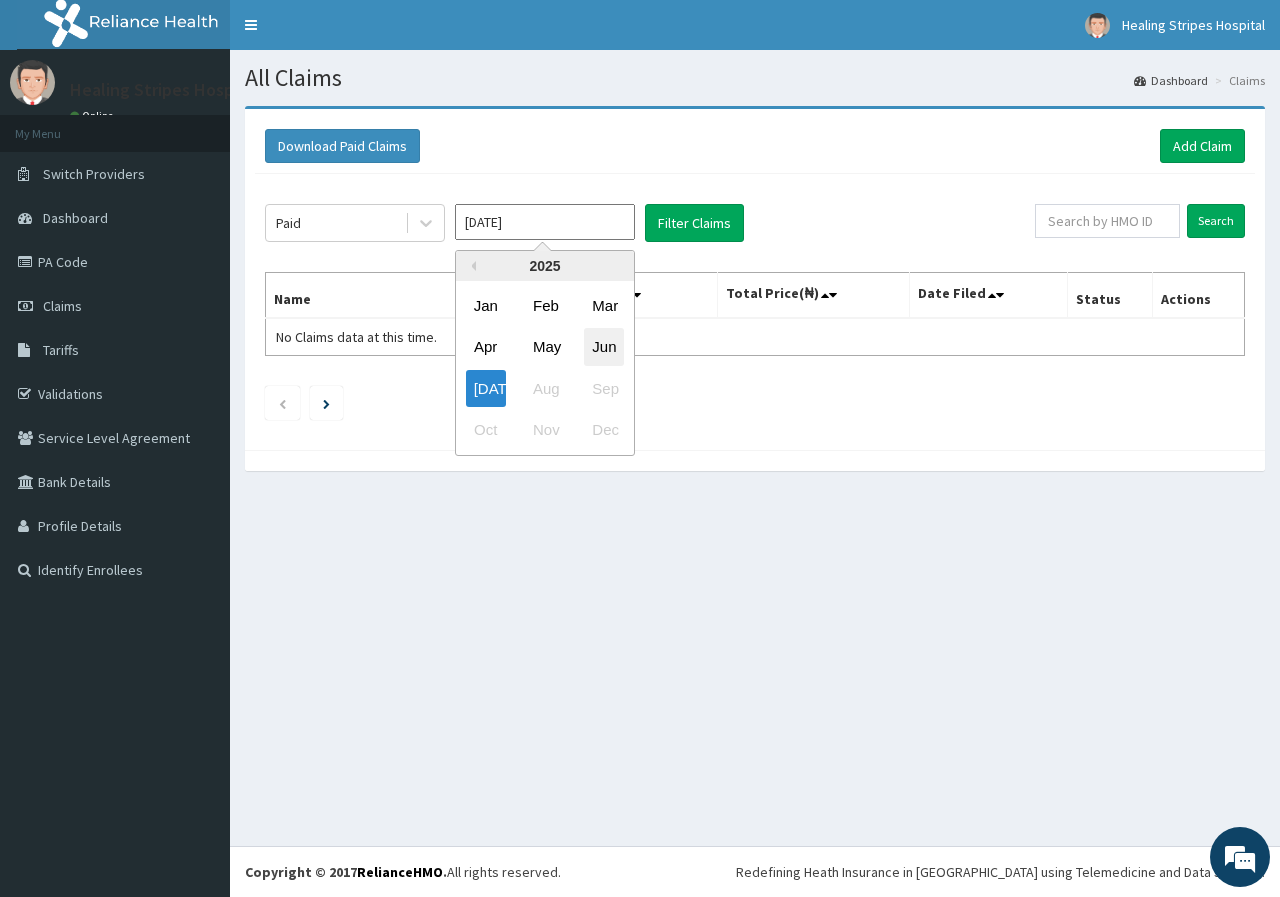 click on "Jun" at bounding box center [604, 347] 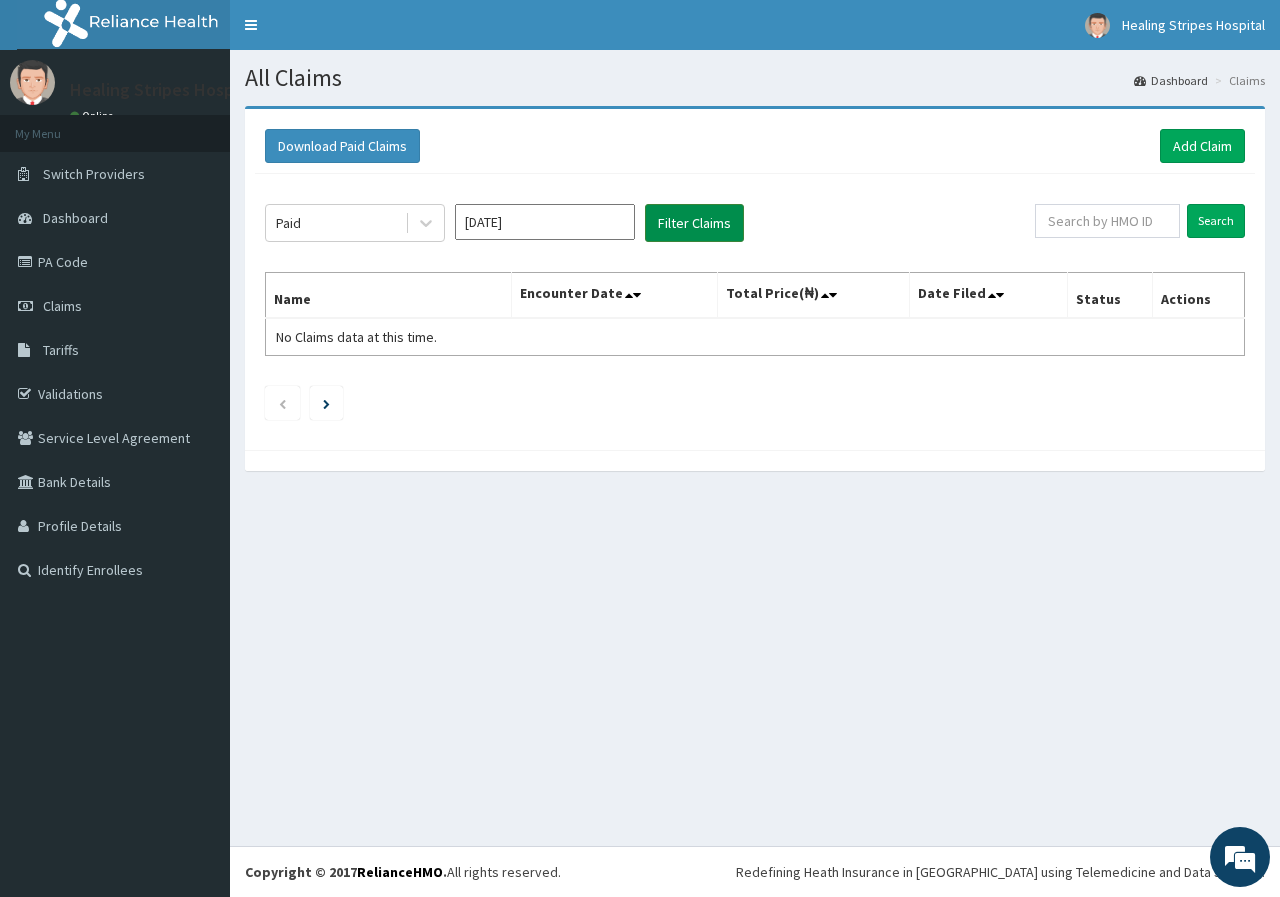 click on "Filter Claims" at bounding box center [694, 223] 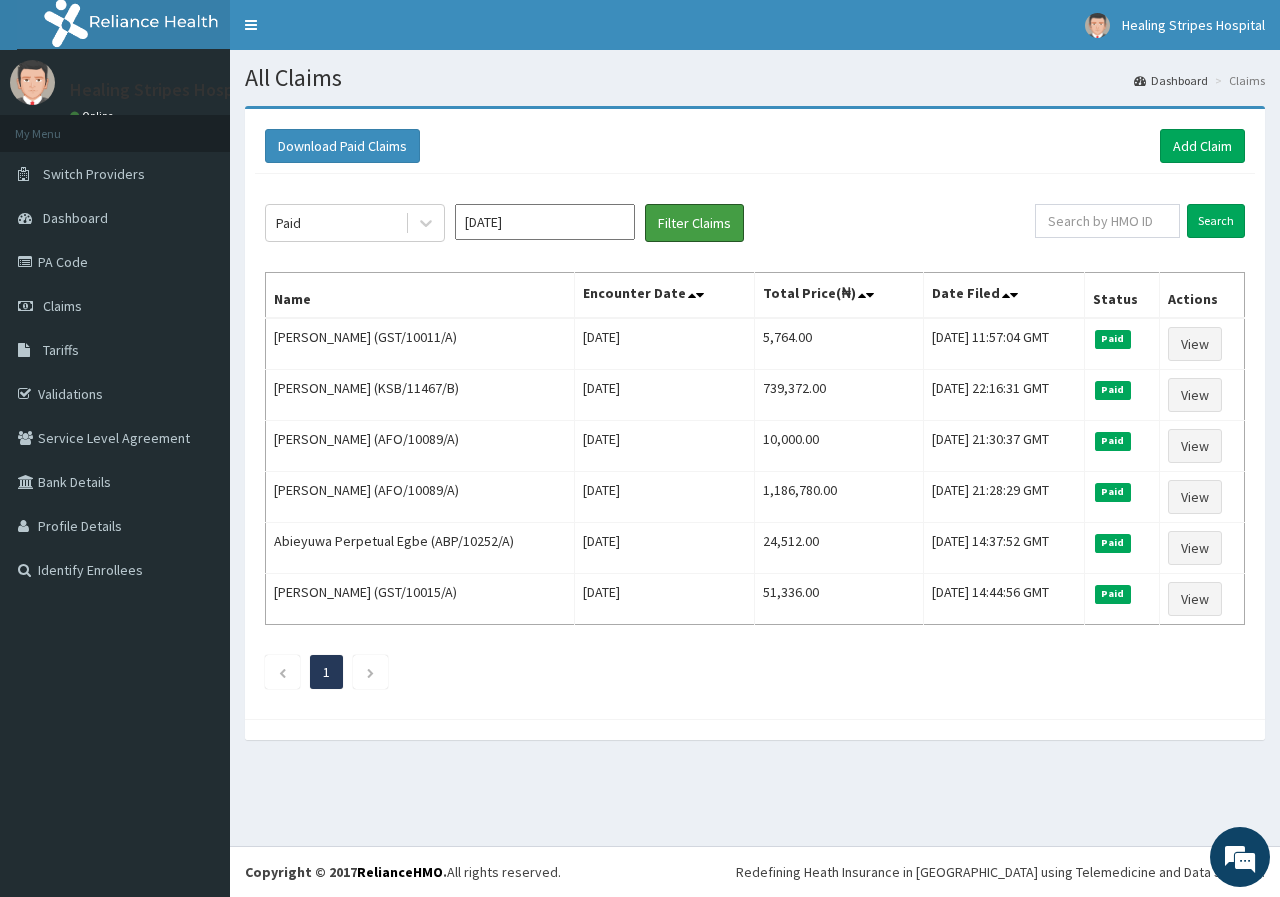 scroll, scrollTop: 0, scrollLeft: 0, axis: both 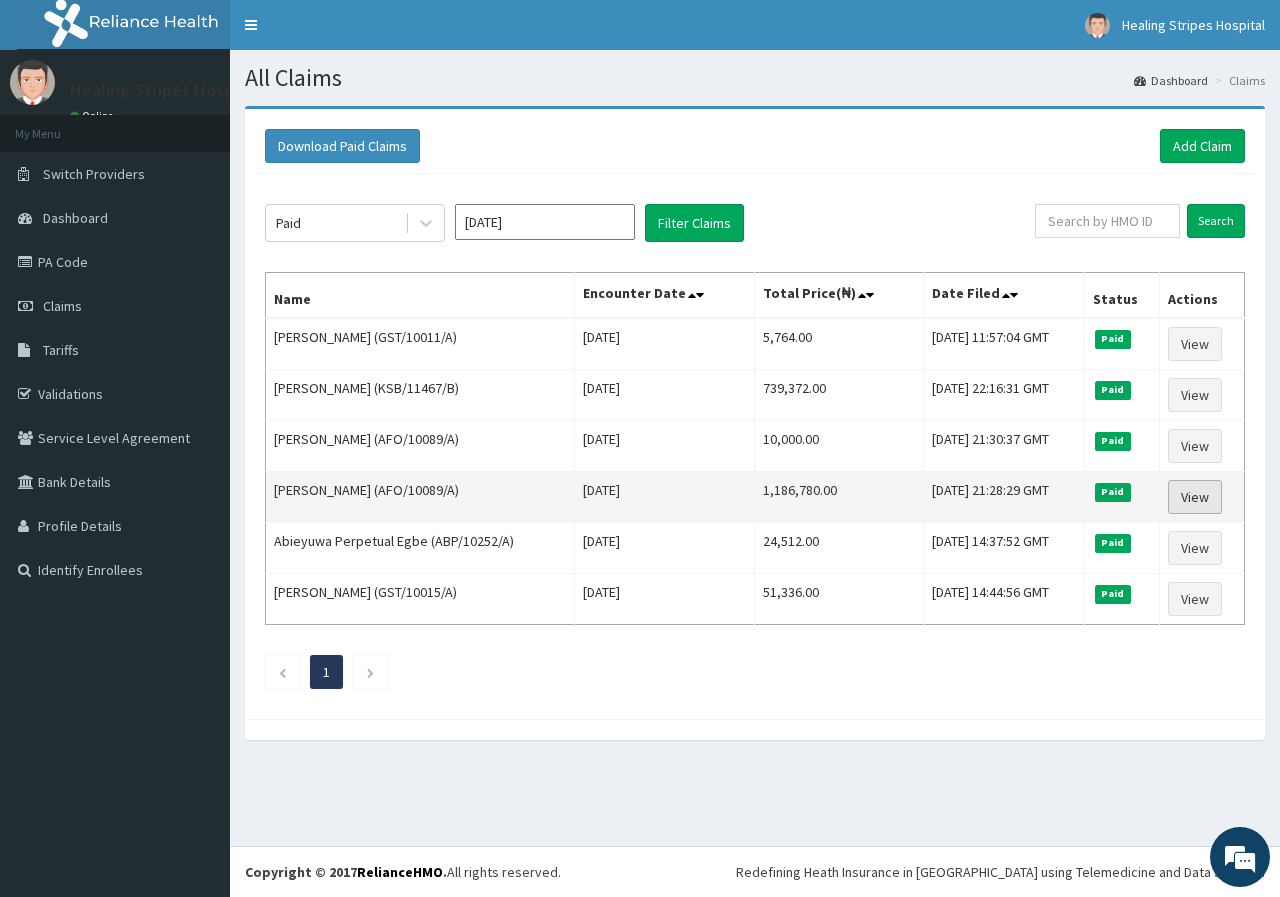 click on "View" at bounding box center (1195, 497) 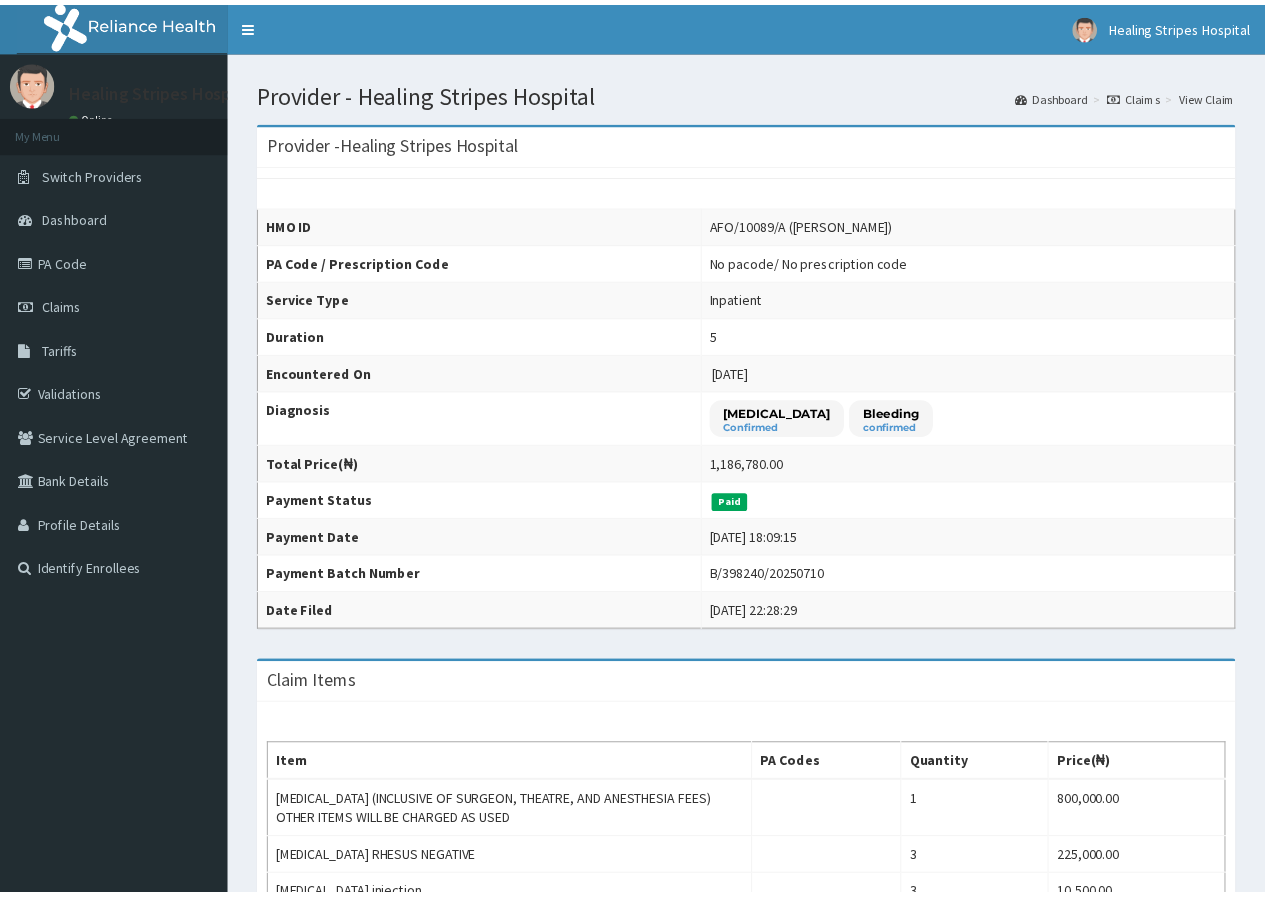 scroll, scrollTop: 0, scrollLeft: 0, axis: both 